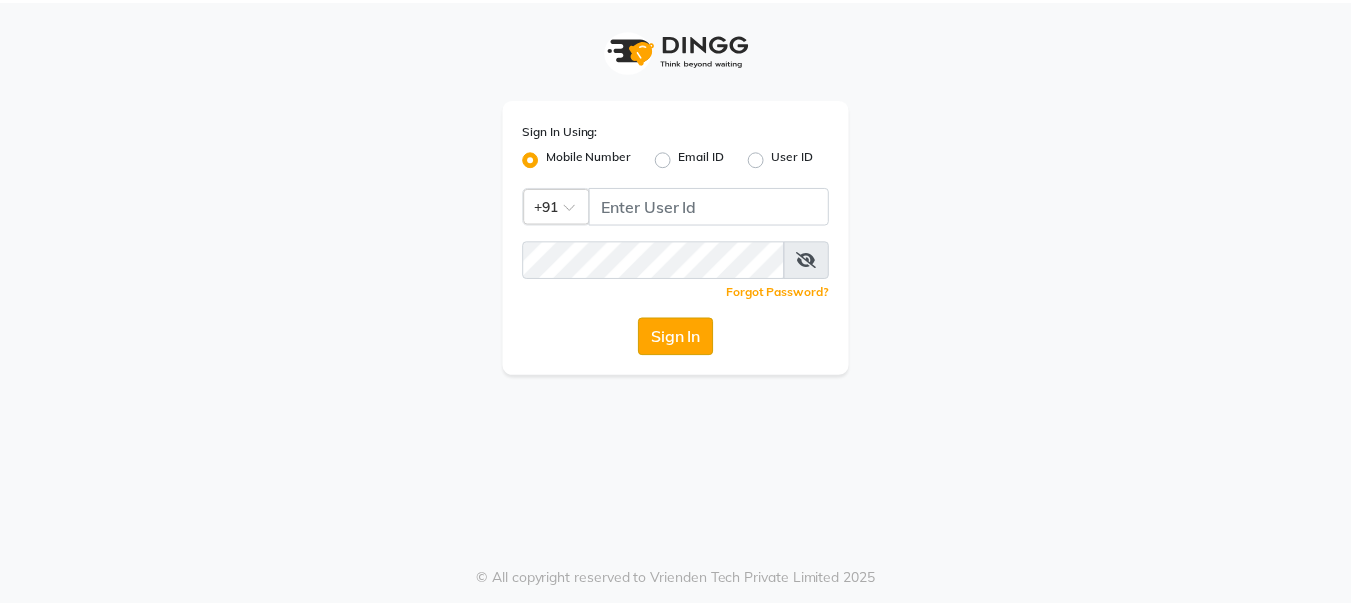 scroll, scrollTop: 0, scrollLeft: 0, axis: both 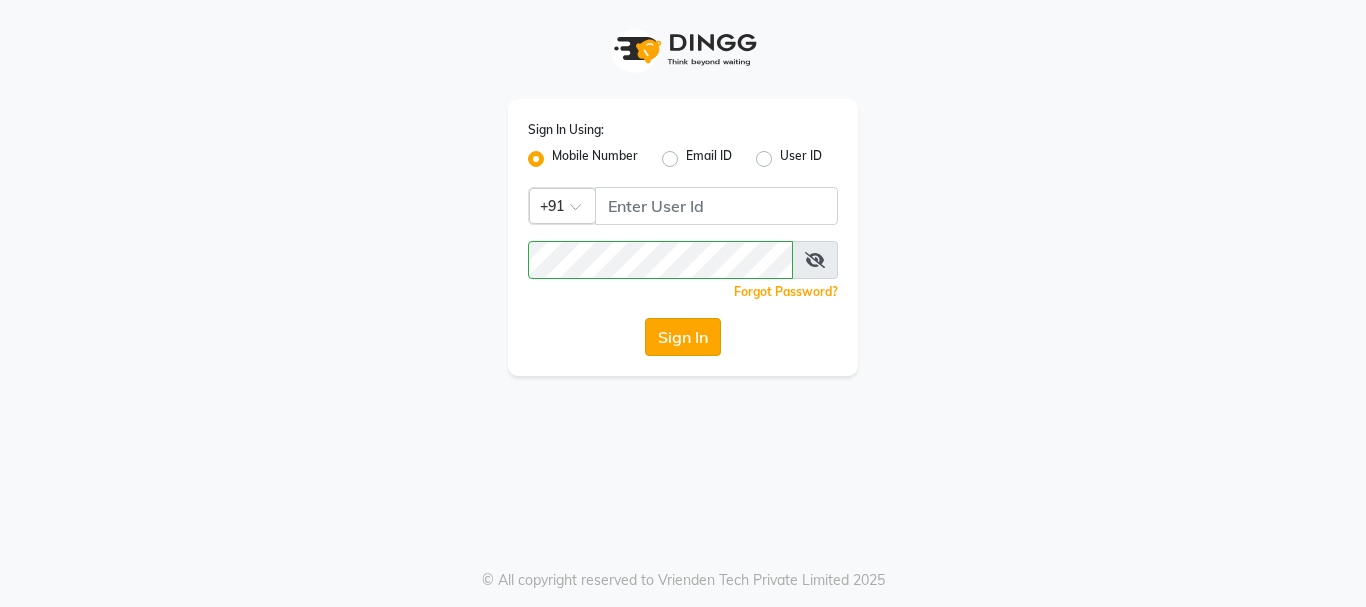 click on "Sign In" 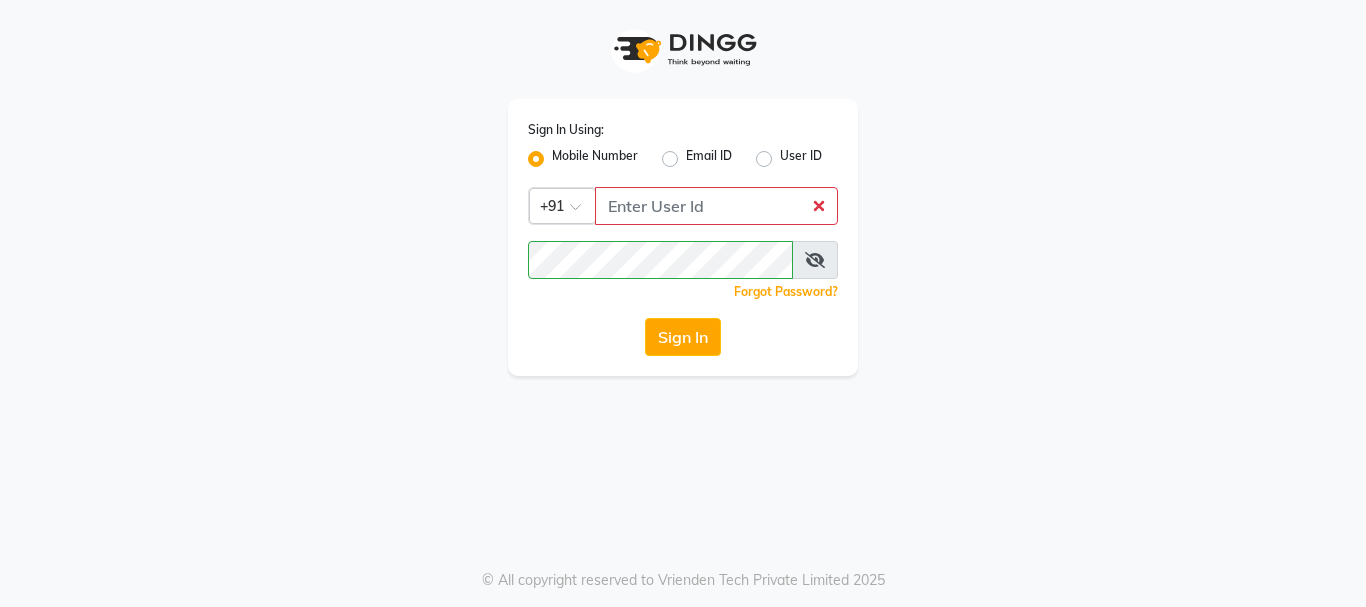 click on "Mobile Number" 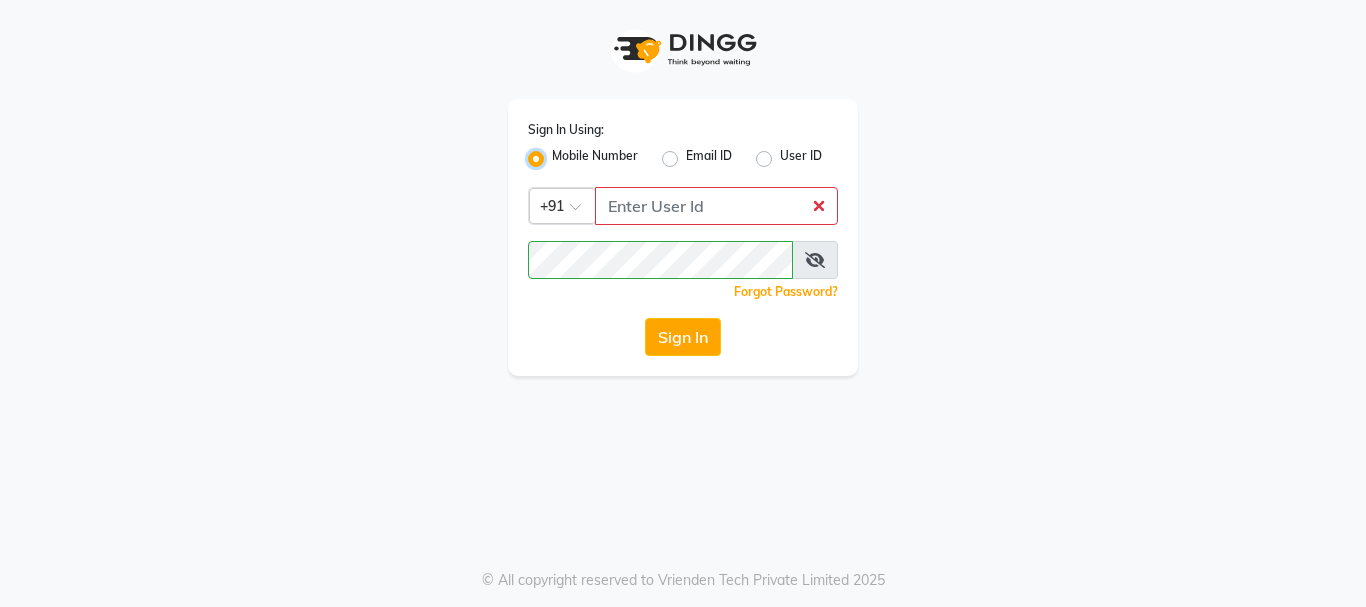 click on "Mobile Number" at bounding box center (558, 153) 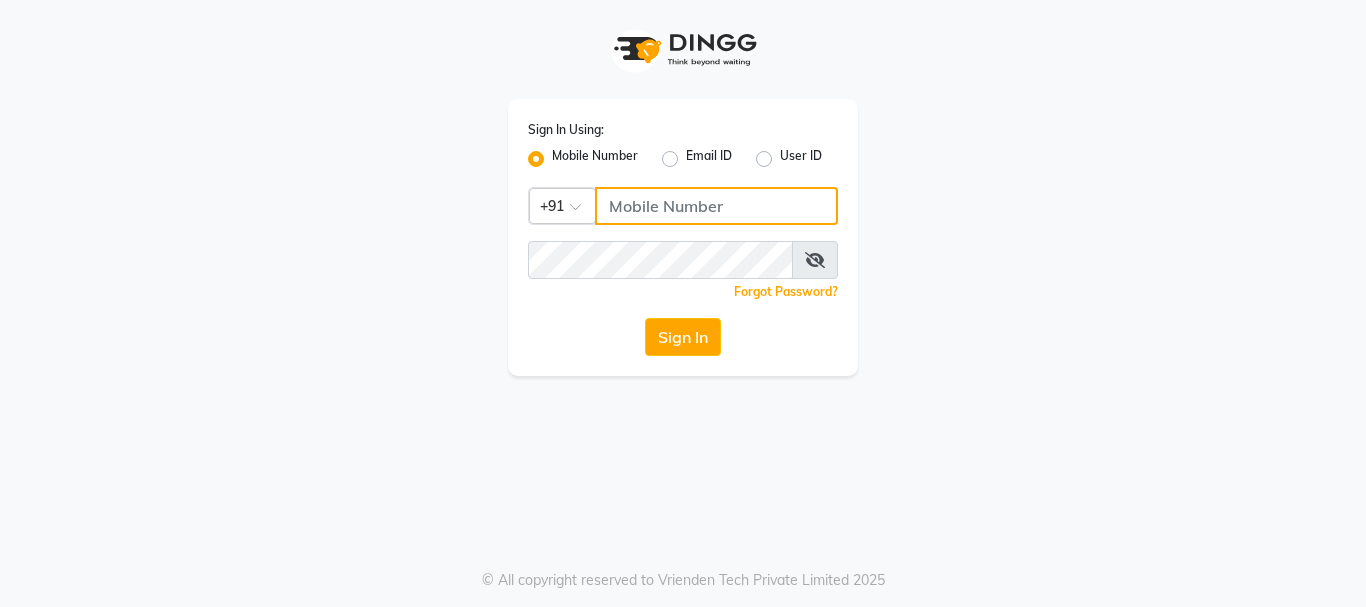 click 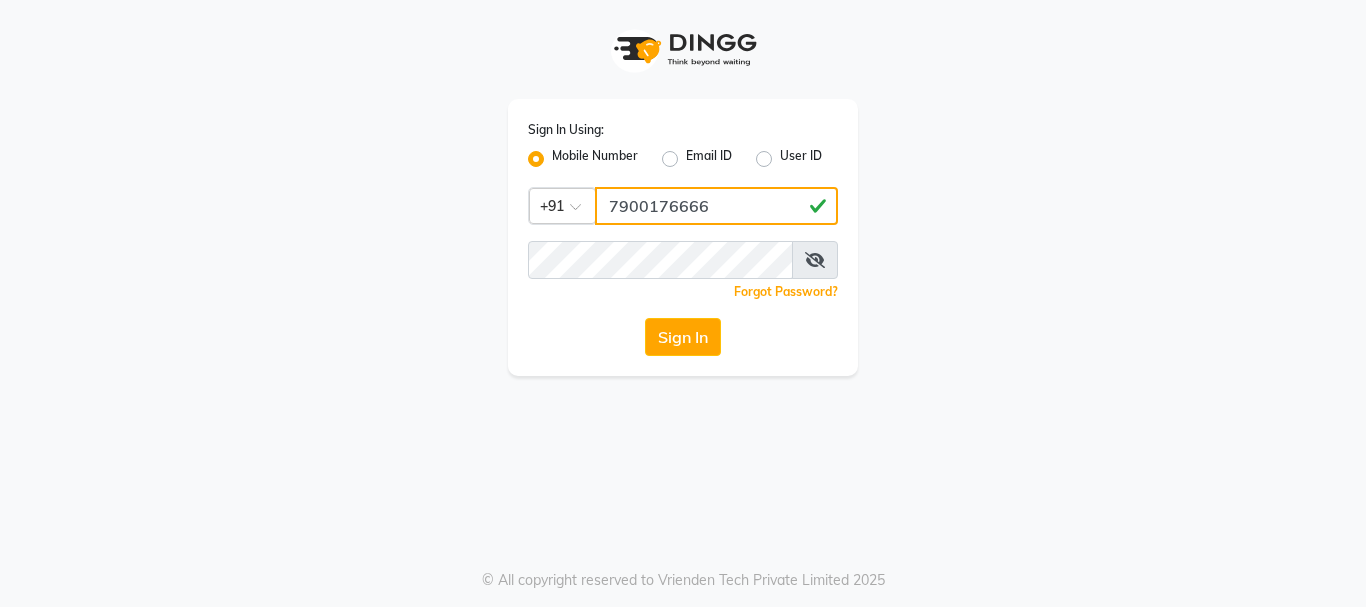 type on "7900176666" 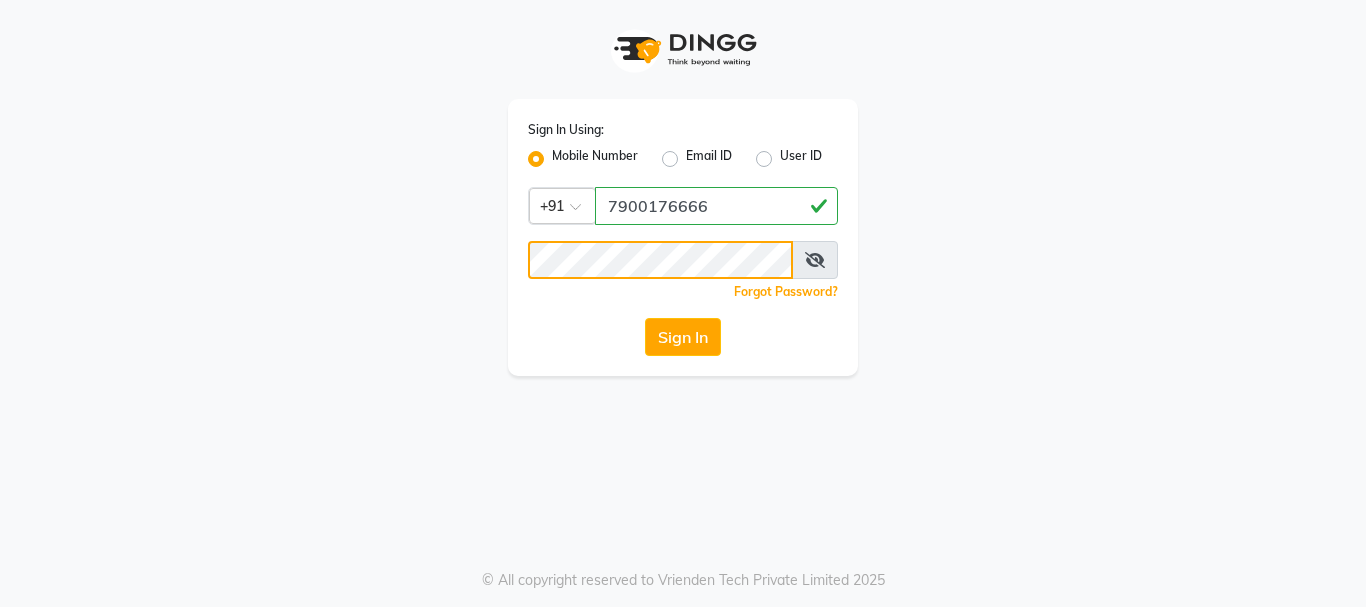 click on "Sign In" 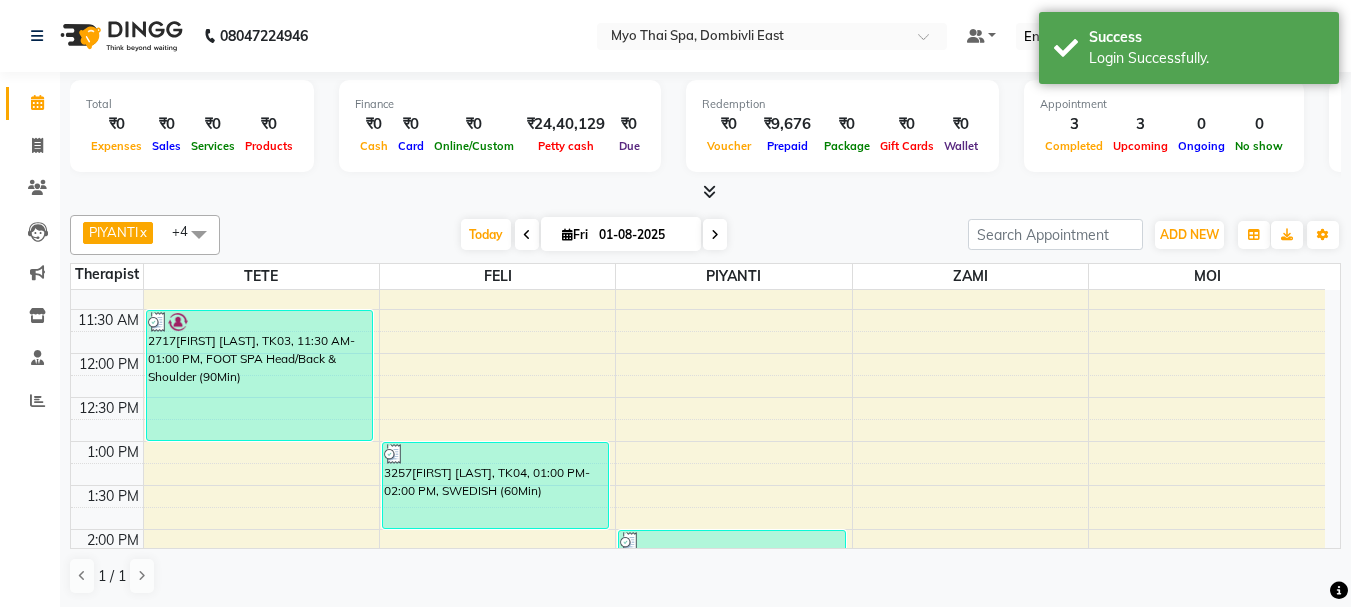 scroll, scrollTop: 382, scrollLeft: 0, axis: vertical 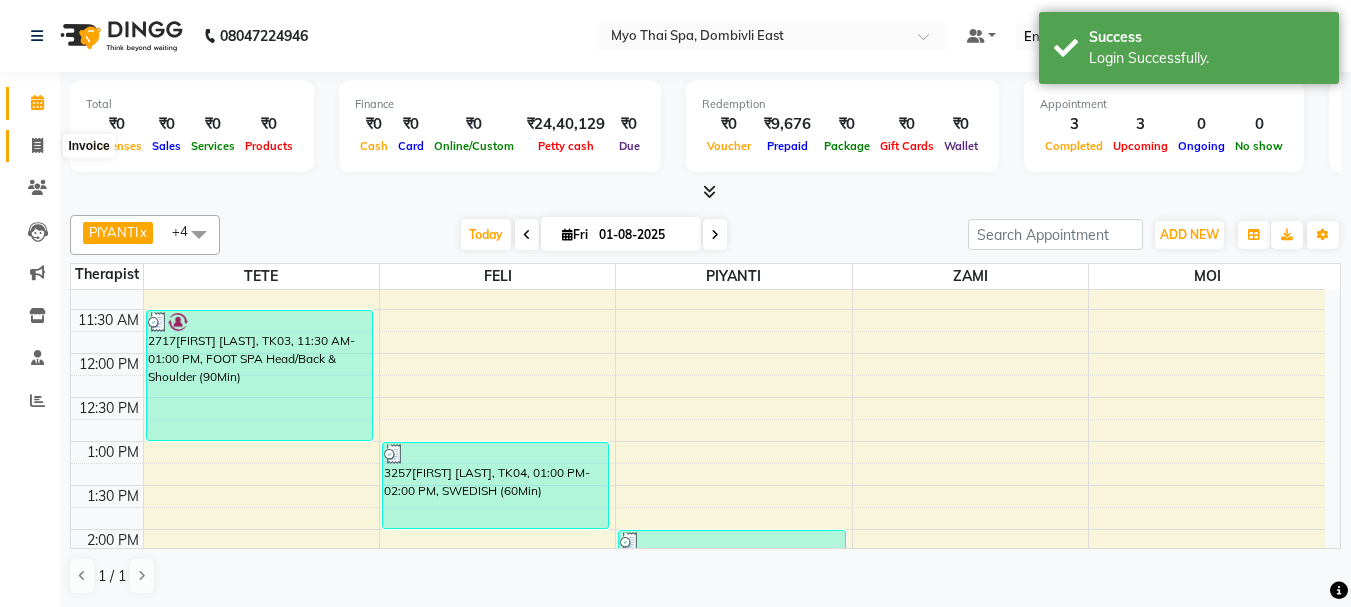 click 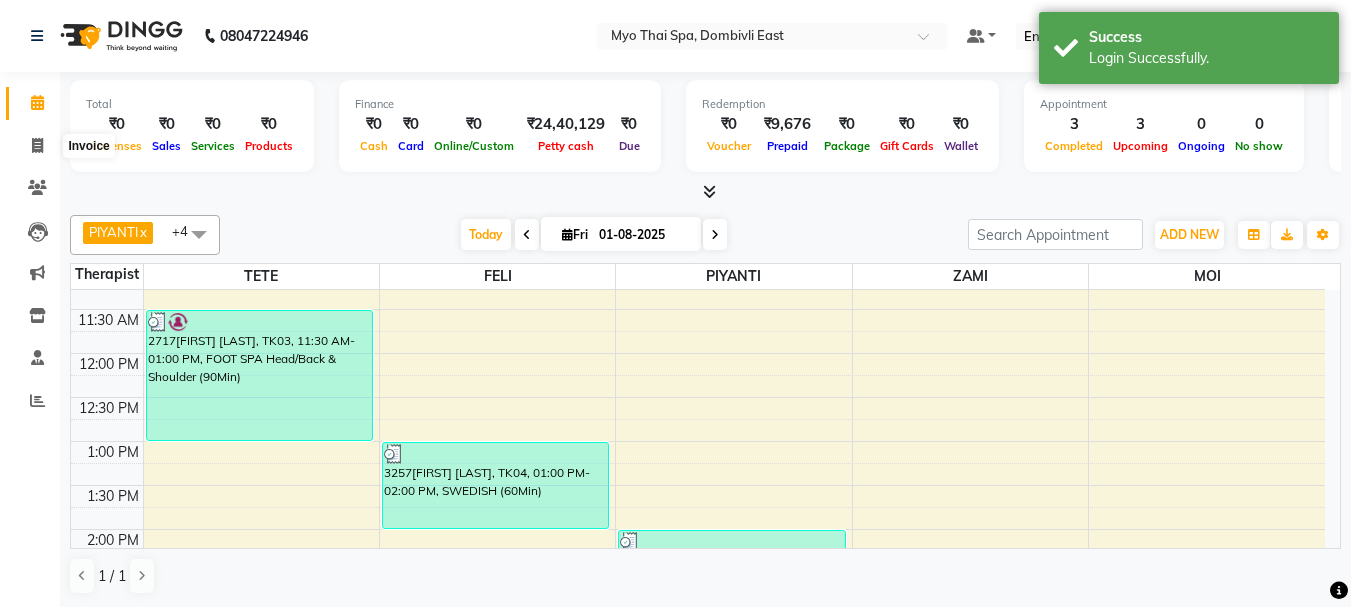 select on "5086" 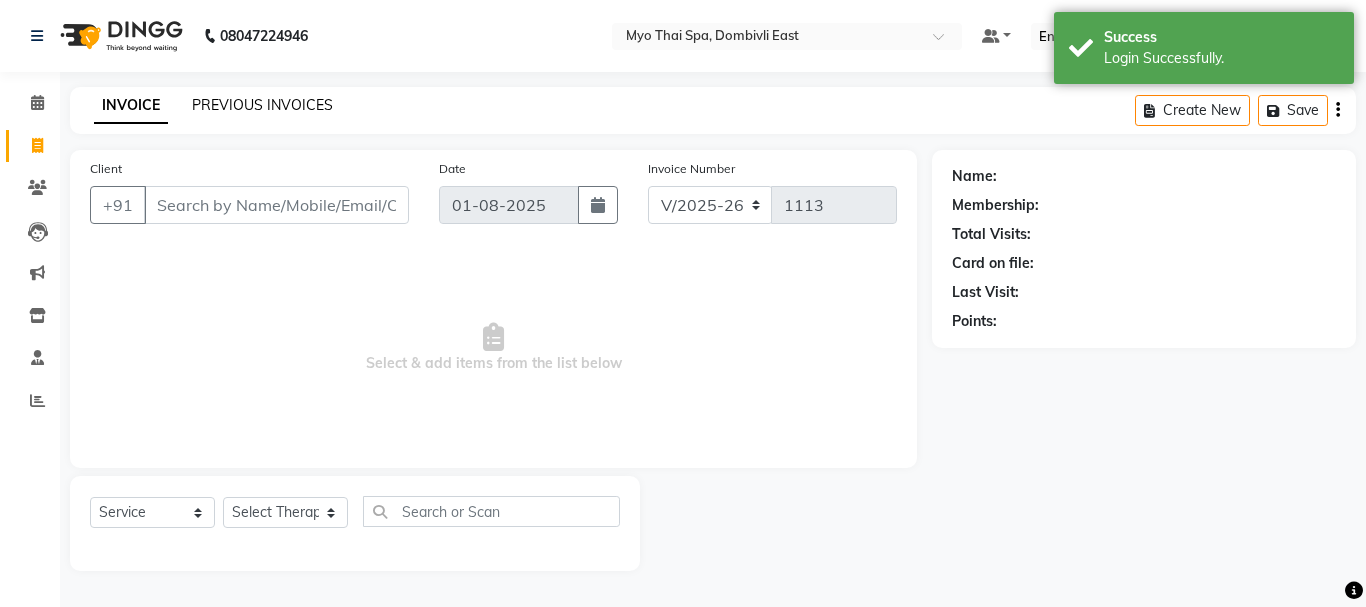 click on "PREVIOUS INVOICES" 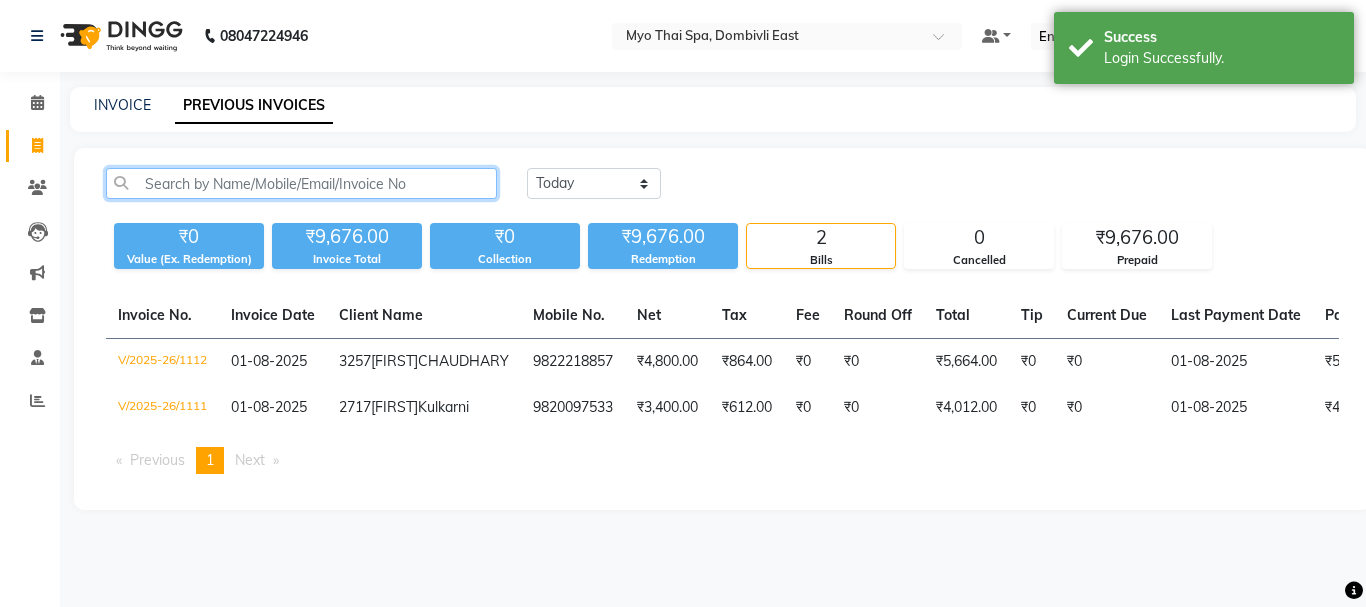 click 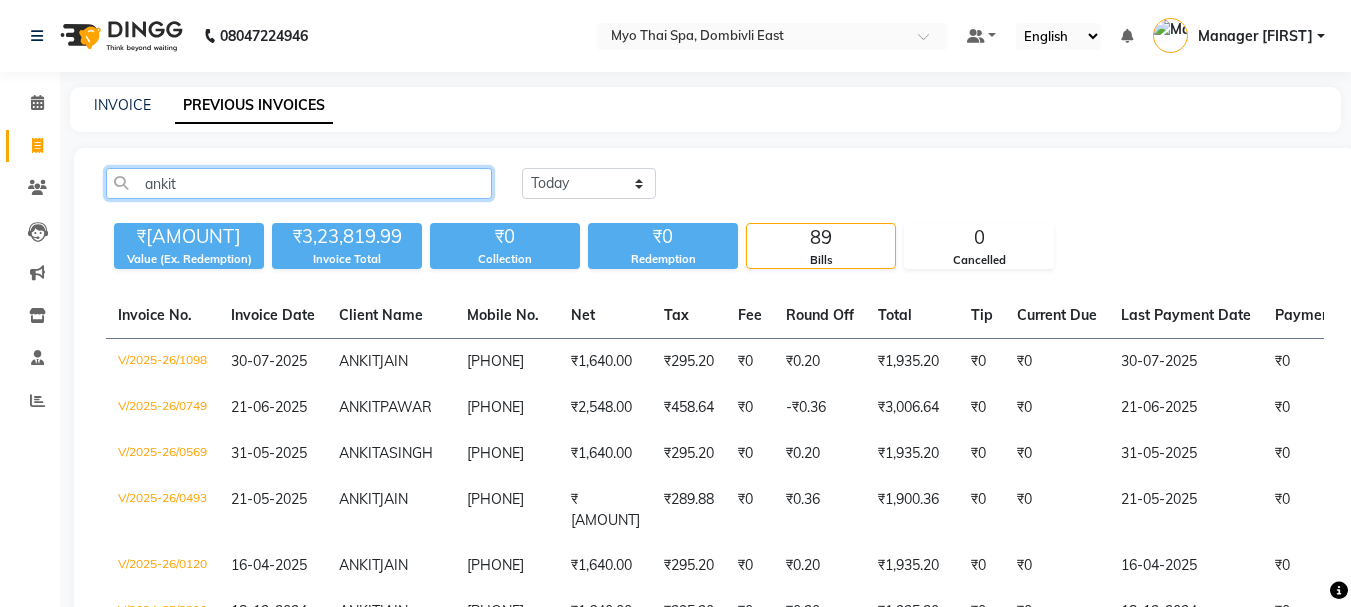 click on "ankit" 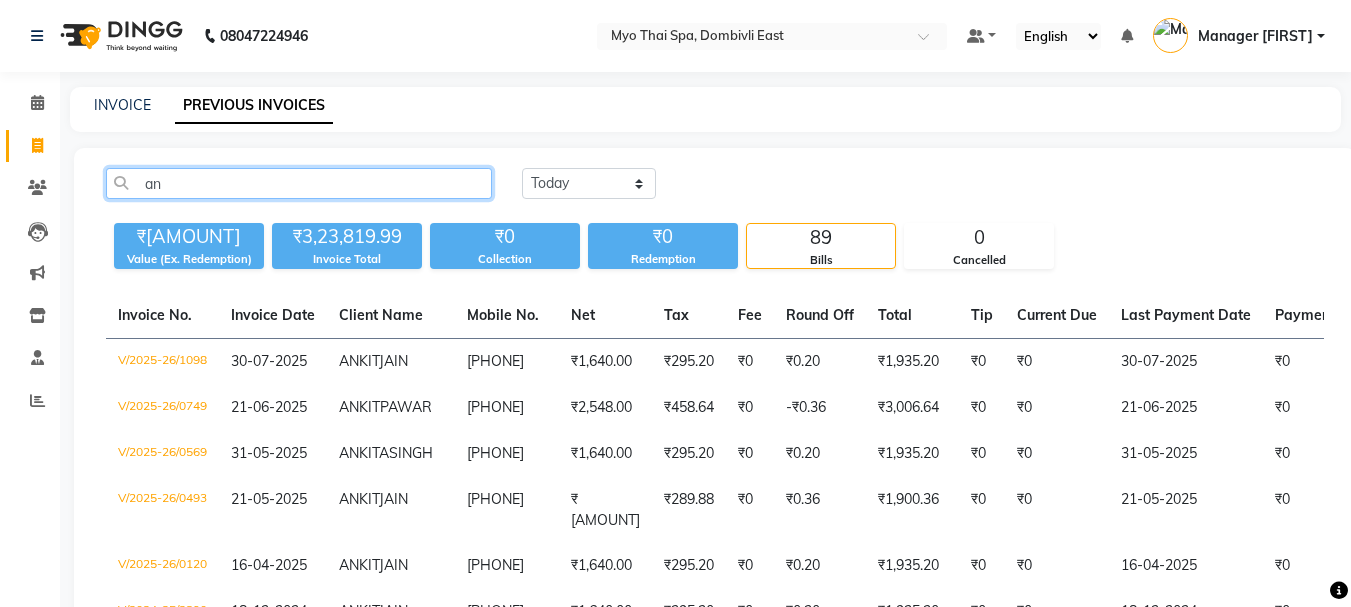 type on "a" 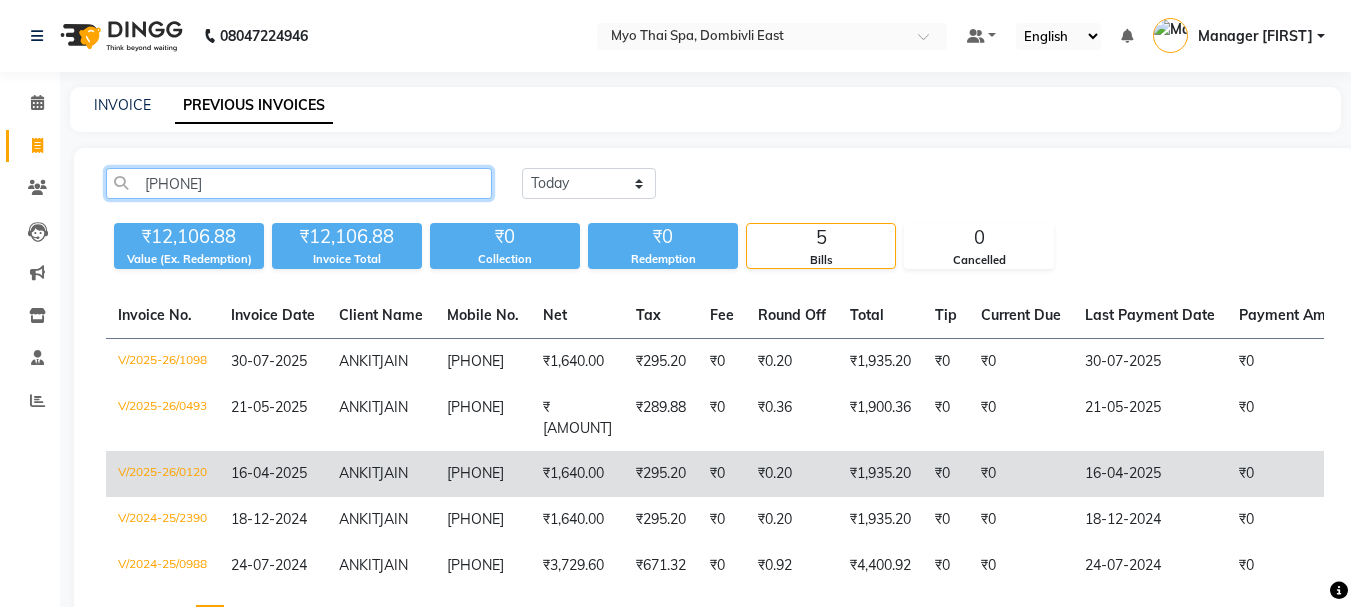 type on "[PHONE]" 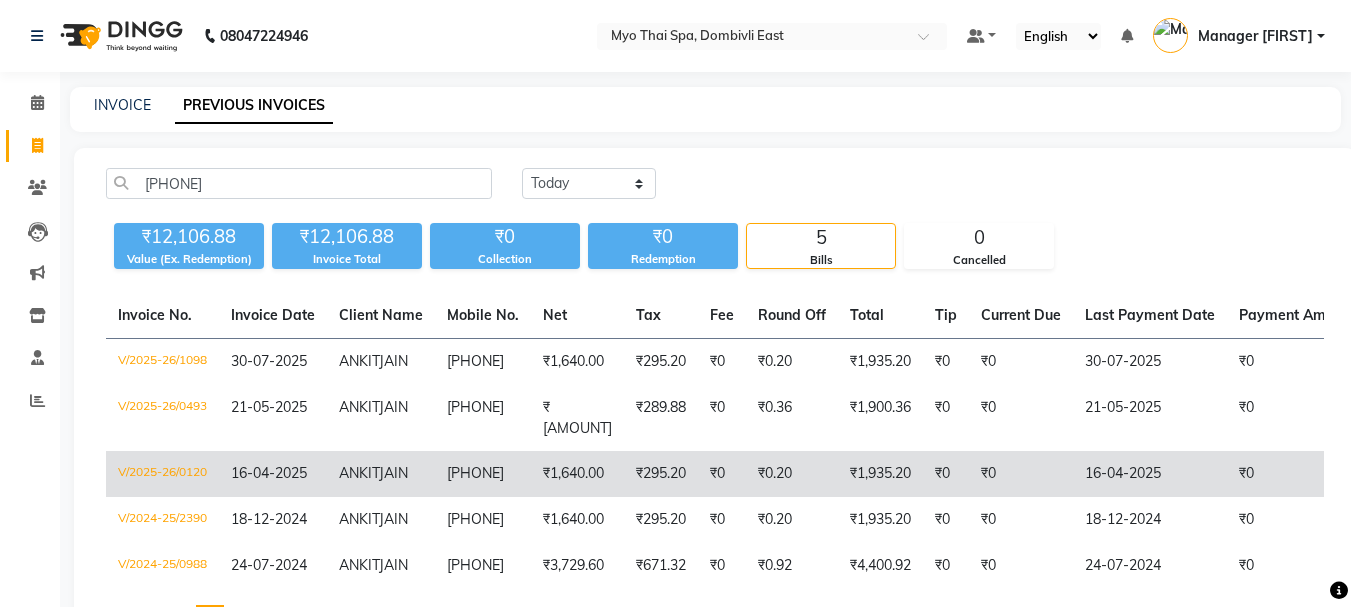 click on "JAIN" 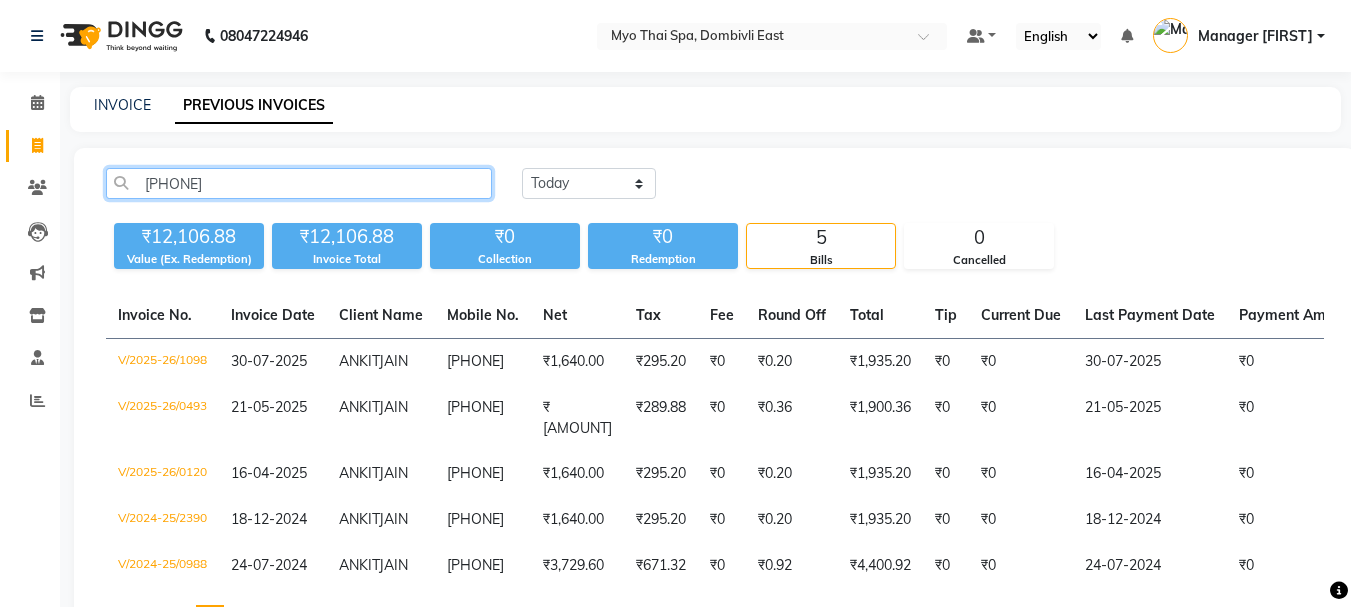 click on "[PHONE]" 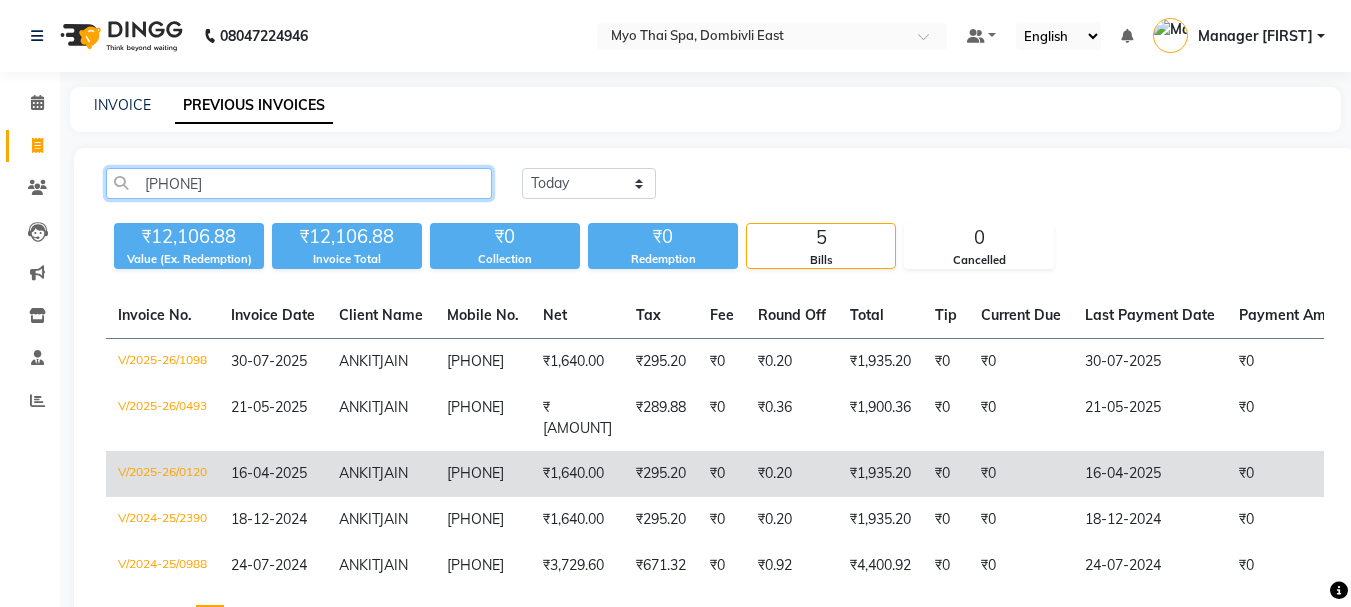 scroll, scrollTop: 86, scrollLeft: 0, axis: vertical 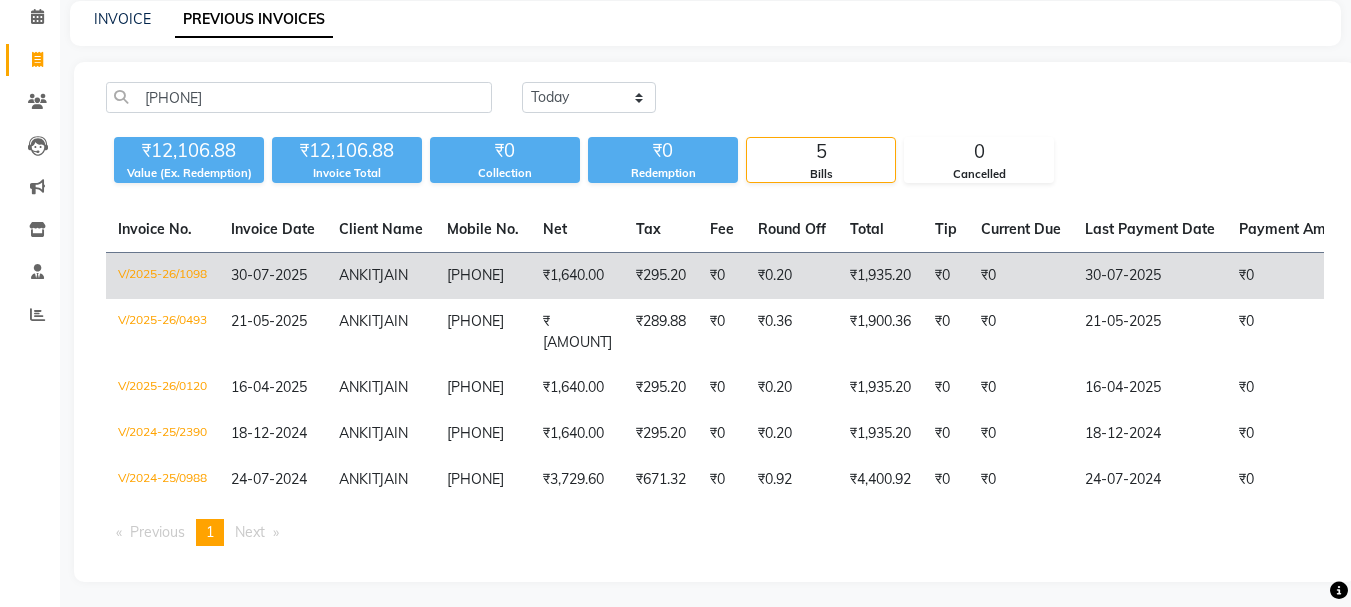 click on "30-07-2025" 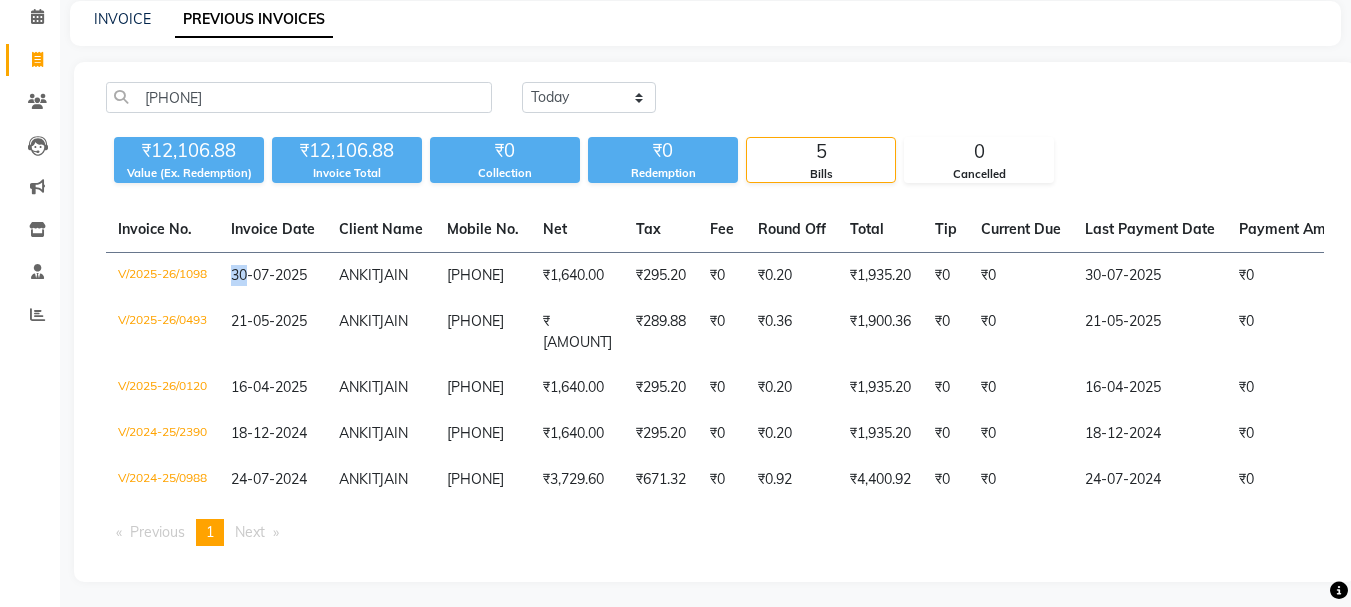 scroll, scrollTop: 0, scrollLeft: 0, axis: both 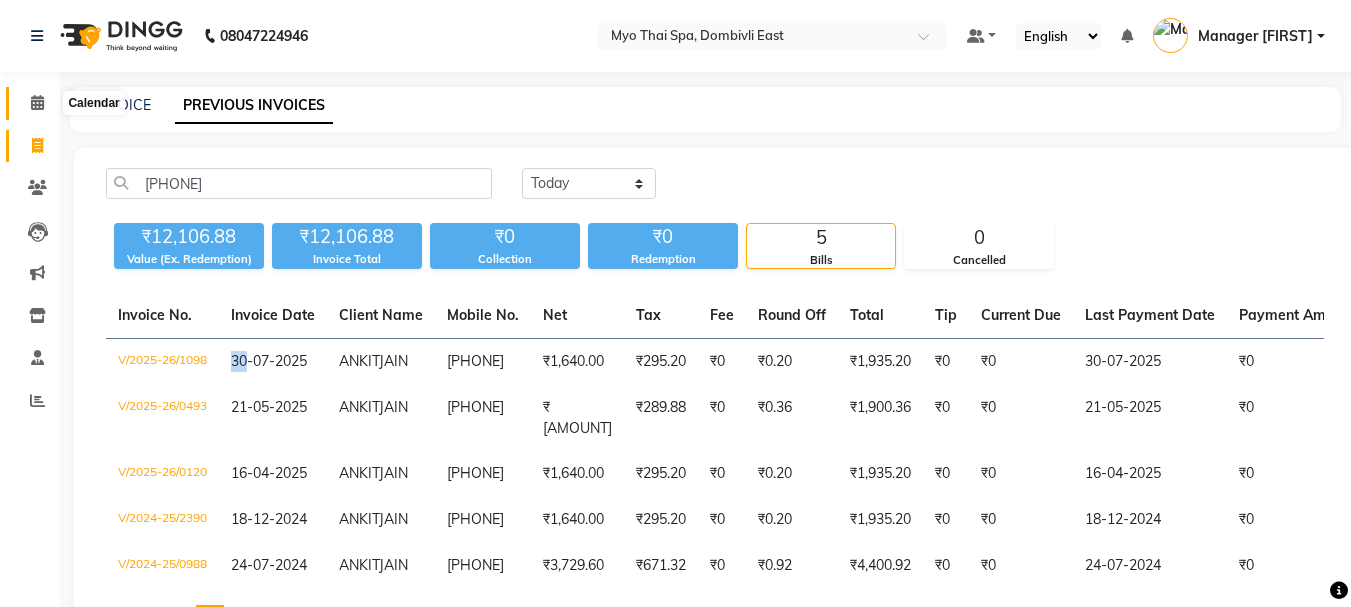 click 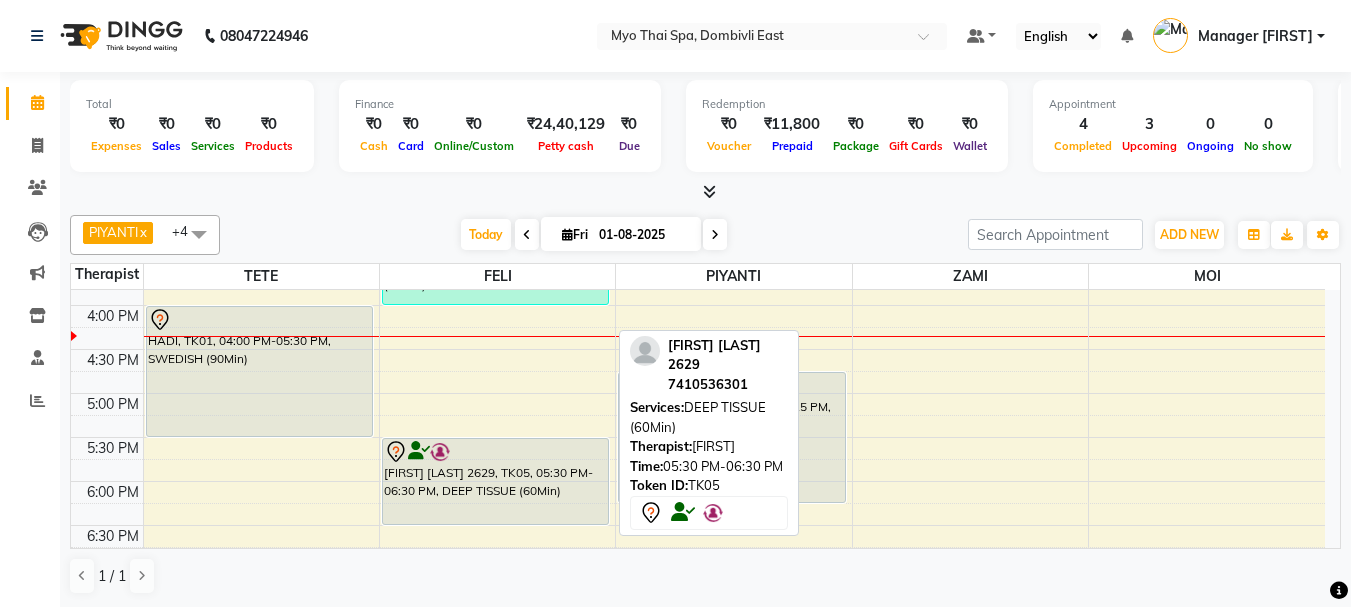 scroll, scrollTop: 500, scrollLeft: 0, axis: vertical 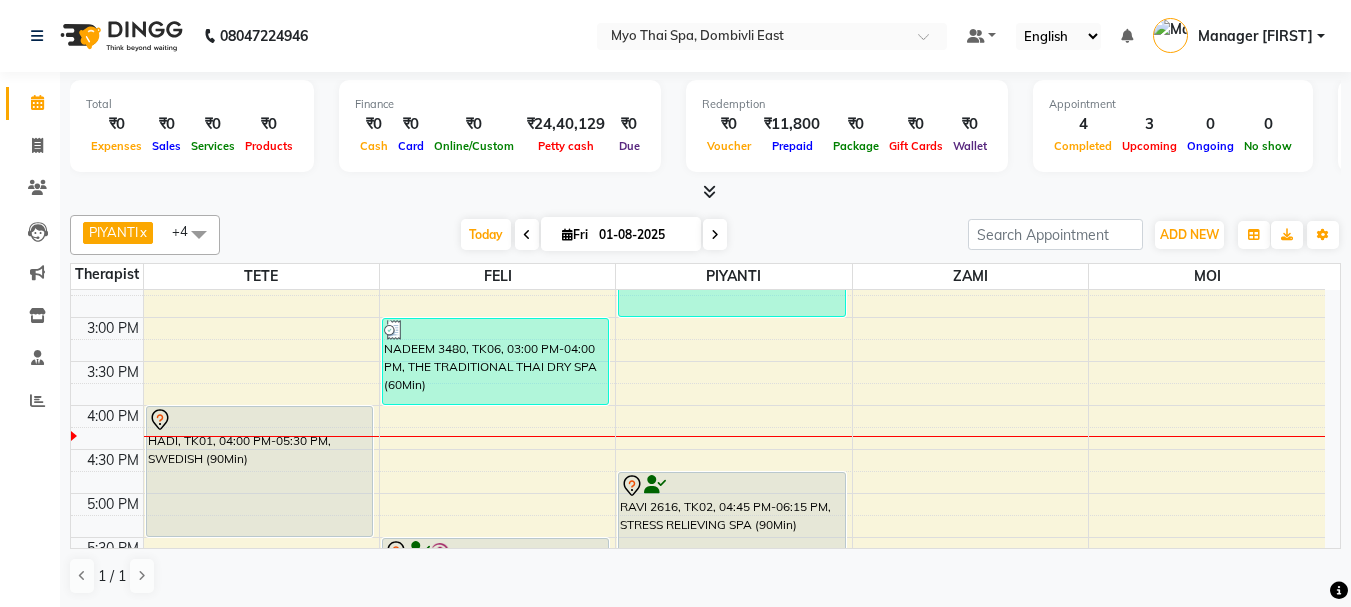 click on "2717[FIRST] [LAST], TK03, 11:30 AM-01:00 PM, FOOT SPA Head/Back & Shoulder (90Min) HADI, TK01, 04:00 PM-05:30 PM, SWEDISH (90Min) 3257[FIRST] [LAST], TK04, 01:00 PM-02:00 PM, SWEDISH (60Min) NADEEM 3480, TK06, 03:00 PM-04:00 PM, THE TRADITIONAL THAI DRY SPA (60Min) [FIRST] [LAST] 2629, TK05, 05:30 PM-06:30 PM, DEEP TISSUE (60Min) 3257[FIRST] [LAST], TK04, 02:00 PM-03:00 PM, SWEDISH (60Min) RAVI 2616, TK02, 04:45 PM-06:15 PM, STRESS RELIEVING SPA (90Min)" at bounding box center [698, 405] 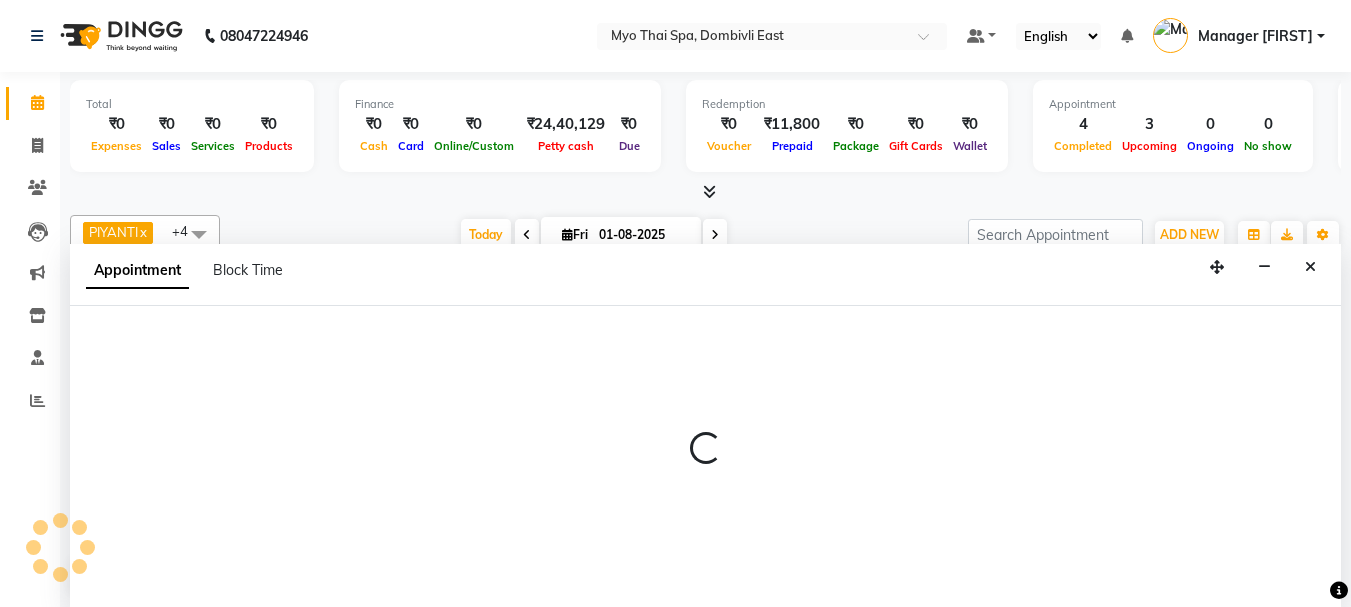 select on "67002" 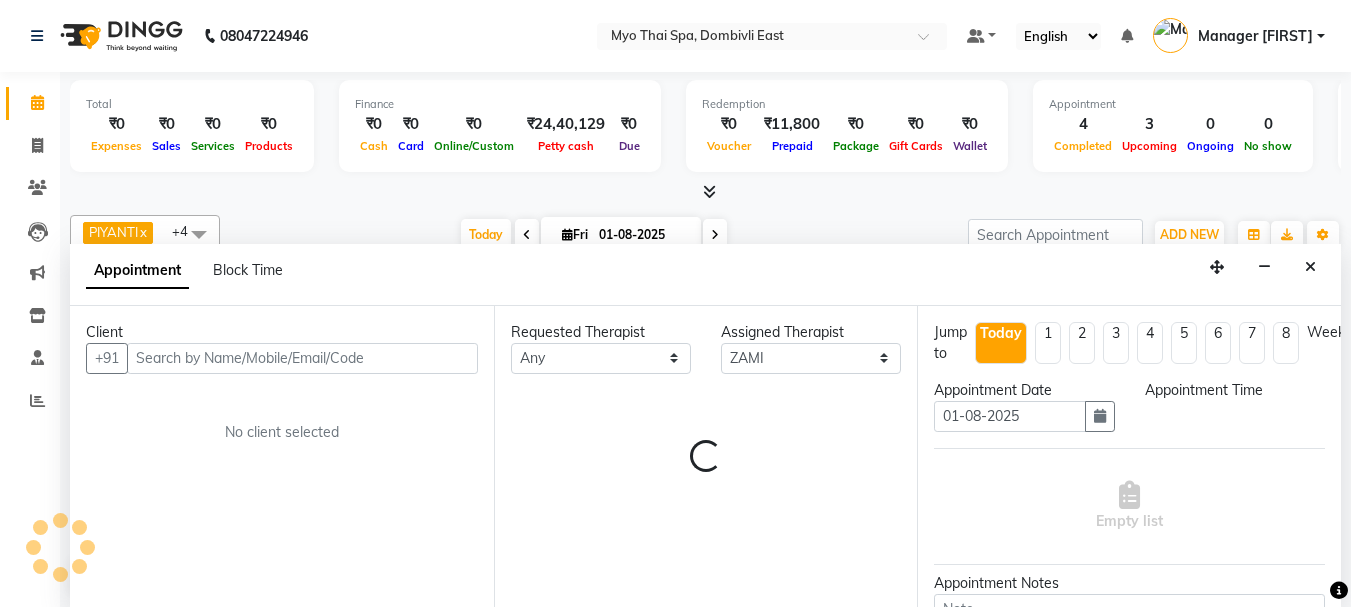 scroll, scrollTop: 1, scrollLeft: 0, axis: vertical 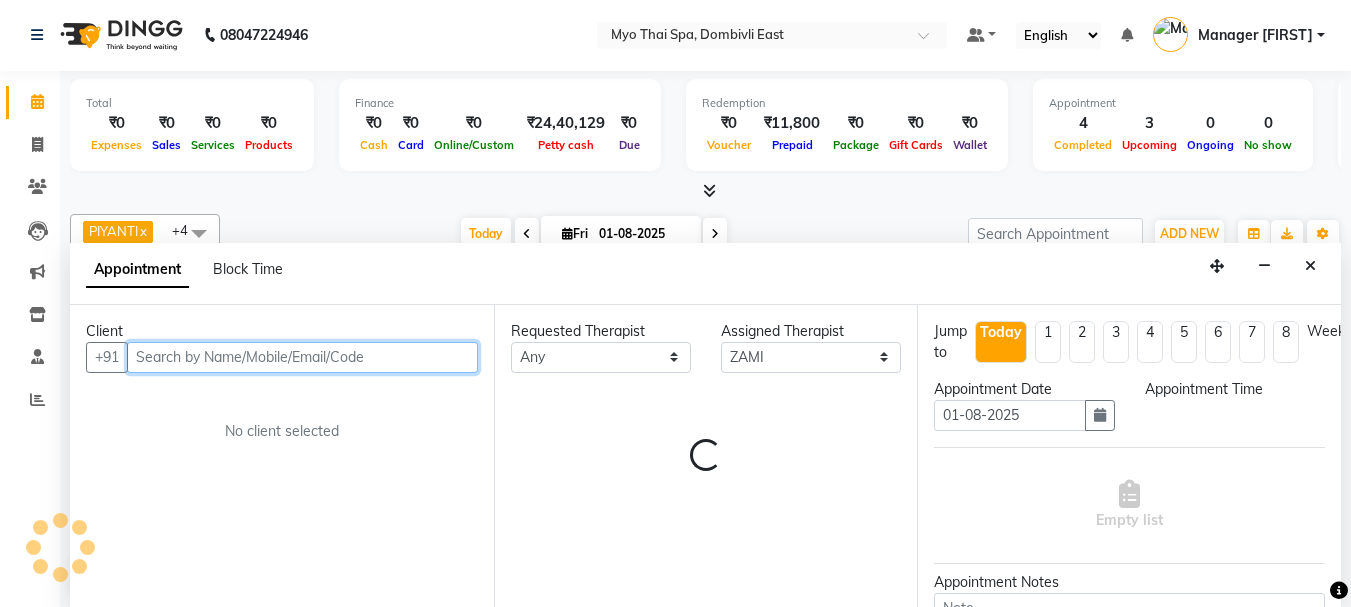 select on "975" 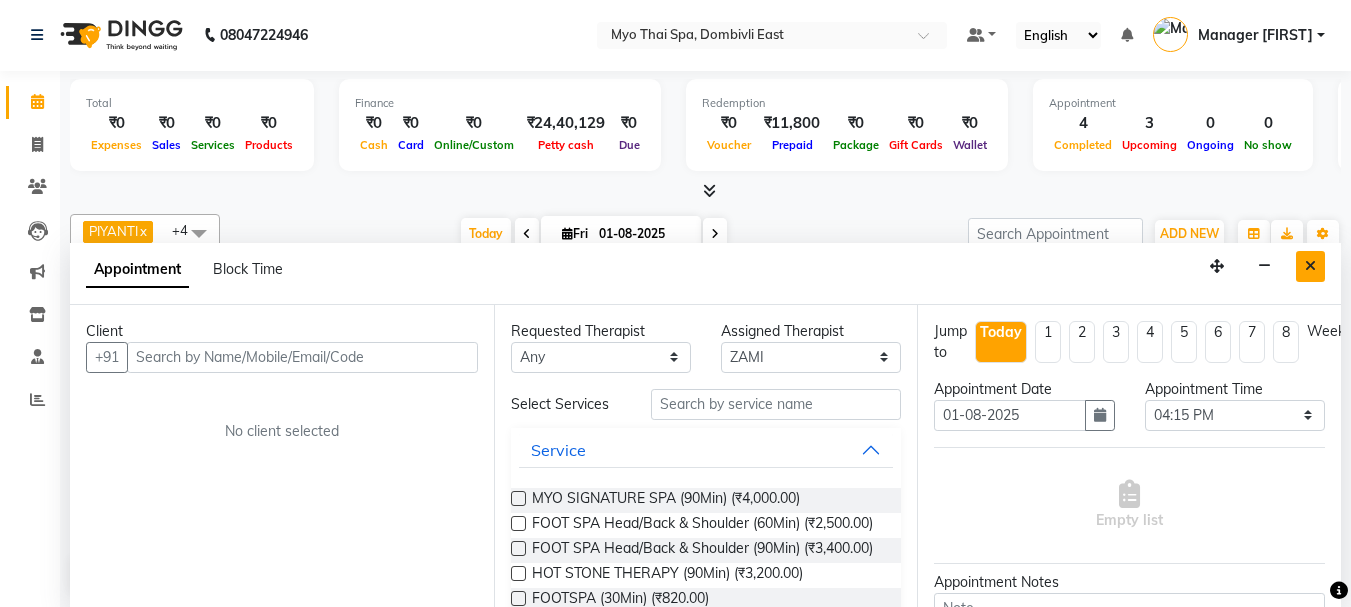 click at bounding box center [1310, 266] 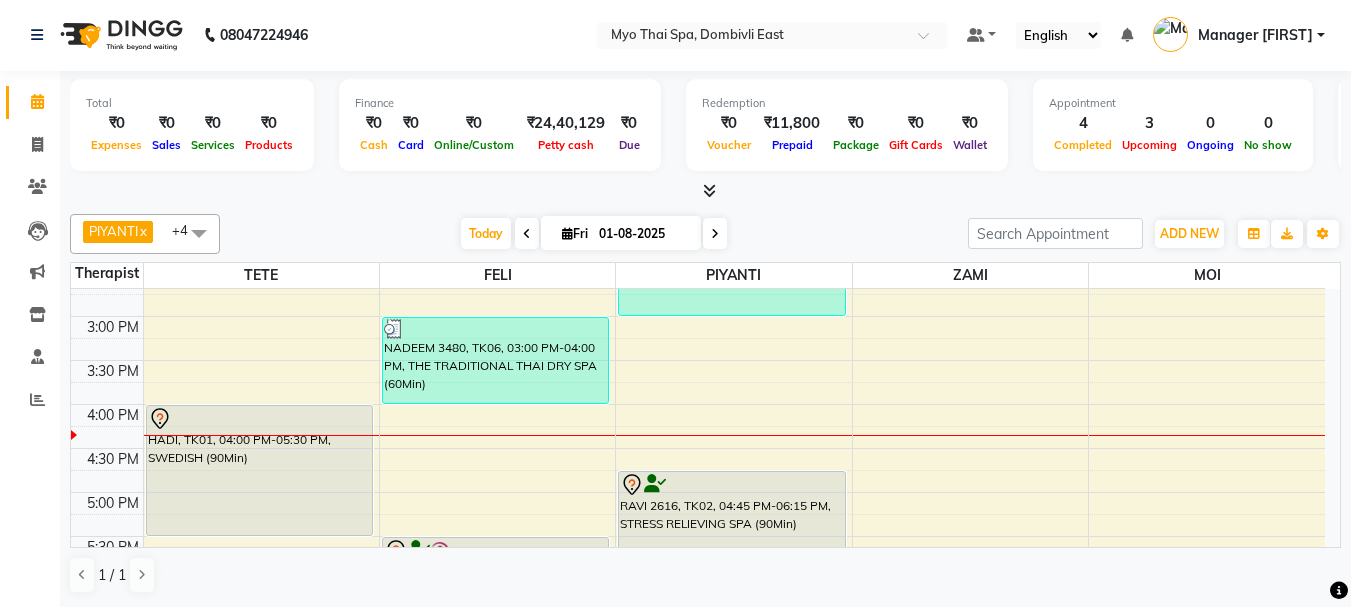 click at bounding box center (199, 233) 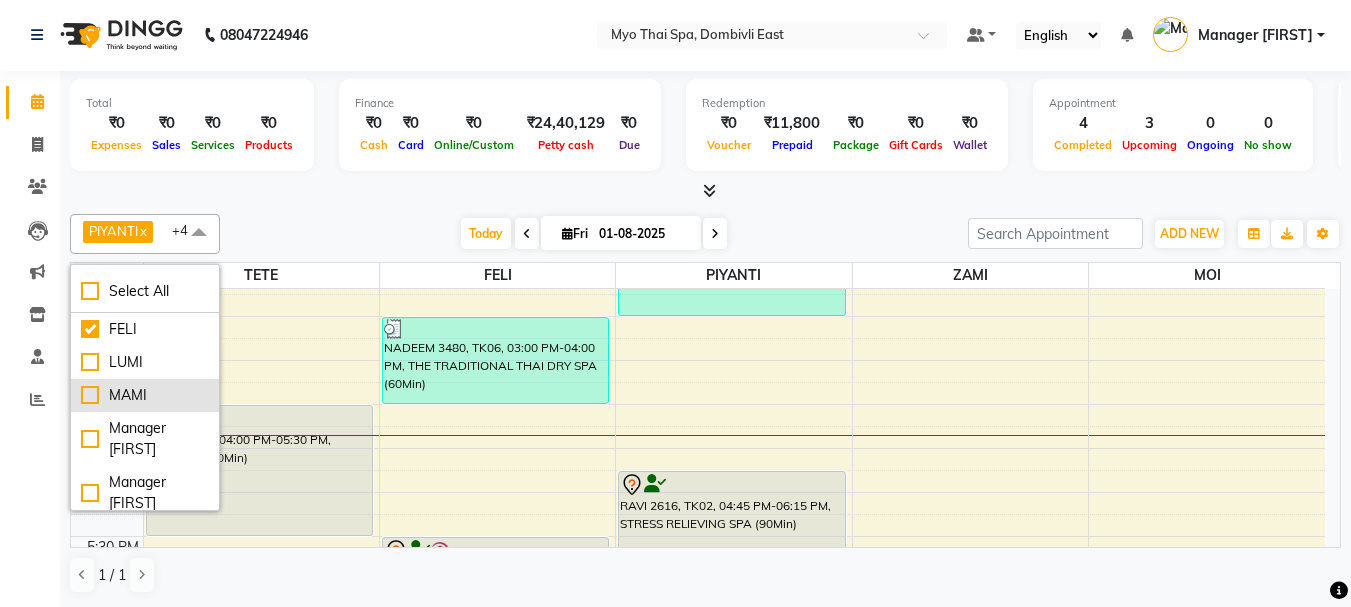 click on "MAMI" at bounding box center (145, 395) 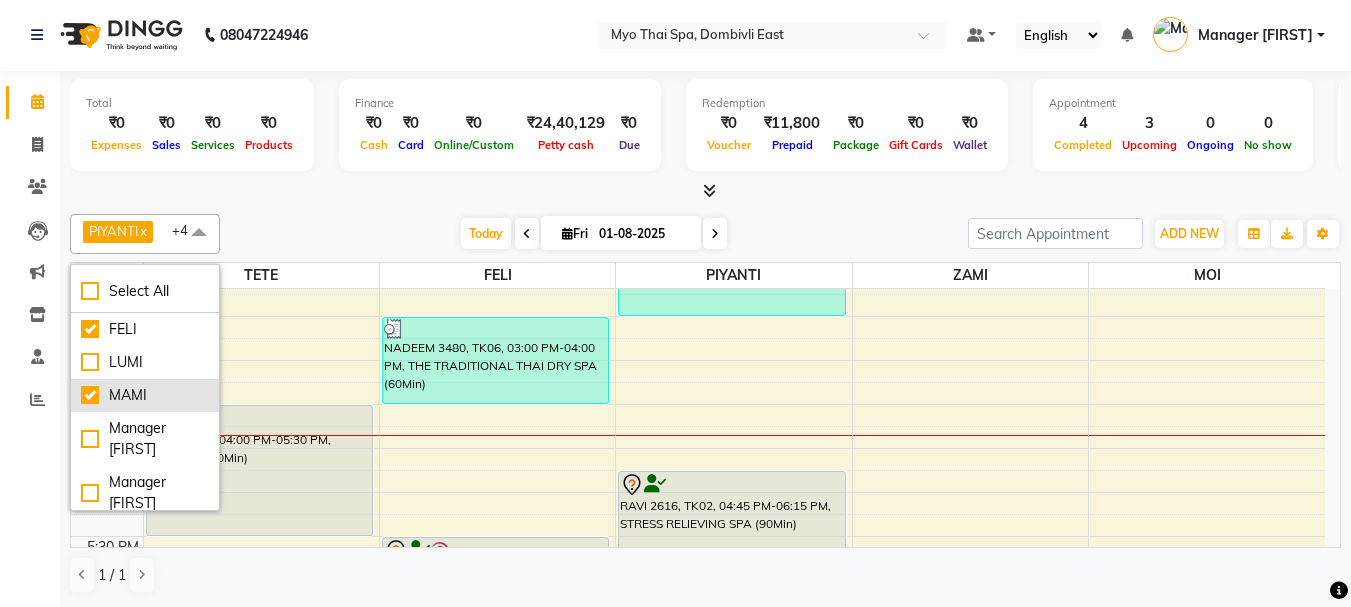 checkbox on "true" 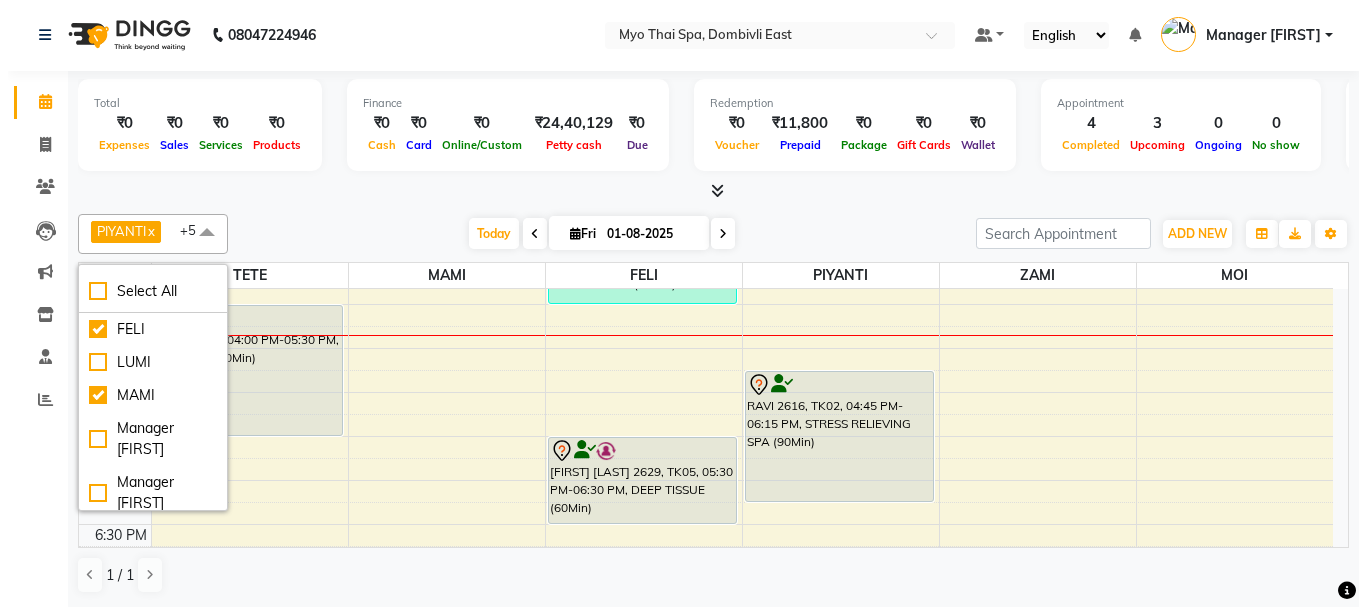 scroll, scrollTop: 500, scrollLeft: 0, axis: vertical 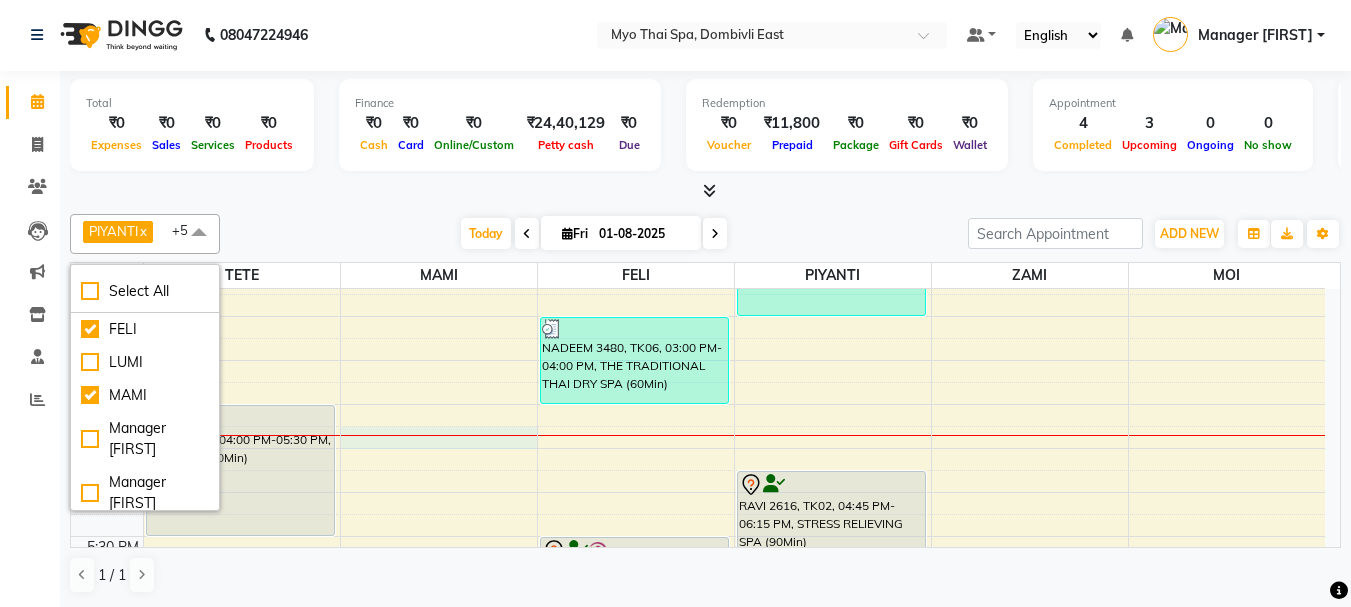 click at bounding box center (439, 435) 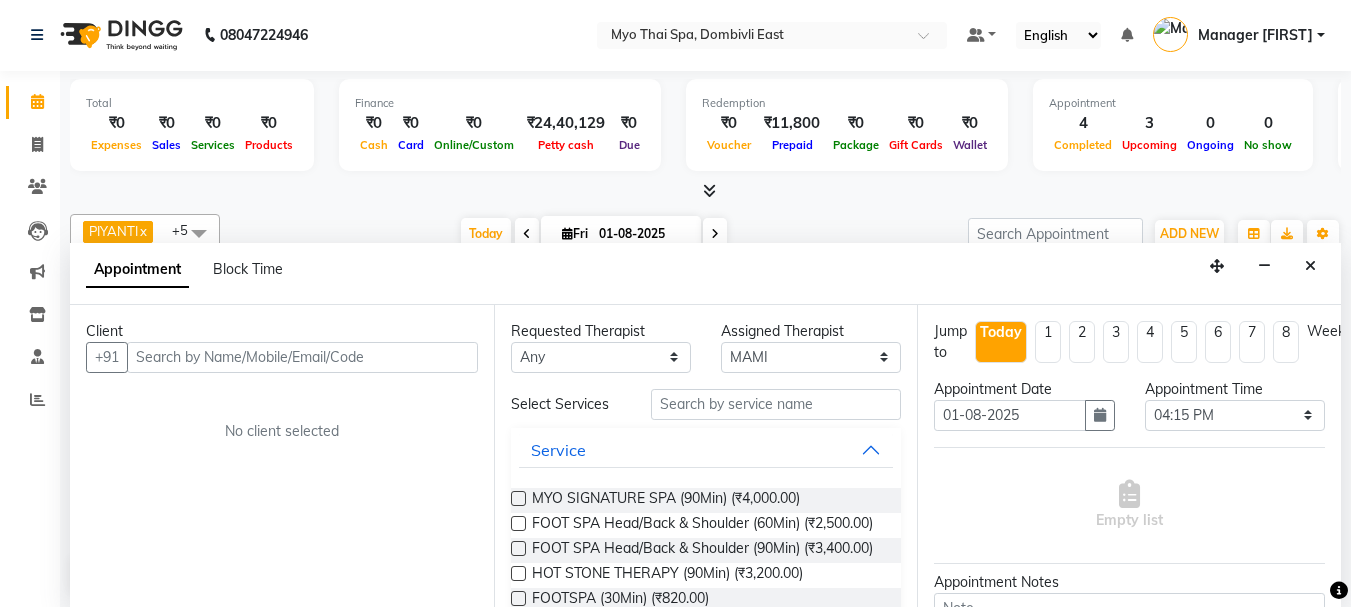 click at bounding box center (302, 357) 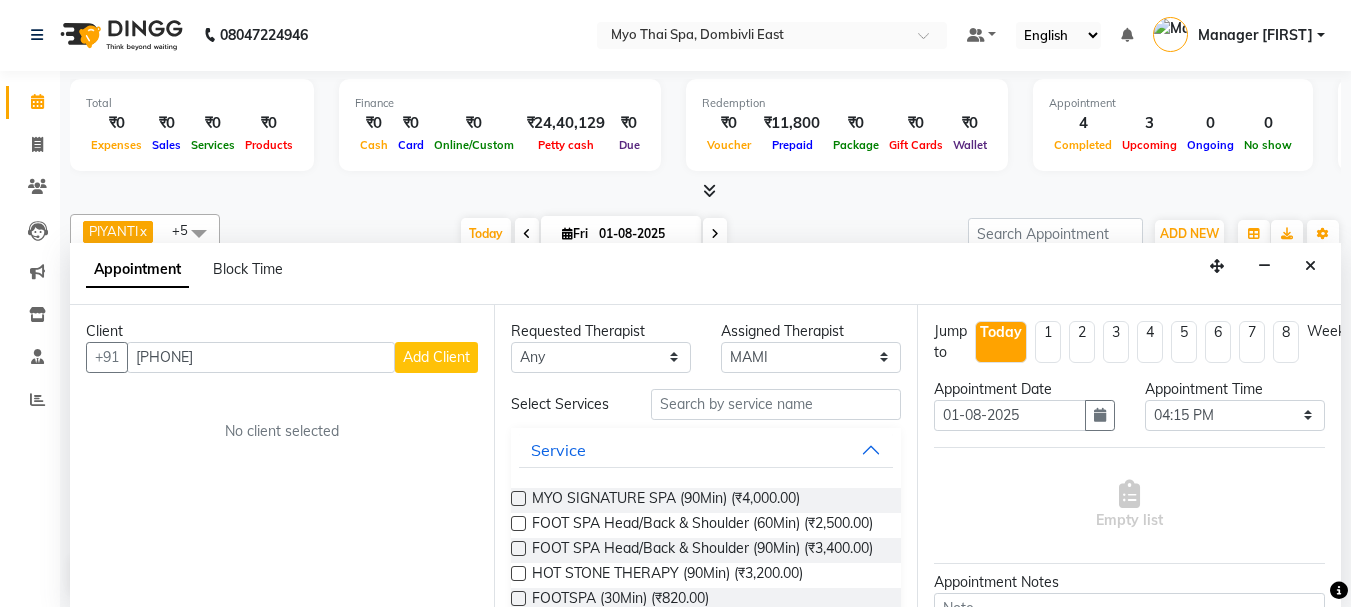 type on "[PHONE]" 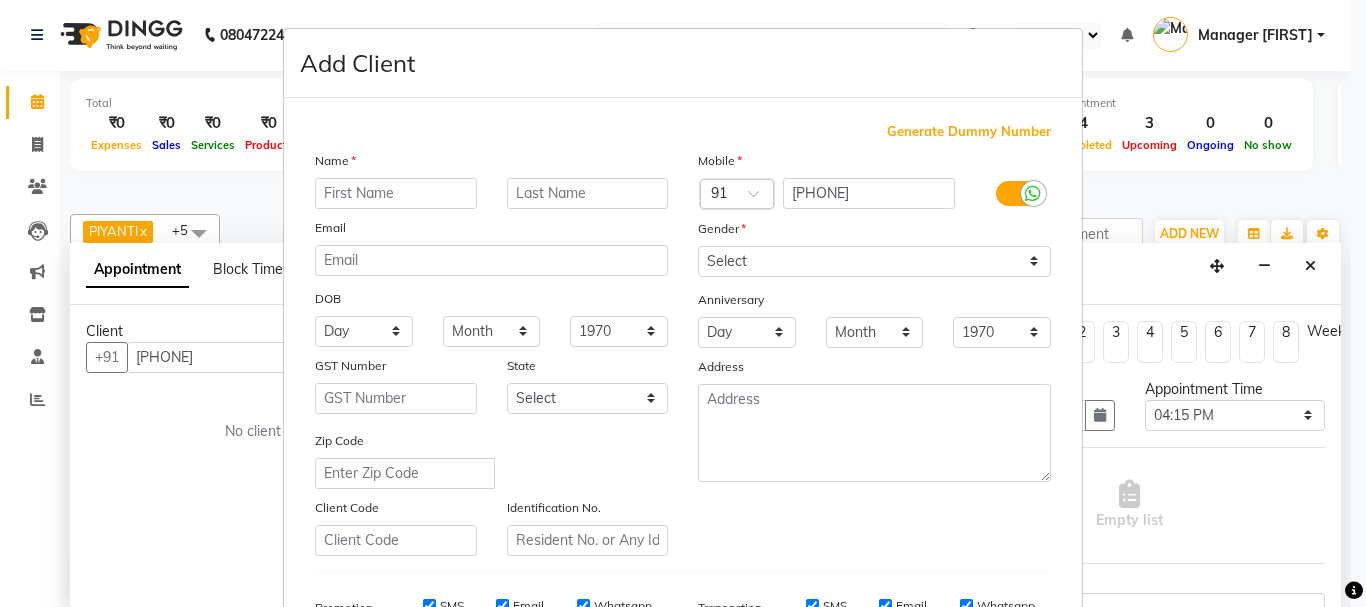 click at bounding box center (396, 193) 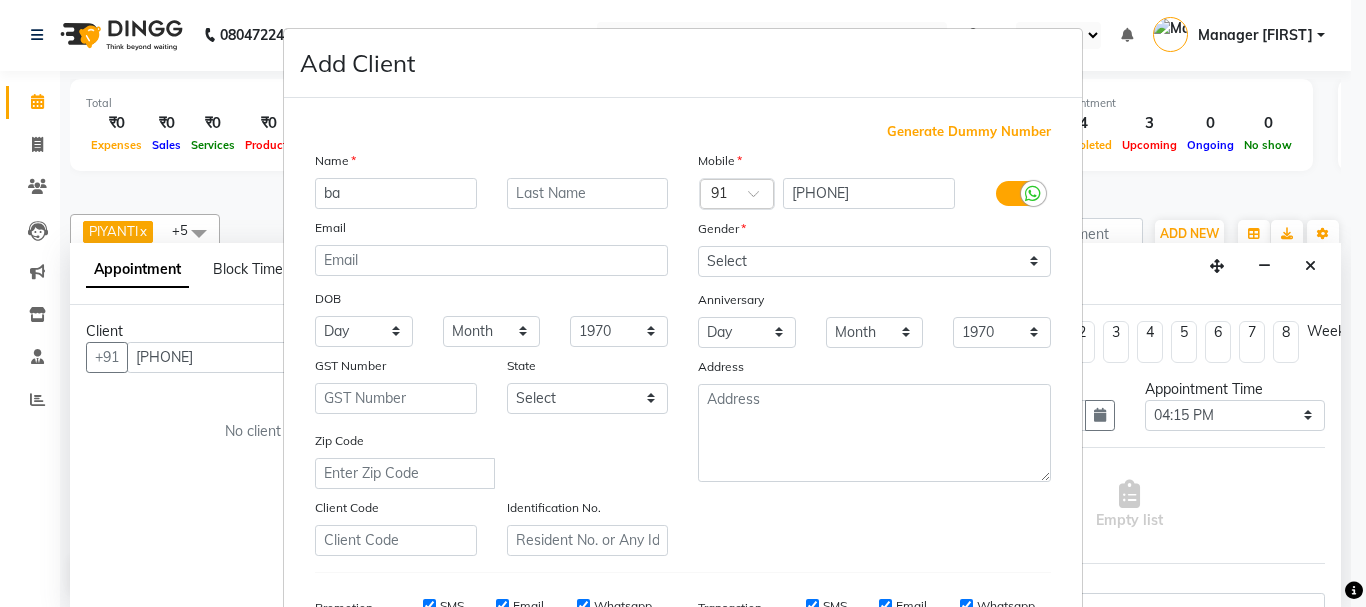 type on "b" 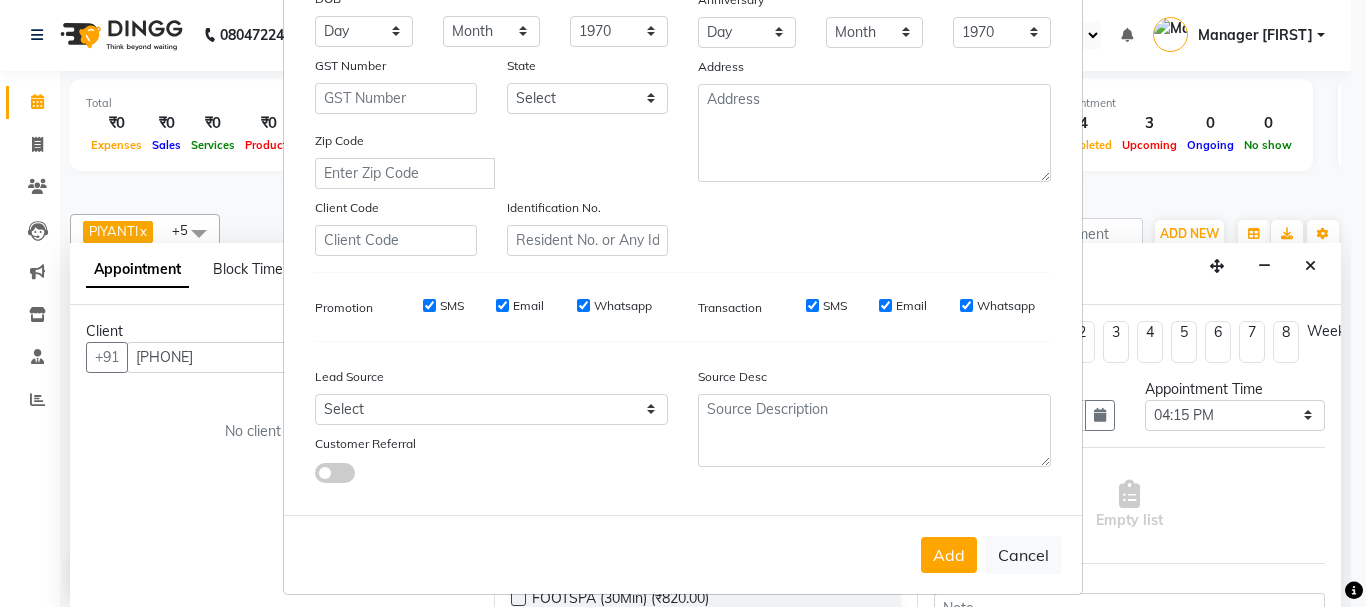 scroll, scrollTop: 100, scrollLeft: 0, axis: vertical 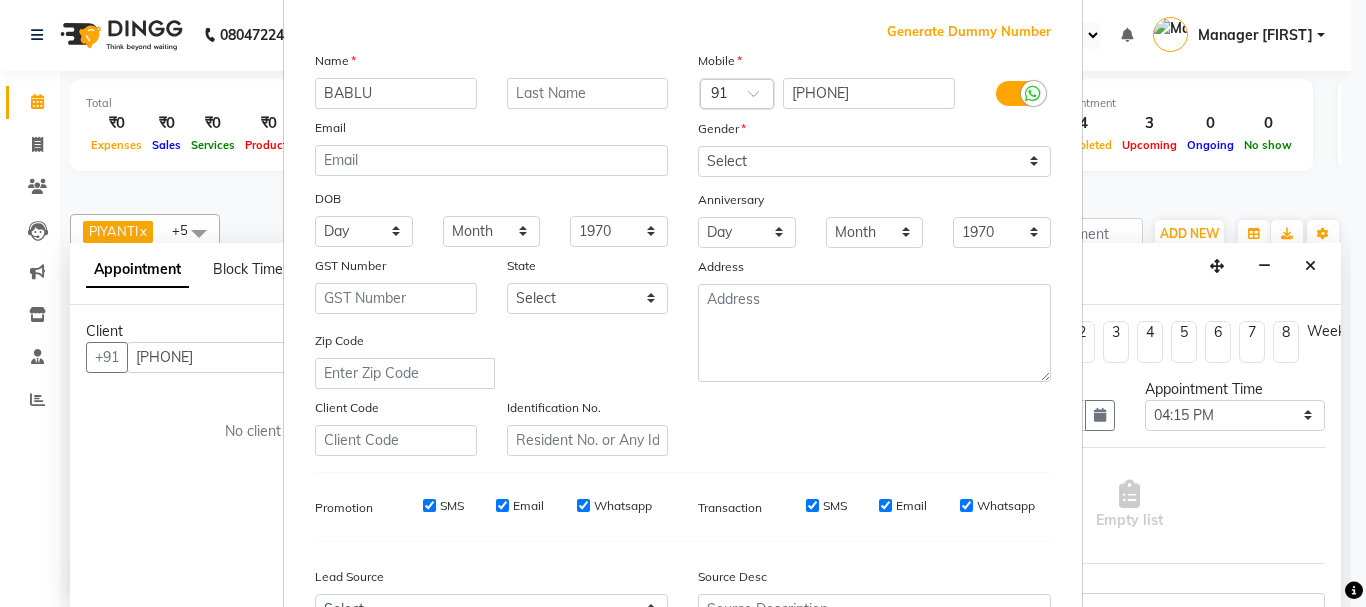 type on "BABLU" 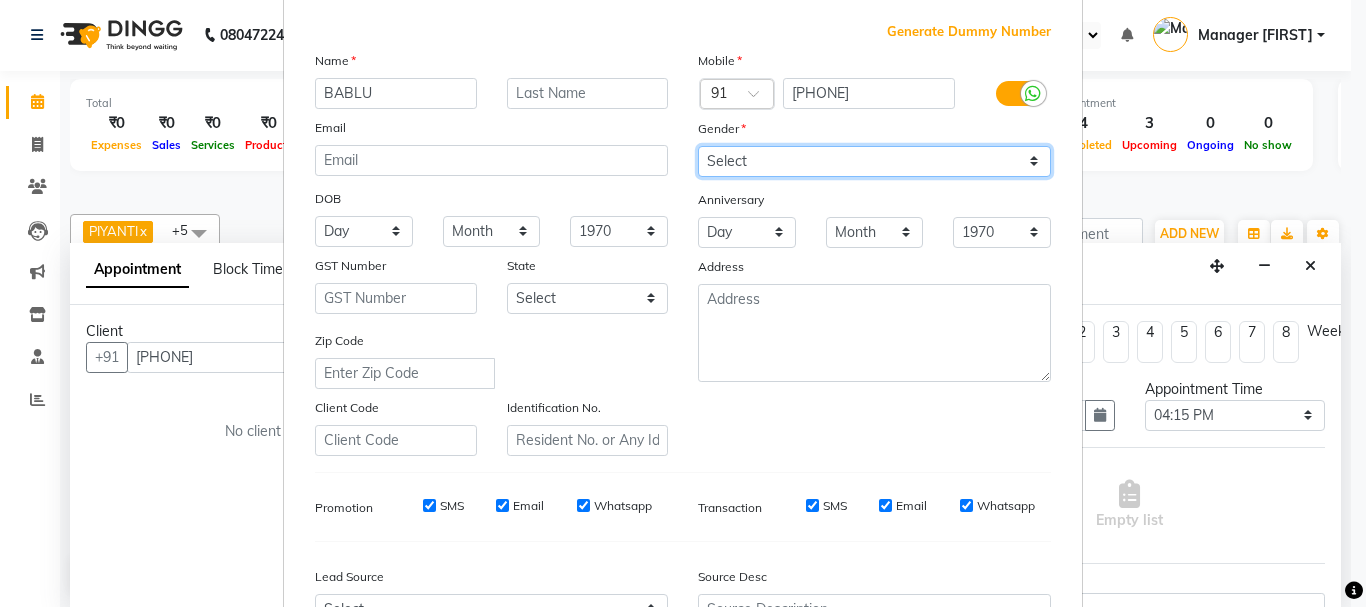 click on "Select Male Female Other Prefer Not To Say" at bounding box center (874, 161) 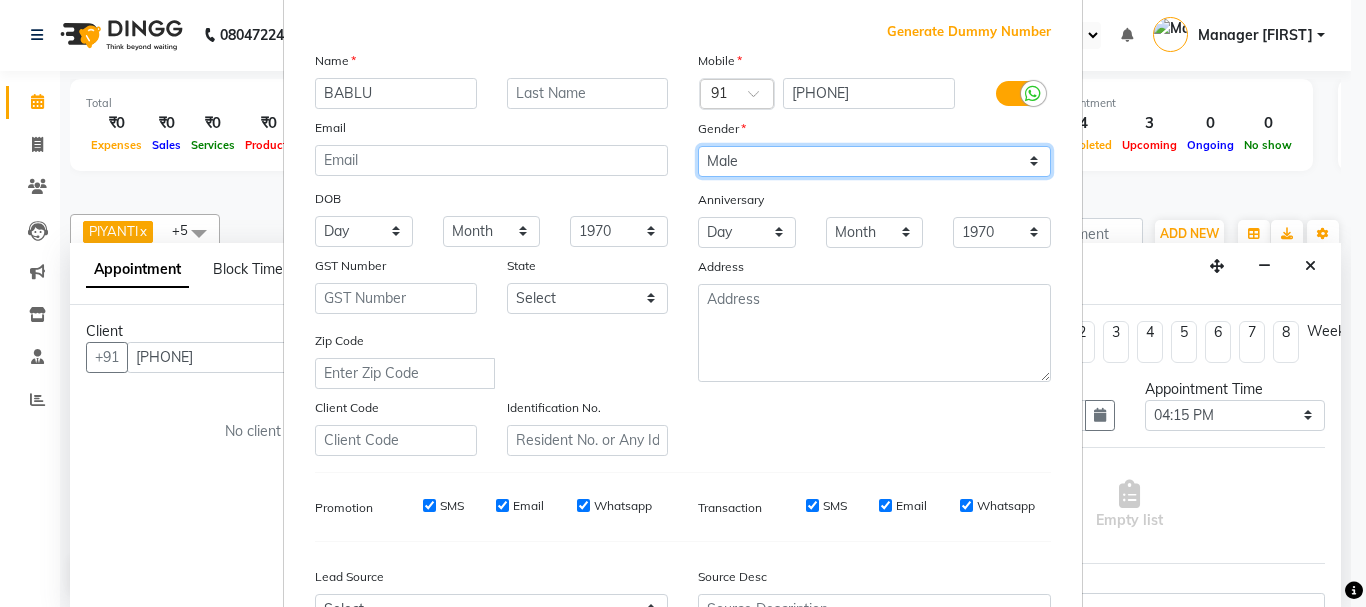 click on "Select Male Female Other Prefer Not To Say" at bounding box center (874, 161) 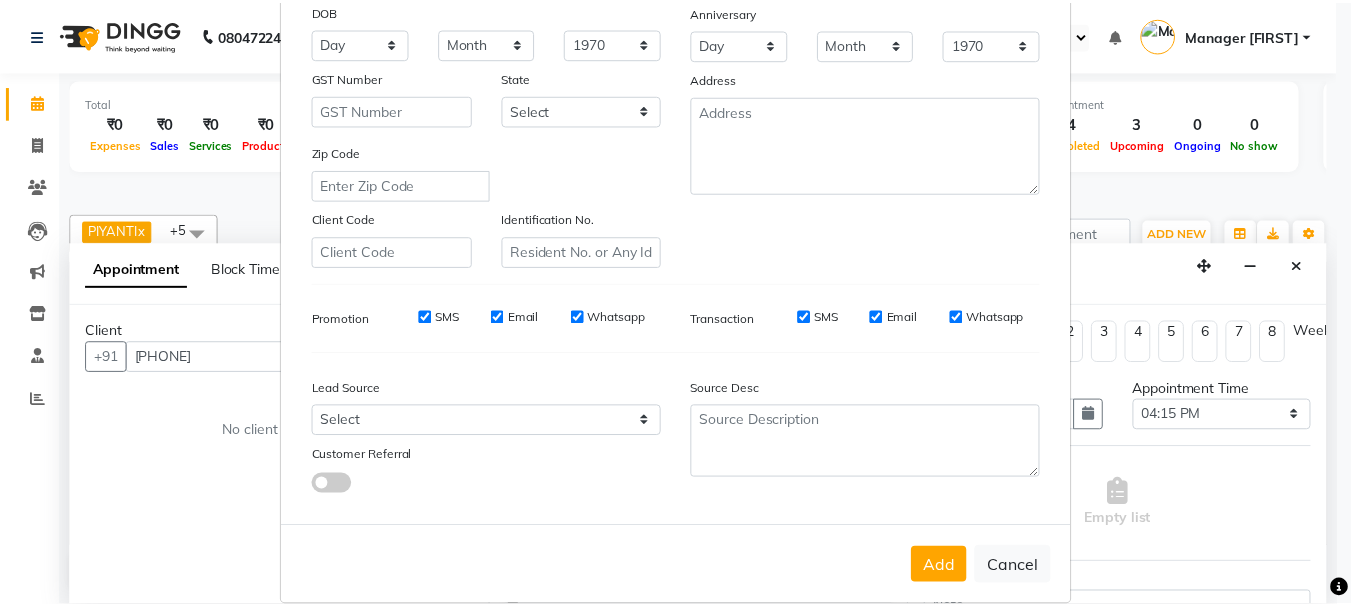 scroll, scrollTop: 300, scrollLeft: 0, axis: vertical 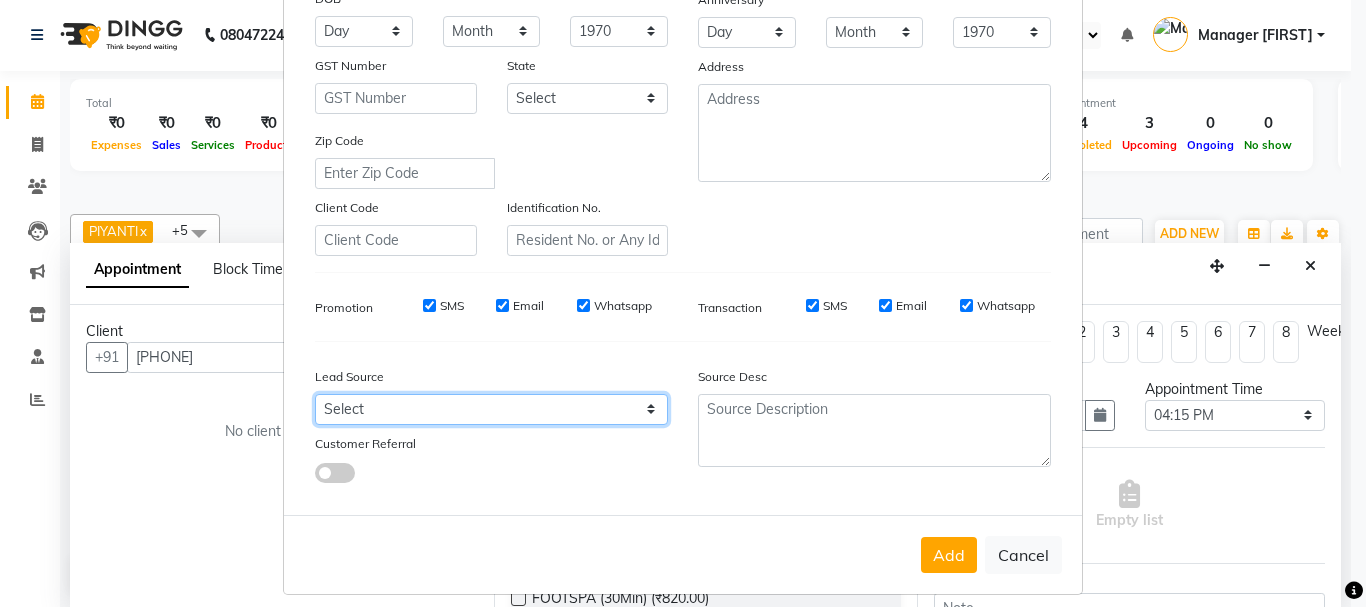 click on "Select Walk-in Referral Internet Friend Word of Mouth Advertisement Facebook JustDial Google Other Instagram  YouTube  WhatsApp" at bounding box center (491, 409) 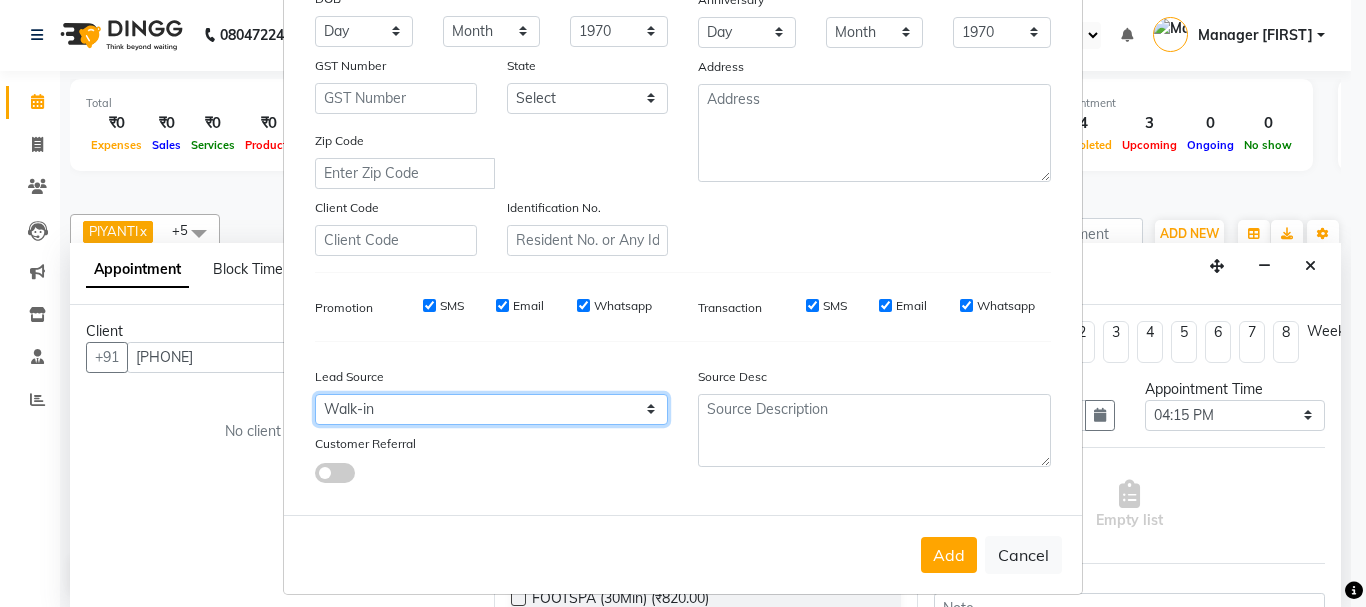 click on "Select Walk-in Referral Internet Friend Word of Mouth Advertisement Facebook JustDial Google Other Instagram  YouTube  WhatsApp" at bounding box center [491, 409] 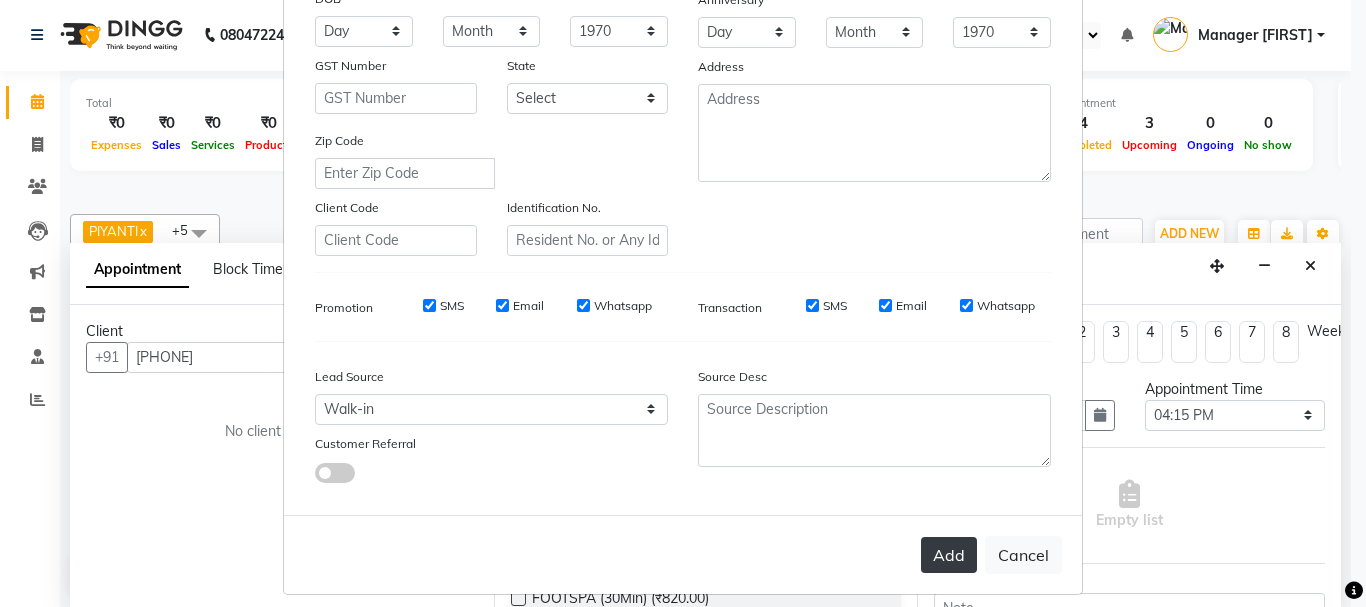 click on "Add" at bounding box center [949, 555] 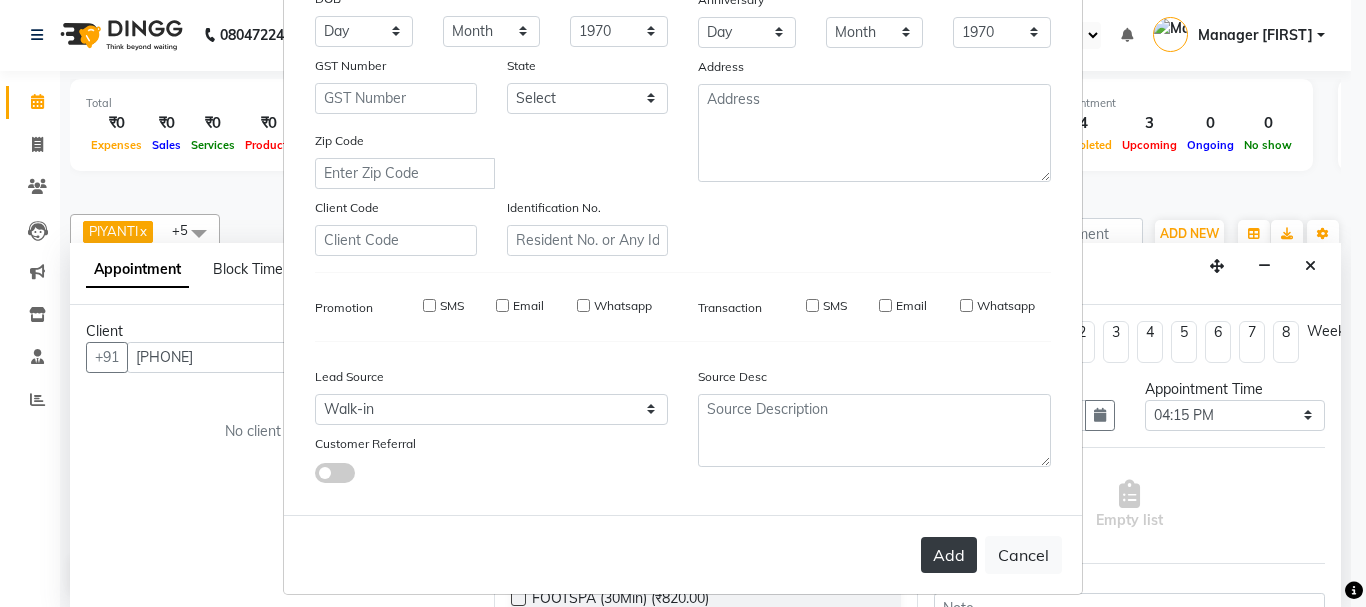 type 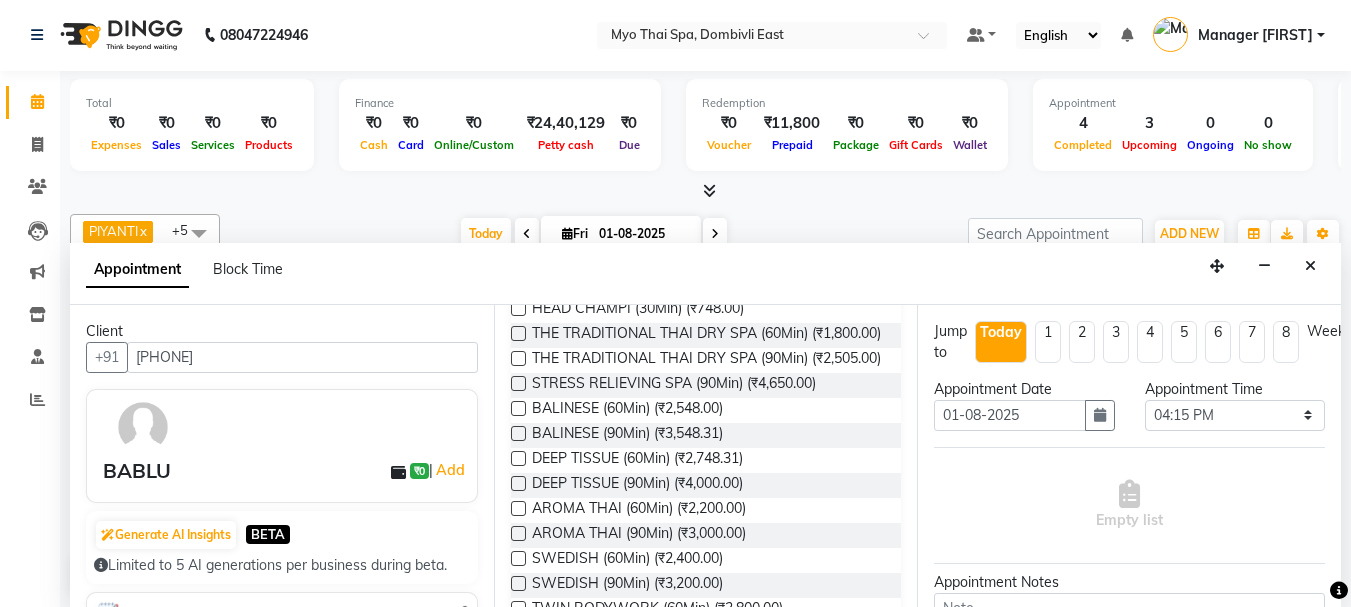 scroll, scrollTop: 500, scrollLeft: 0, axis: vertical 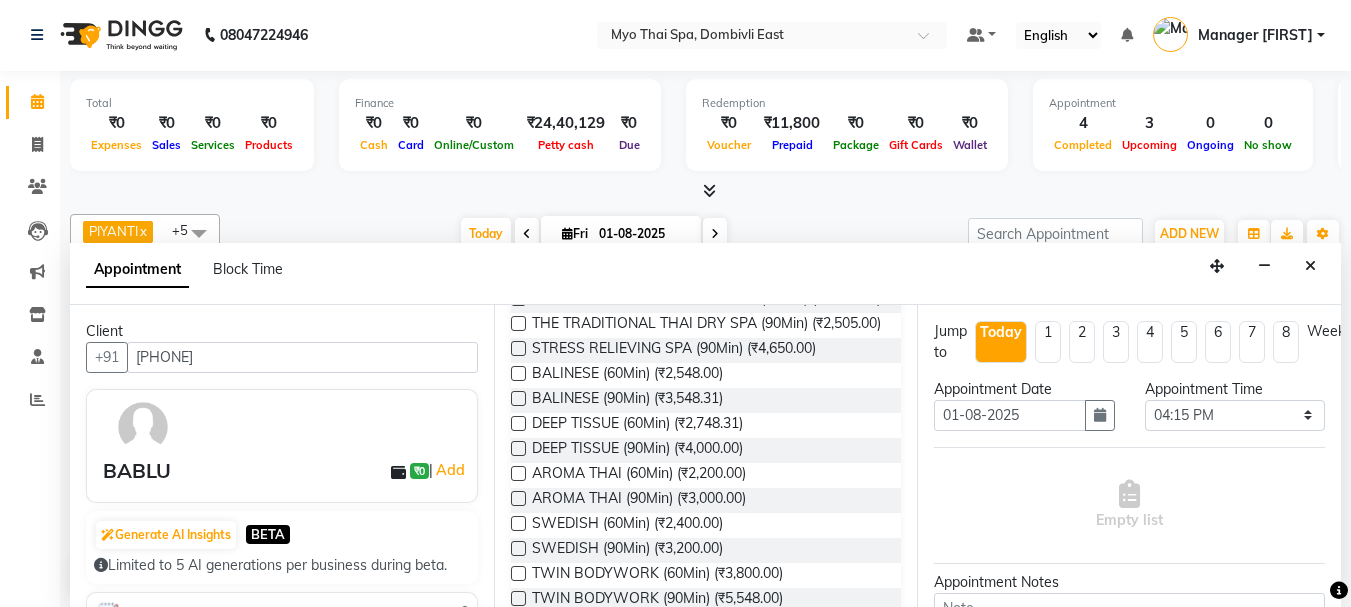 click at bounding box center (518, 423) 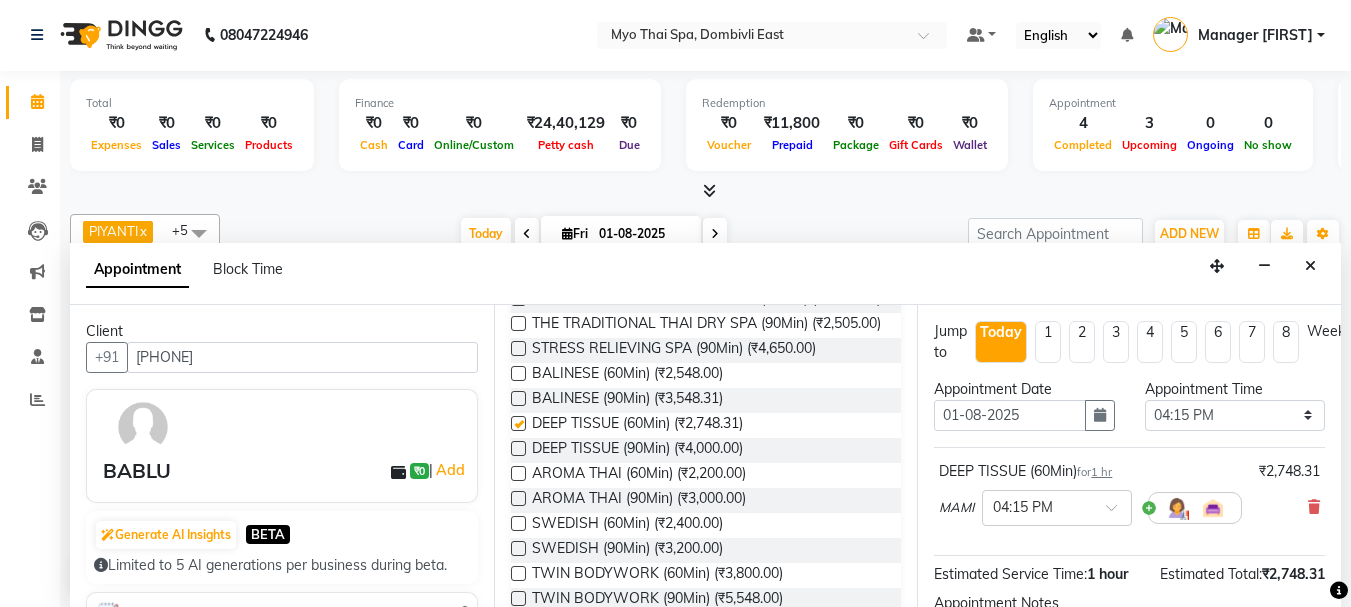 checkbox on "false" 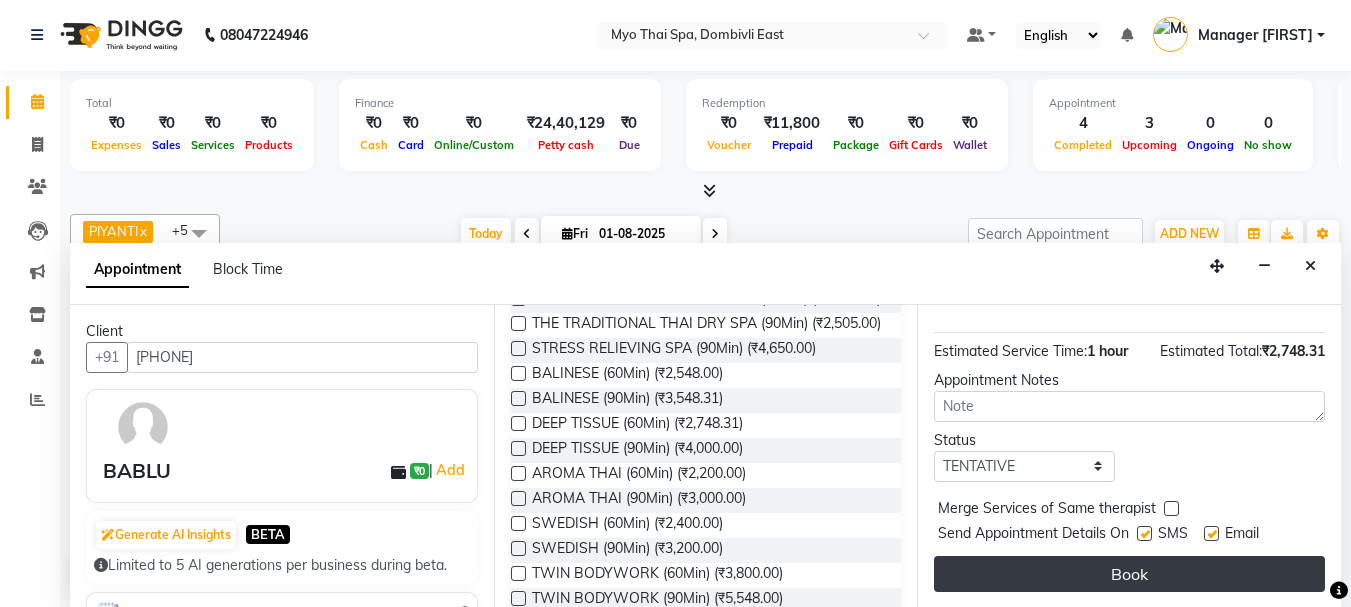 scroll, scrollTop: 239, scrollLeft: 0, axis: vertical 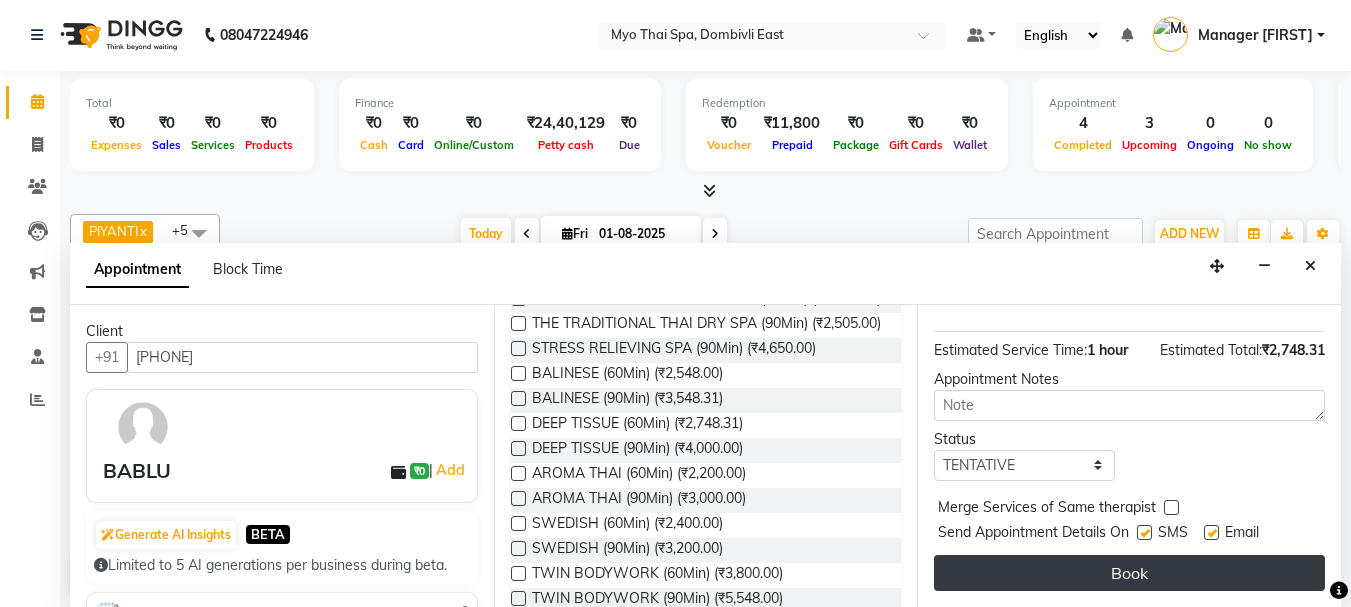 click on "Book" at bounding box center [1129, 573] 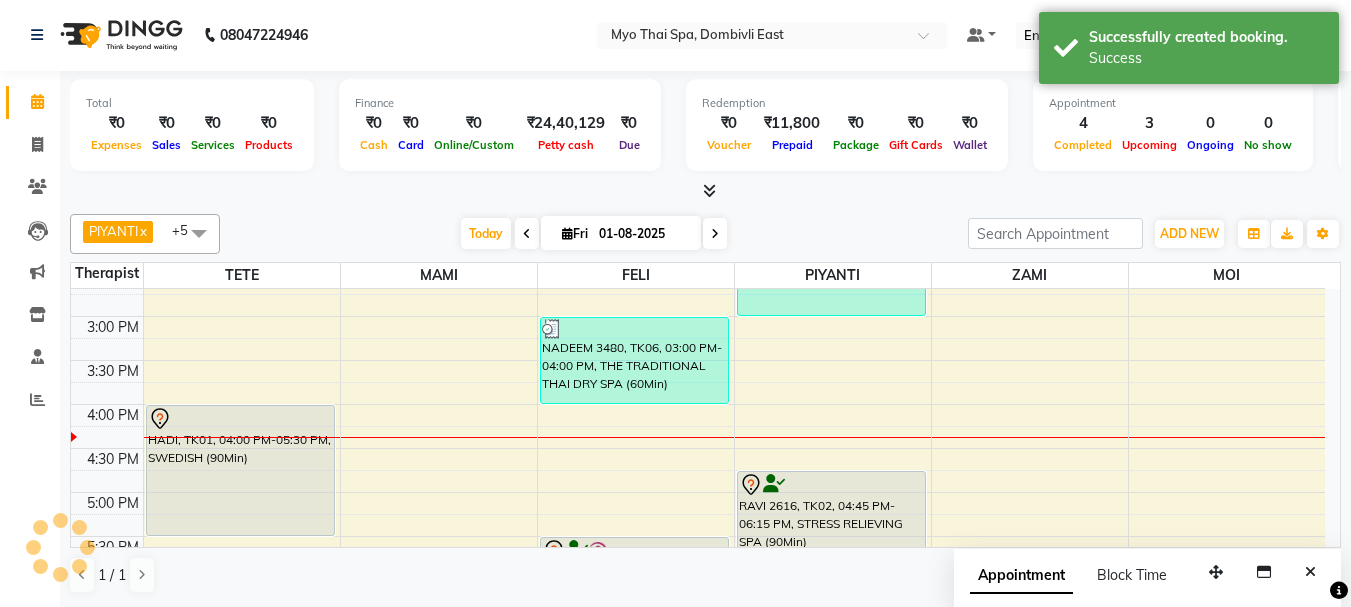 scroll, scrollTop: 0, scrollLeft: 0, axis: both 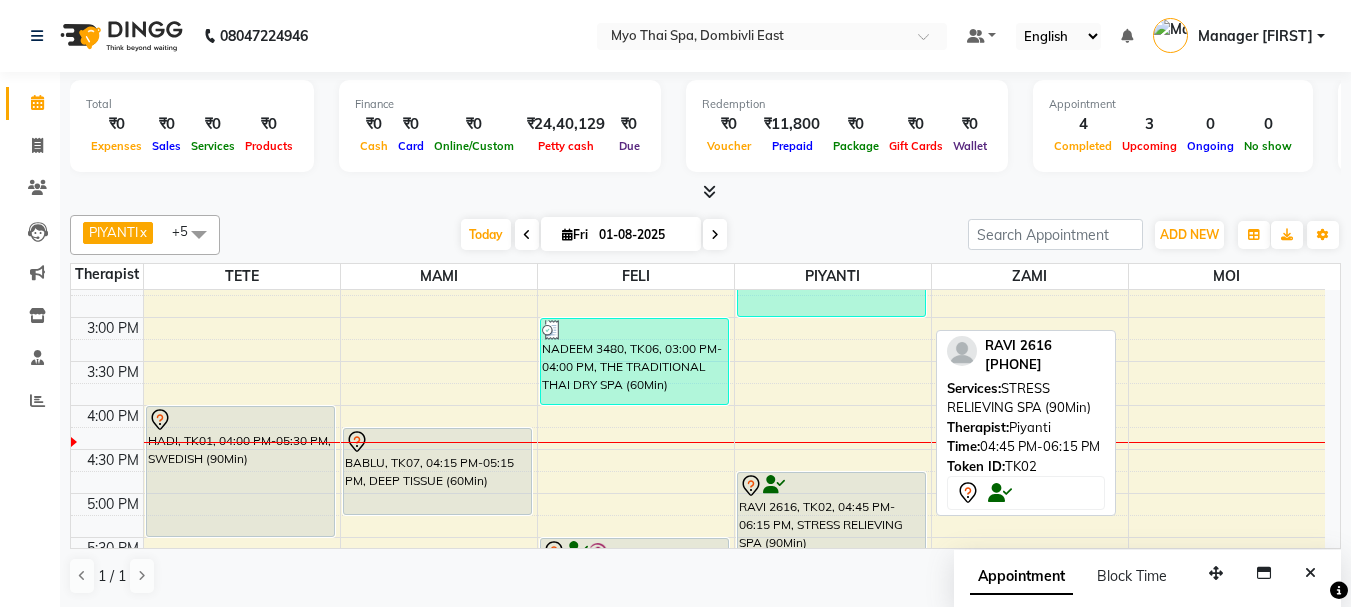 click on "RAVI 2616, TK02, 04:45 PM-06:15 PM, STRESS RELIEVING SPA (90Min)" at bounding box center (831, 537) 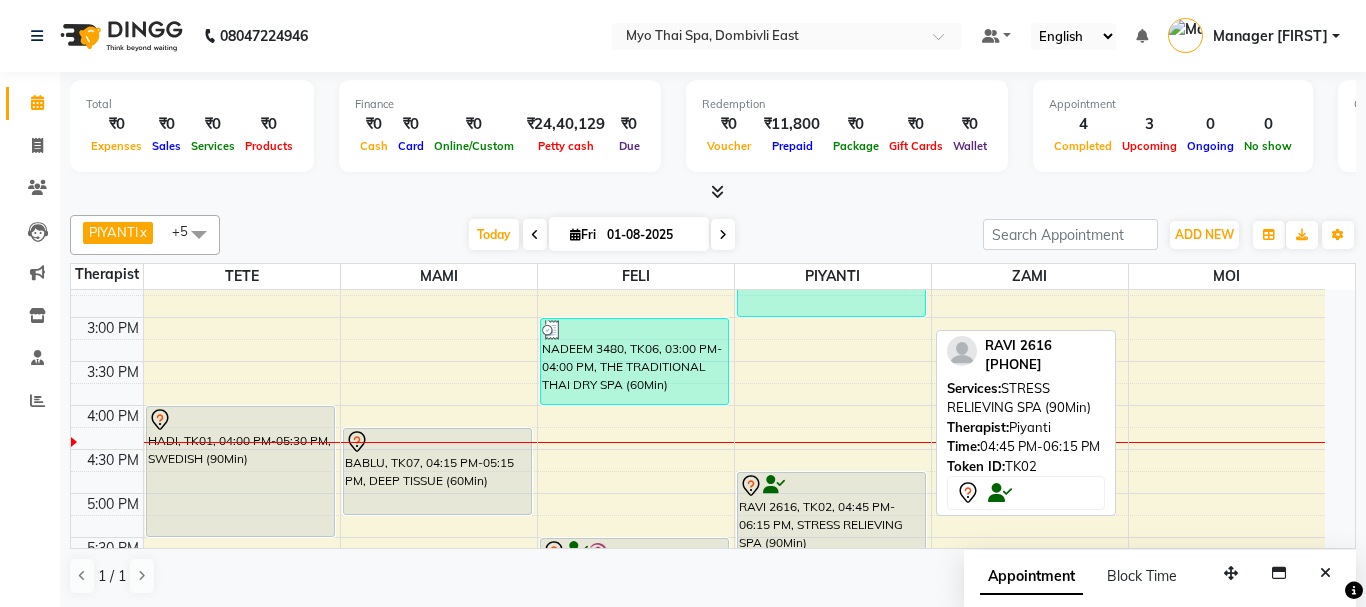 select on "7" 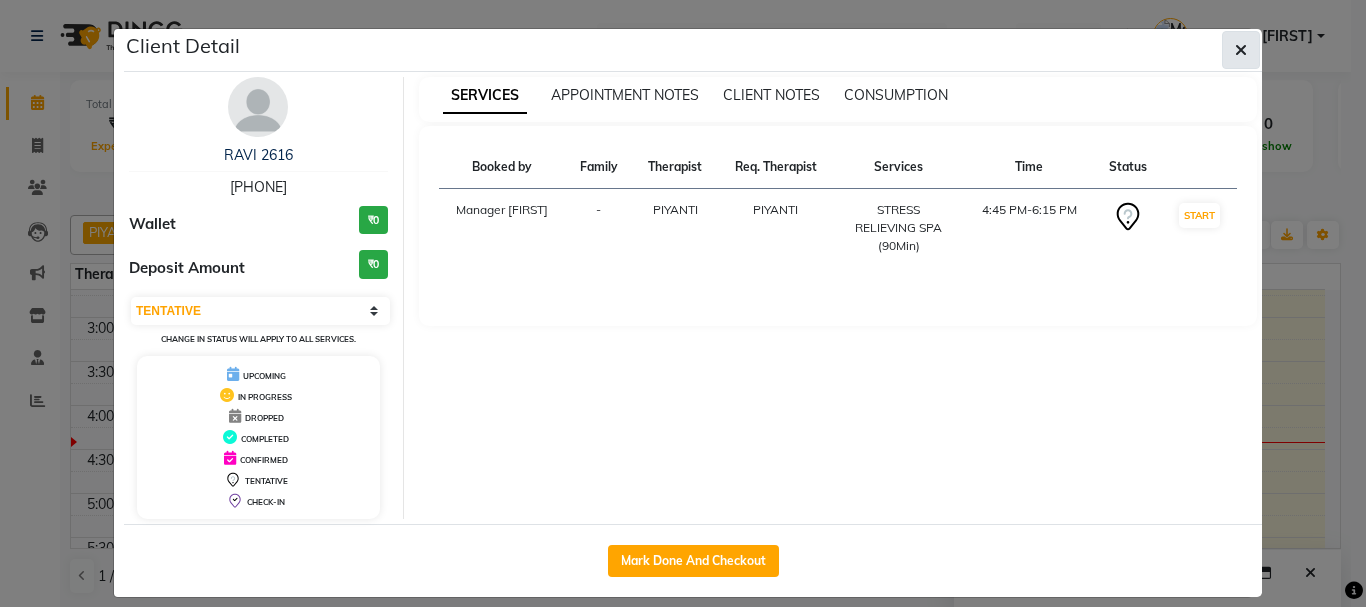 click on "Client Detail" 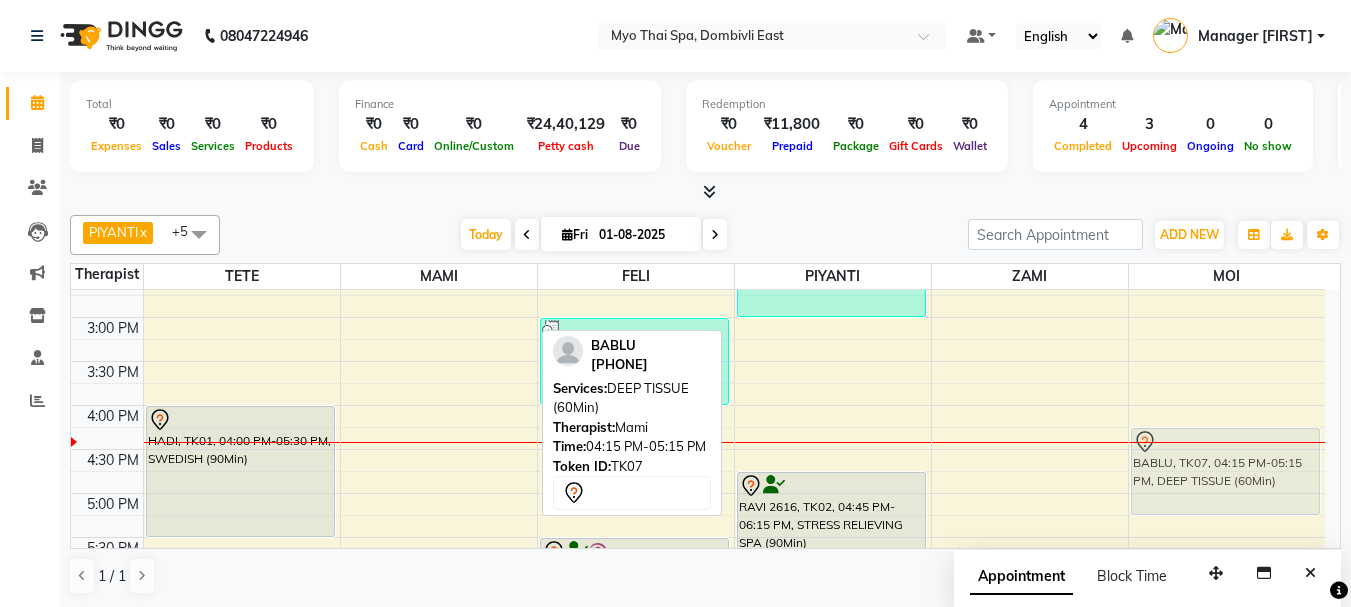 drag, startPoint x: 465, startPoint y: 458, endPoint x: 1194, endPoint y: 463, distance: 729.01715 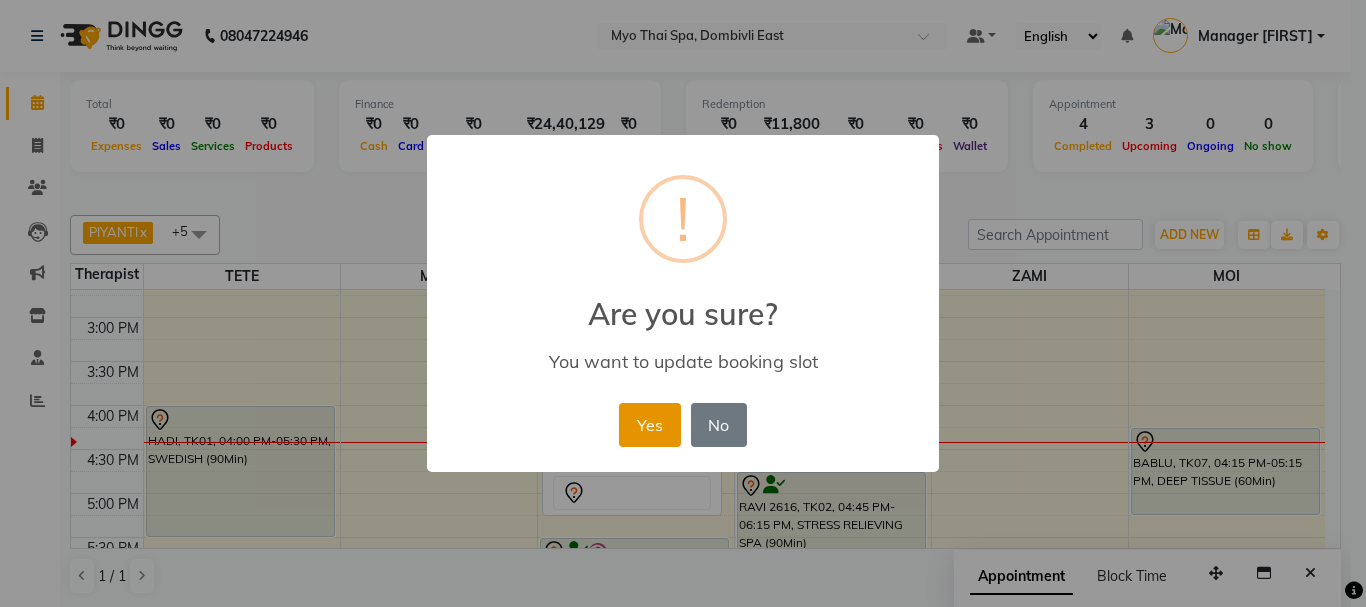 click on "Yes" at bounding box center [649, 425] 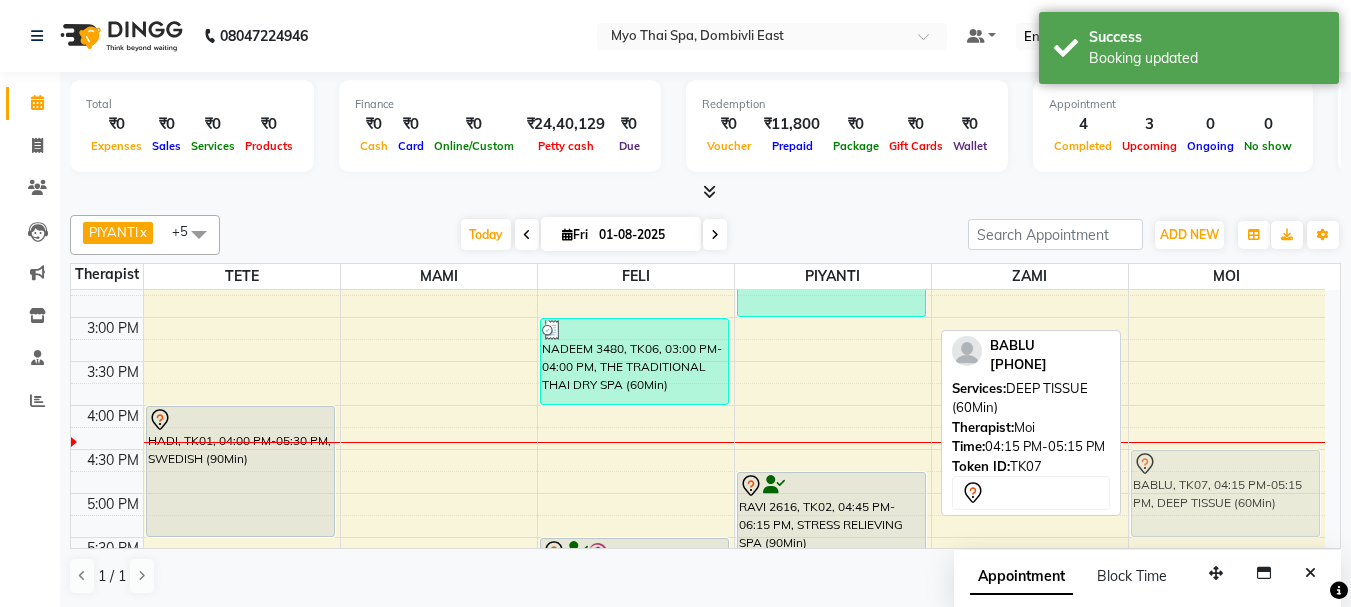 drag, startPoint x: 1250, startPoint y: 480, endPoint x: 1248, endPoint y: 493, distance: 13.152946 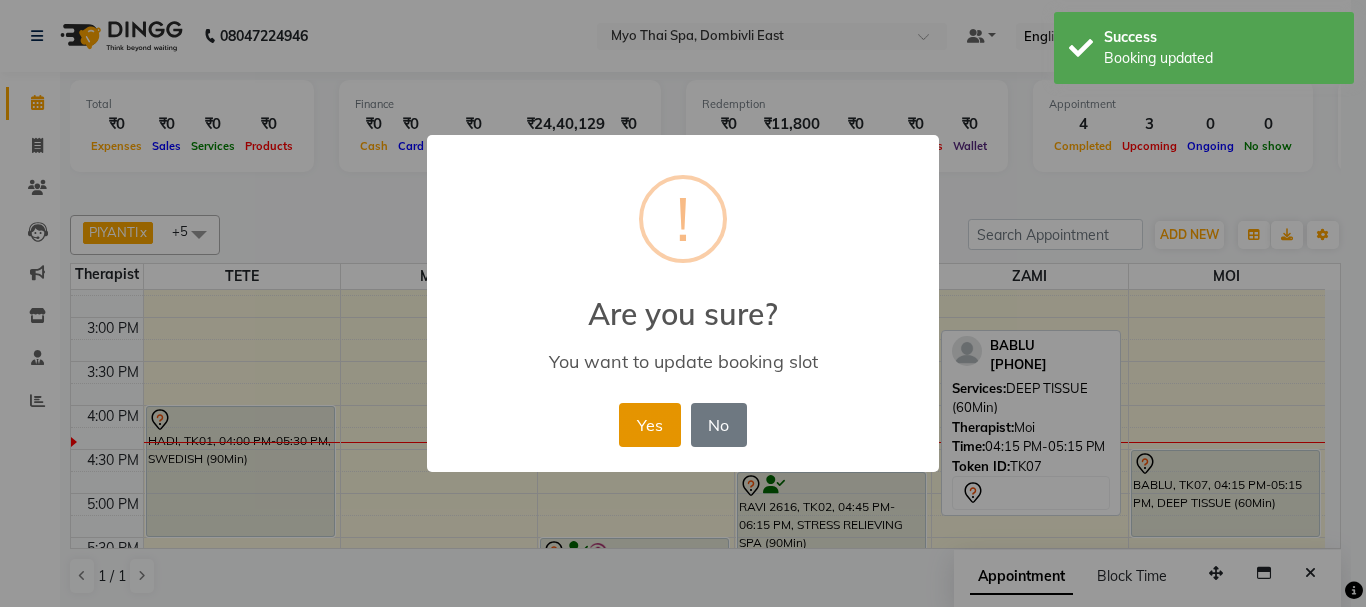 click on "Yes" at bounding box center (649, 425) 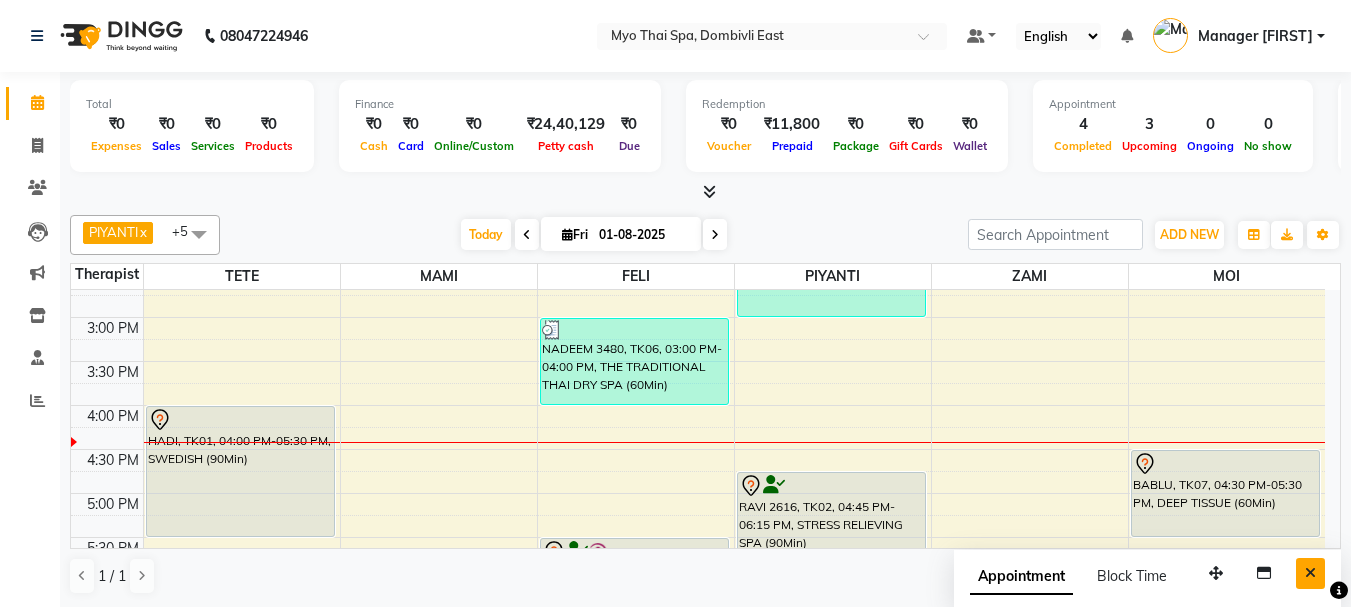 click at bounding box center [1310, 573] 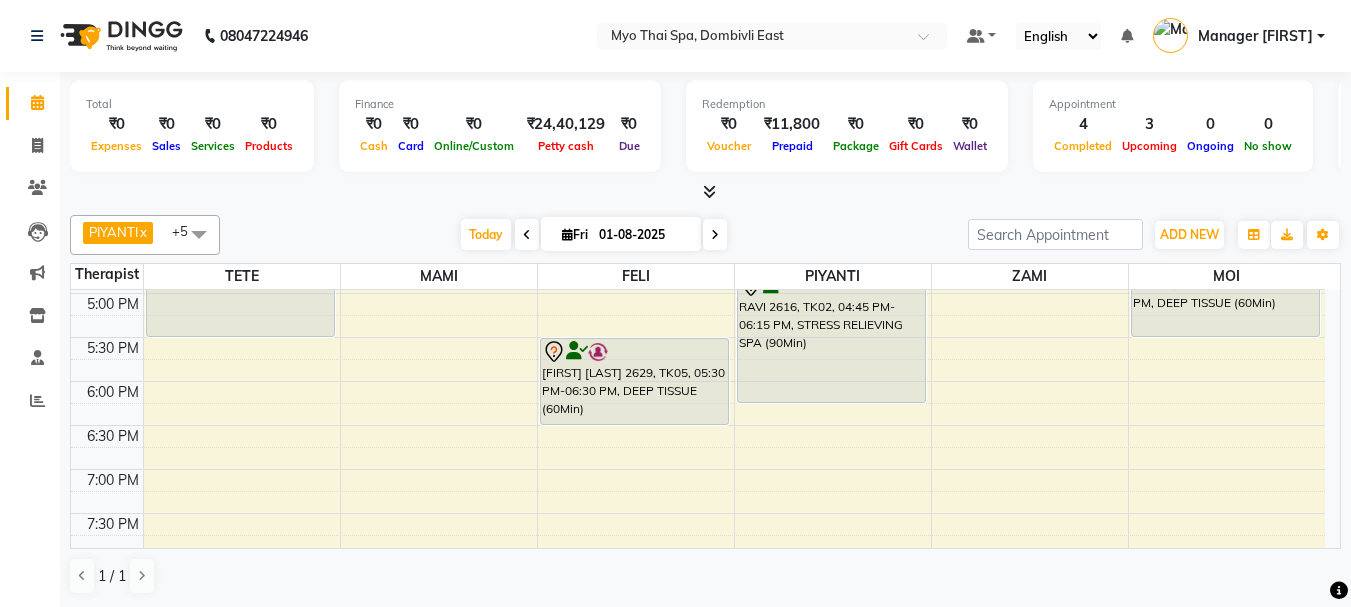 scroll, scrollTop: 600, scrollLeft: 0, axis: vertical 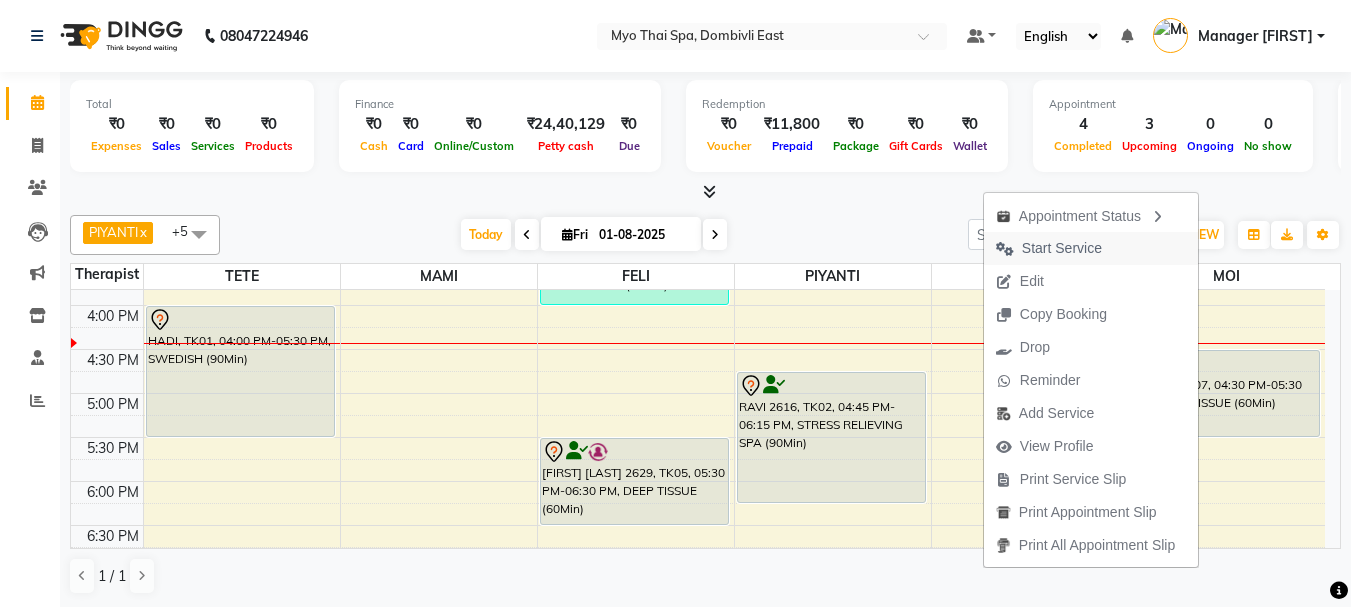 click on "Start Service" at bounding box center [1062, 248] 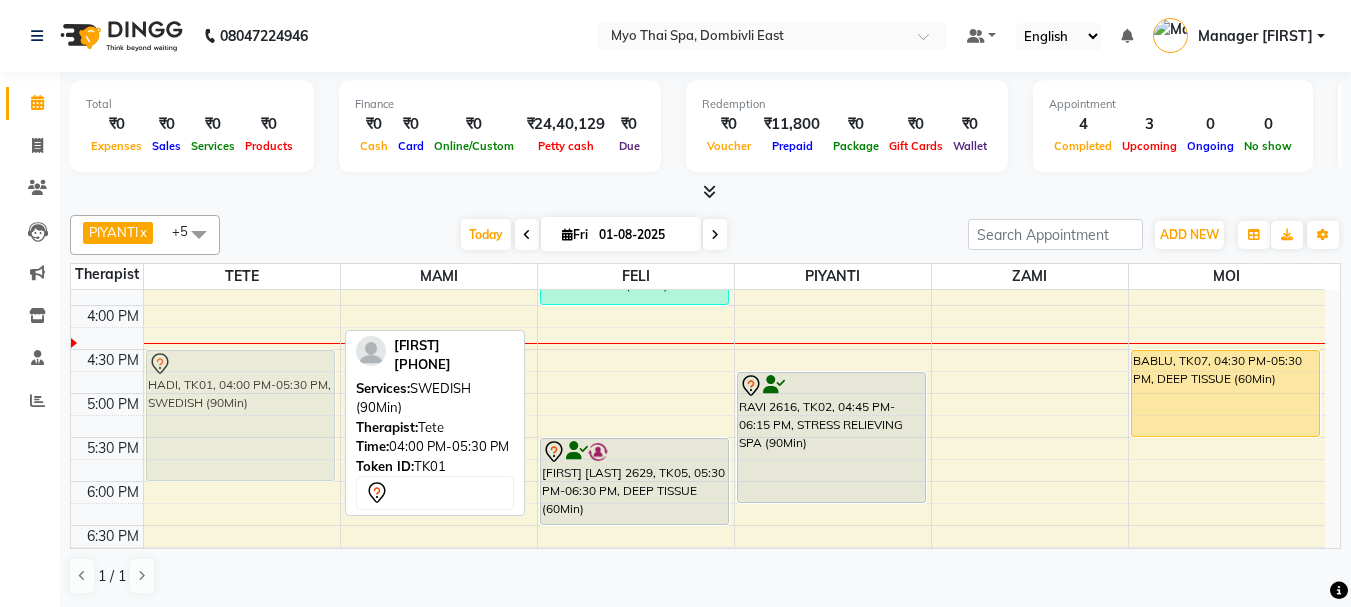 drag, startPoint x: 278, startPoint y: 371, endPoint x: 272, endPoint y: 402, distance: 31.575306 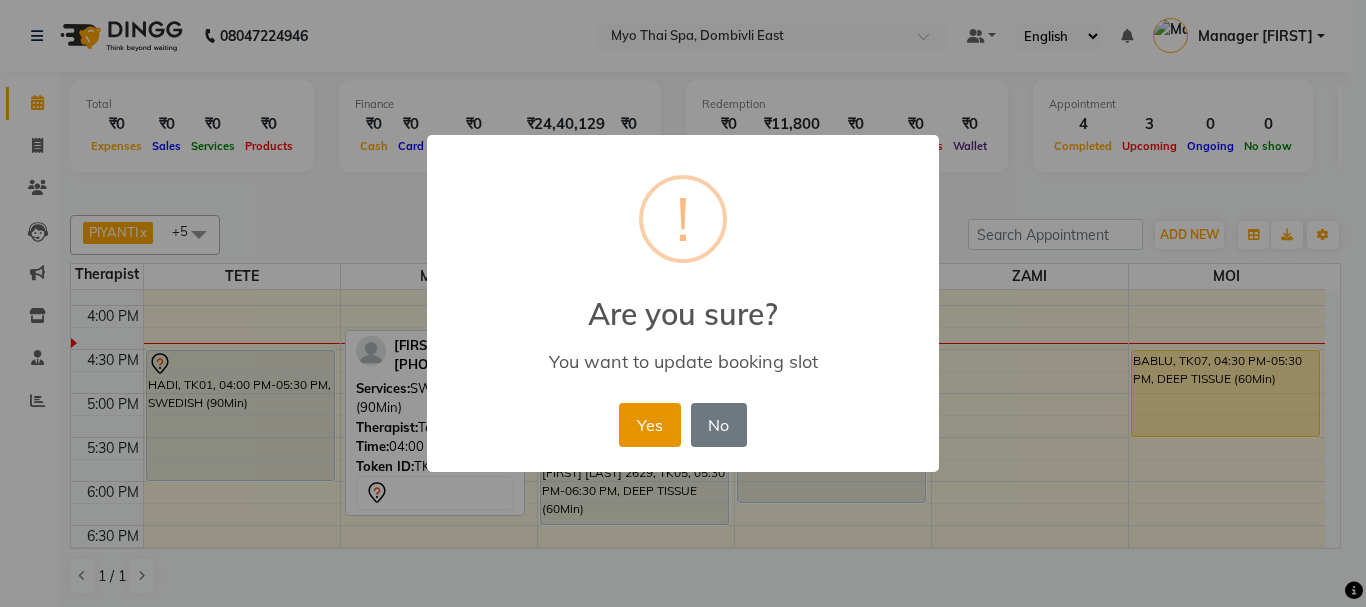click on "Yes" at bounding box center [649, 425] 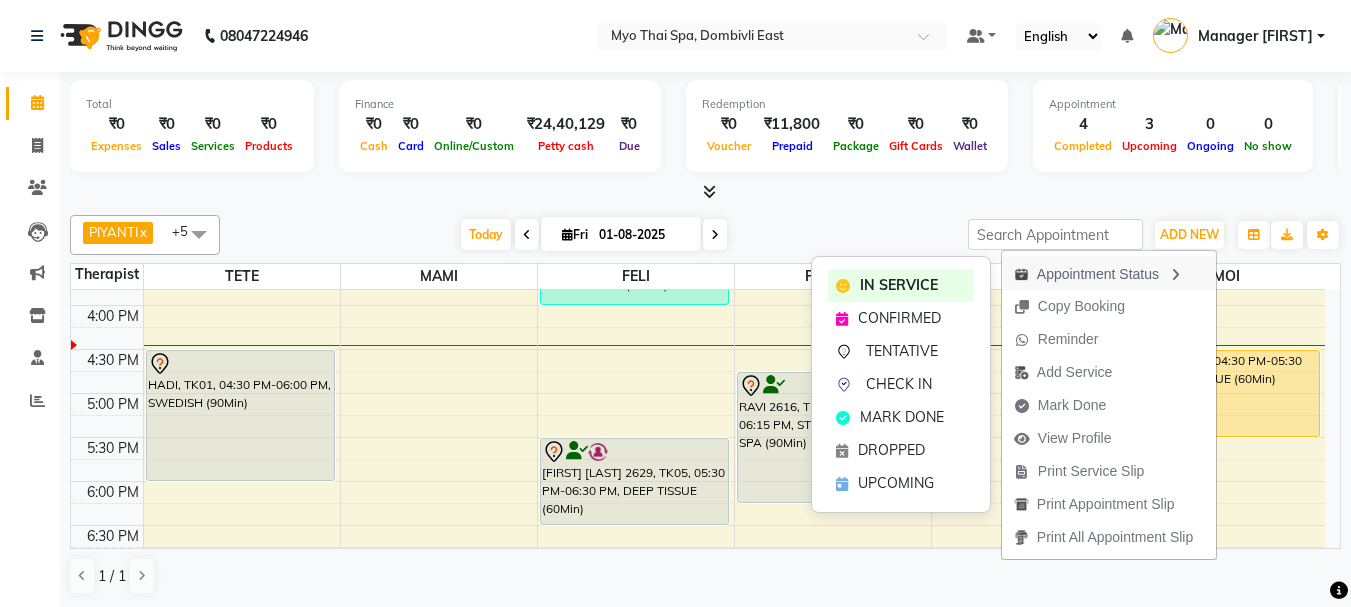 click on "Appointment Status" at bounding box center [1109, 273] 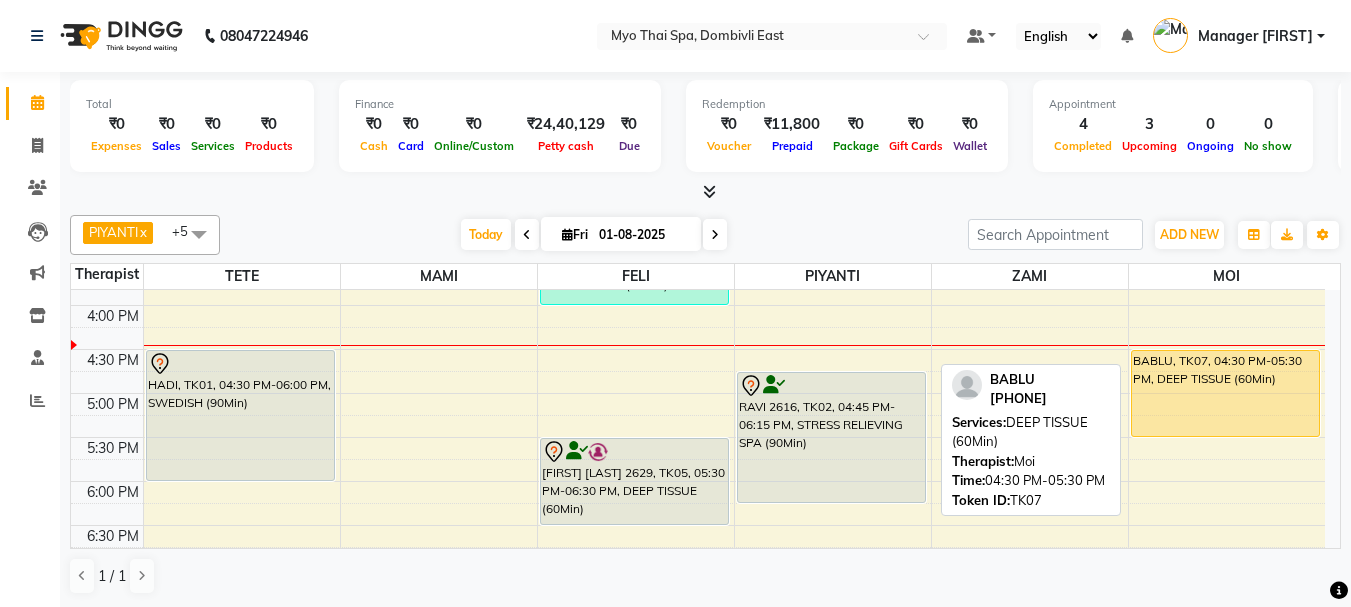 click on "BABLU, TK07, 04:30 PM-05:30 PM, DEEP TISSUE (60Min)" at bounding box center [1226, 393] 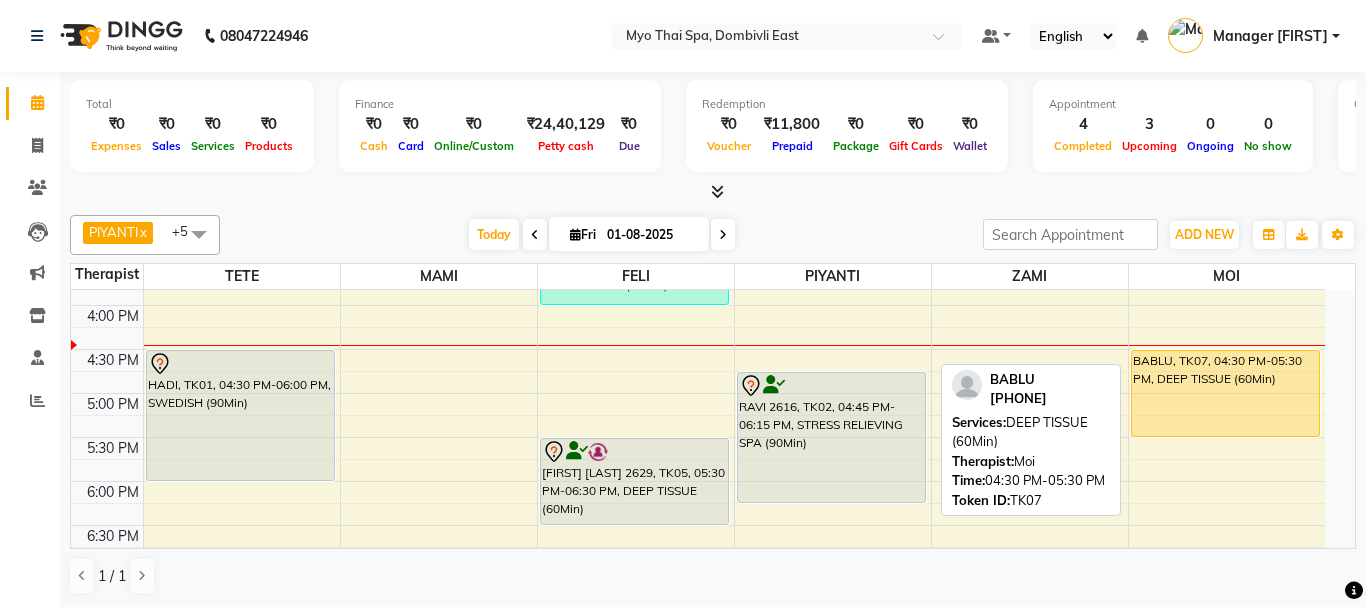 select on "1" 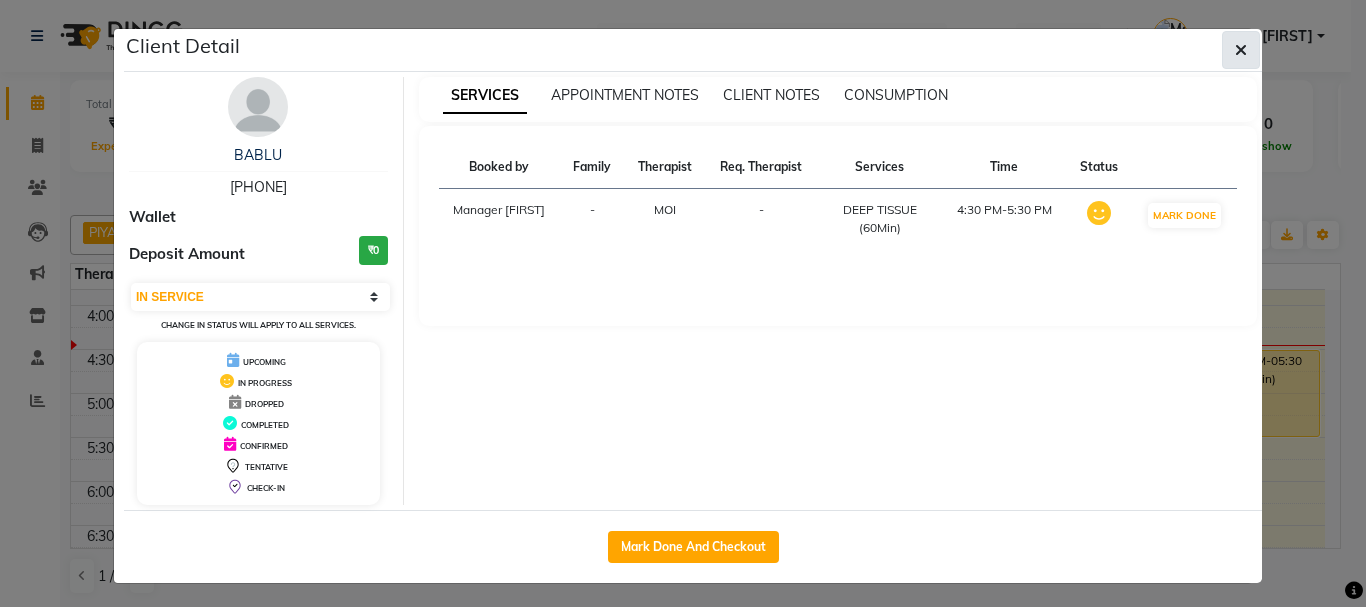 click 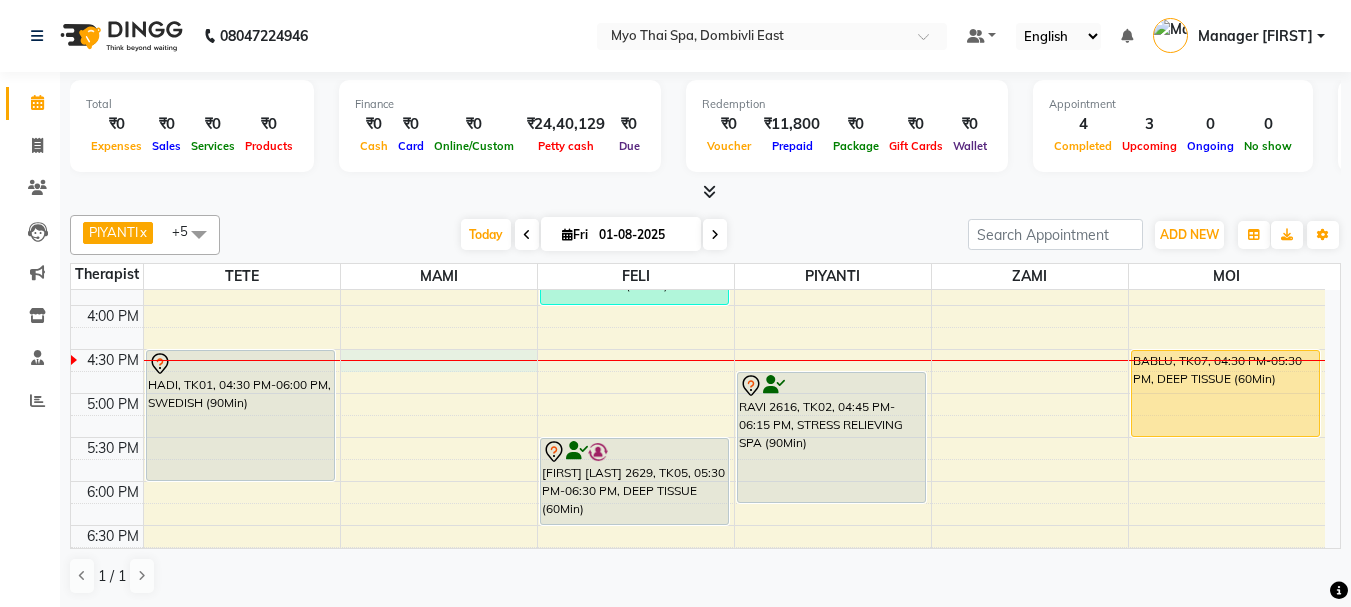 click on "2717[FIRST] [LAST], TK03, 11:30 AM-01:00 PM, FOOT SPA Head/Back & Shoulder (90Min) HADI, TK01, 04:30 PM-06:00 PM, SWEDISH (90Min) 3257[FIRST] [LAST], TK04, 01:00 PM-02:00 PM, SWEDISH (60Min) NADEEM 3480, TK06, 03:00 PM-04:00 PM, THE TRADITIONAL THAI DRY SPA (60Min) [FIRST] [LAST] 2629, TK05, 05:30 PM-06:30 PM, DEEP TISSUE (60Min) 3257[FIRST] [LAST], TK04, 02:00 PM-03:00 PM, SWEDISH (60Min) RAVI 2616, TK02, 04:45 PM-06:15 PM, STRESS RELIEVING SPA (90Min) BABLU, TK07, 04:30 PM-05:30 PM, DEEP TISSUE (60Min)" at bounding box center (698, 305) 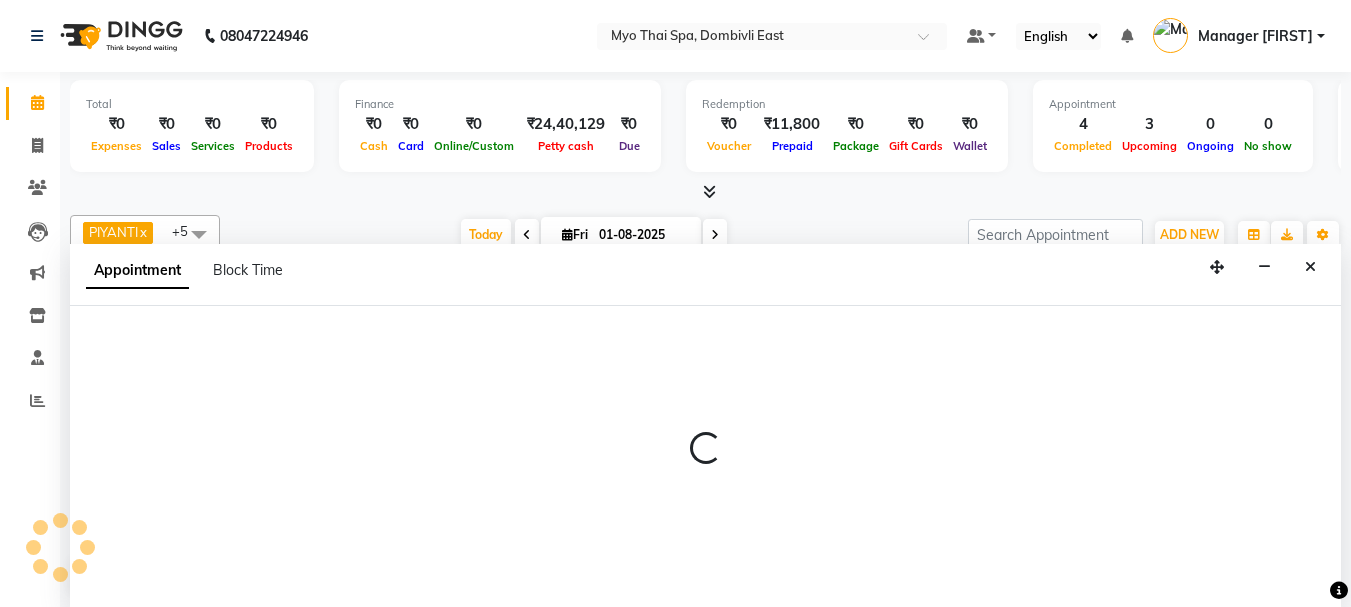 scroll, scrollTop: 1, scrollLeft: 0, axis: vertical 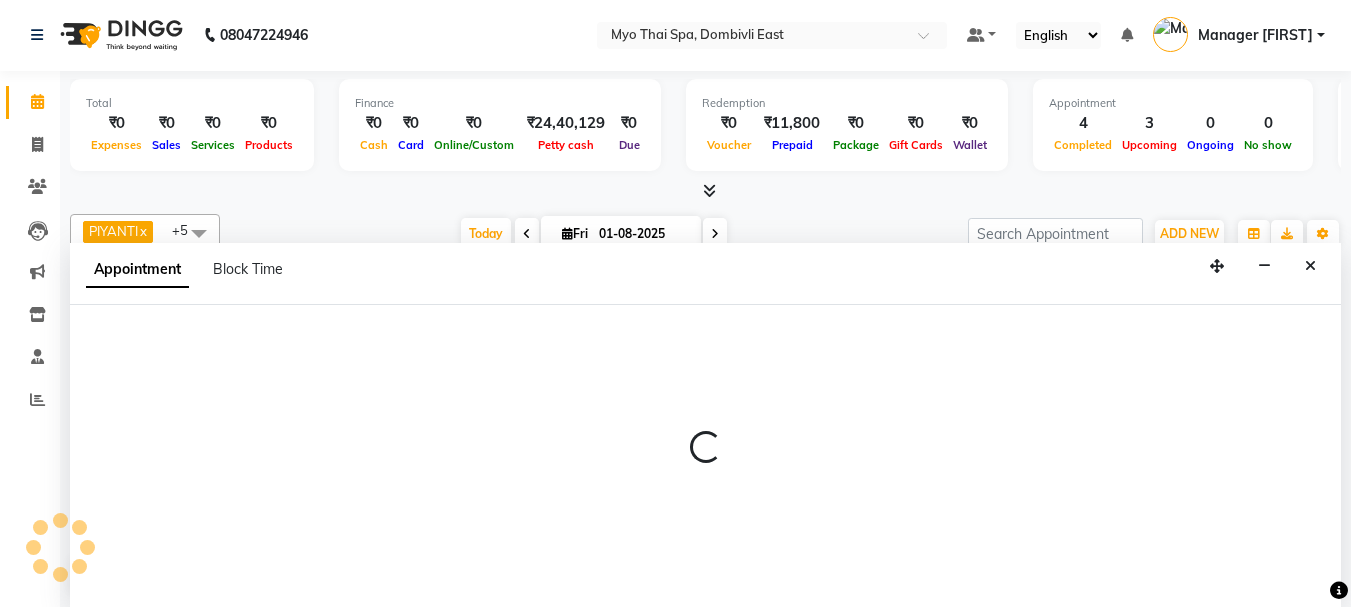 select on "33413" 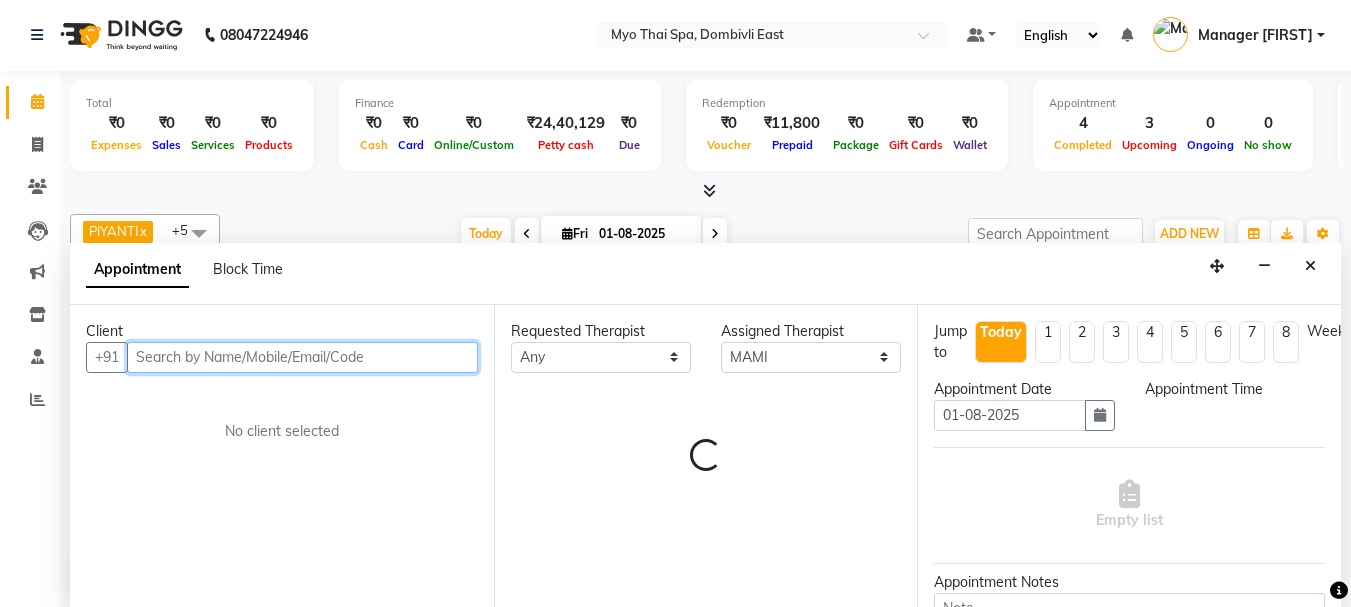 select on "990" 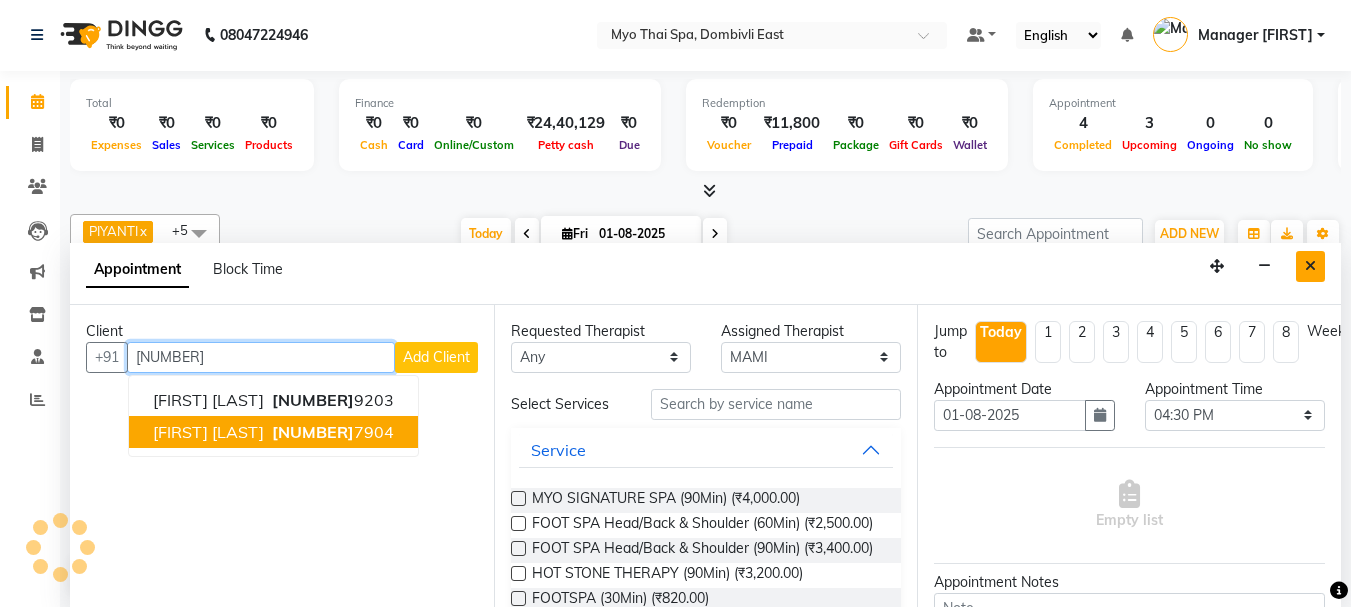 type on "[NUMBER]" 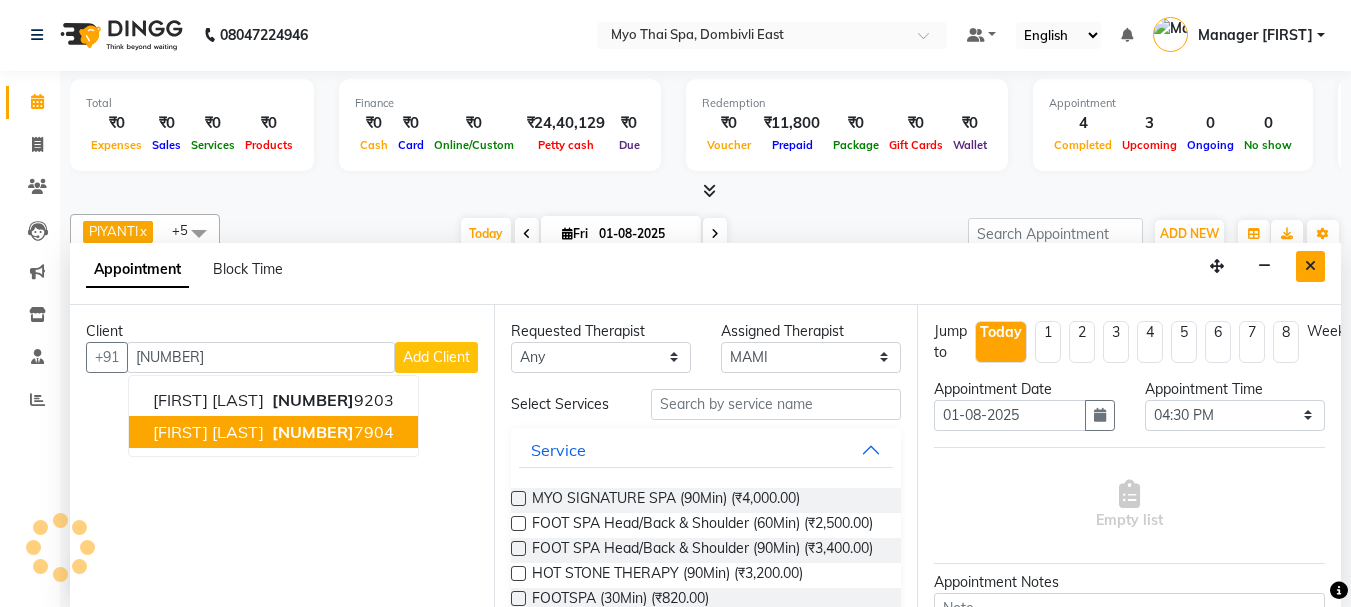 click at bounding box center (1310, 266) 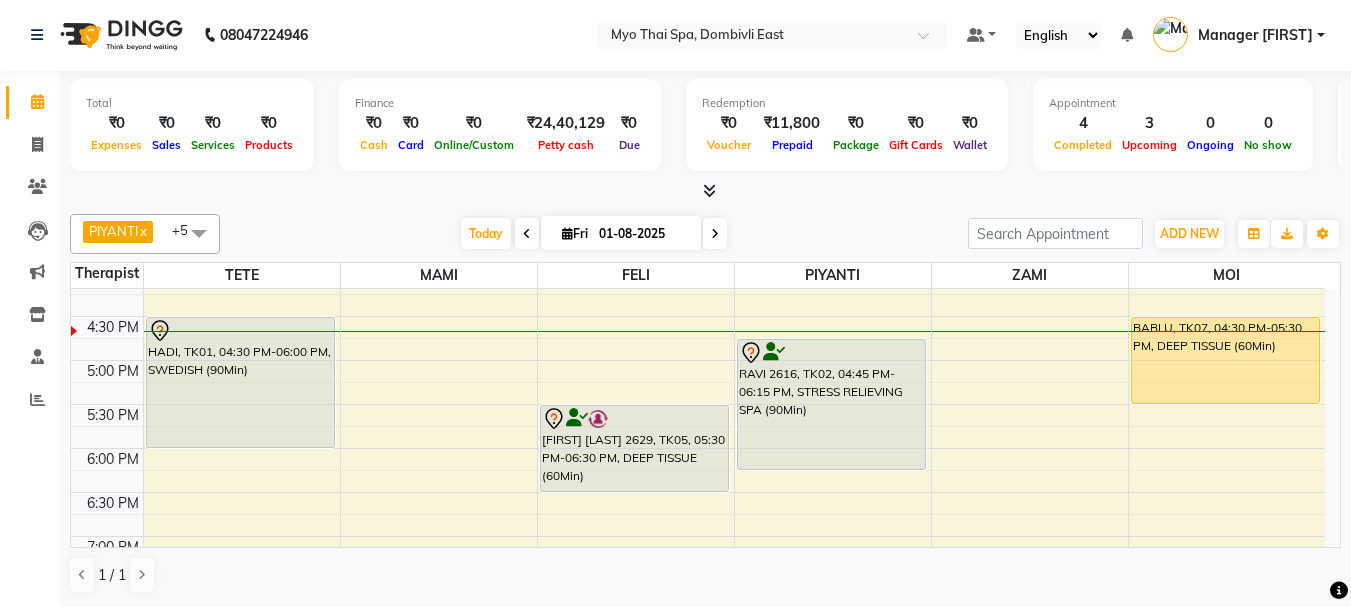 scroll, scrollTop: 600, scrollLeft: 0, axis: vertical 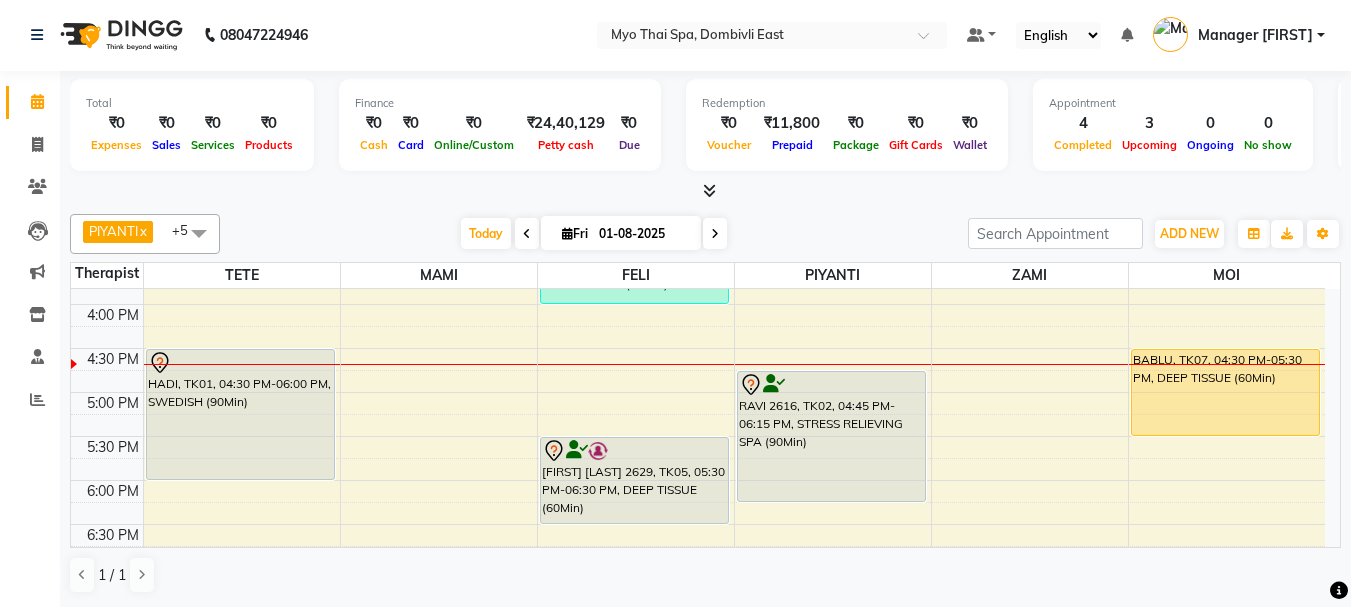 click on "2717[FIRST] [LAST], TK03, 11:30 AM-01:00 PM, FOOT SPA Head/Back & Shoulder (90Min) HADI, TK01, 04:30 PM-06:00 PM, SWEDISH (90Min) 3257[FIRST] [LAST], TK04, 01:00 PM-02:00 PM, SWEDISH (60Min) NADEEM 3480, TK06, 03:00 PM-04:00 PM, THE TRADITIONAL THAI DRY SPA (60Min) [FIRST] [LAST] 2629, TK05, 05:30 PM-06:30 PM, DEEP TISSUE (60Min) 3257[FIRST] [LAST], TK04, 02:00 PM-03:00 PM, SWEDISH (60Min) RAVI 2616, TK02, 04:45 PM-06:15 PM, STRESS RELIEVING SPA (90Min) BABLU, TK07, 04:30 PM-05:30 PM, DEEP TISSUE (60Min)" at bounding box center (698, 304) 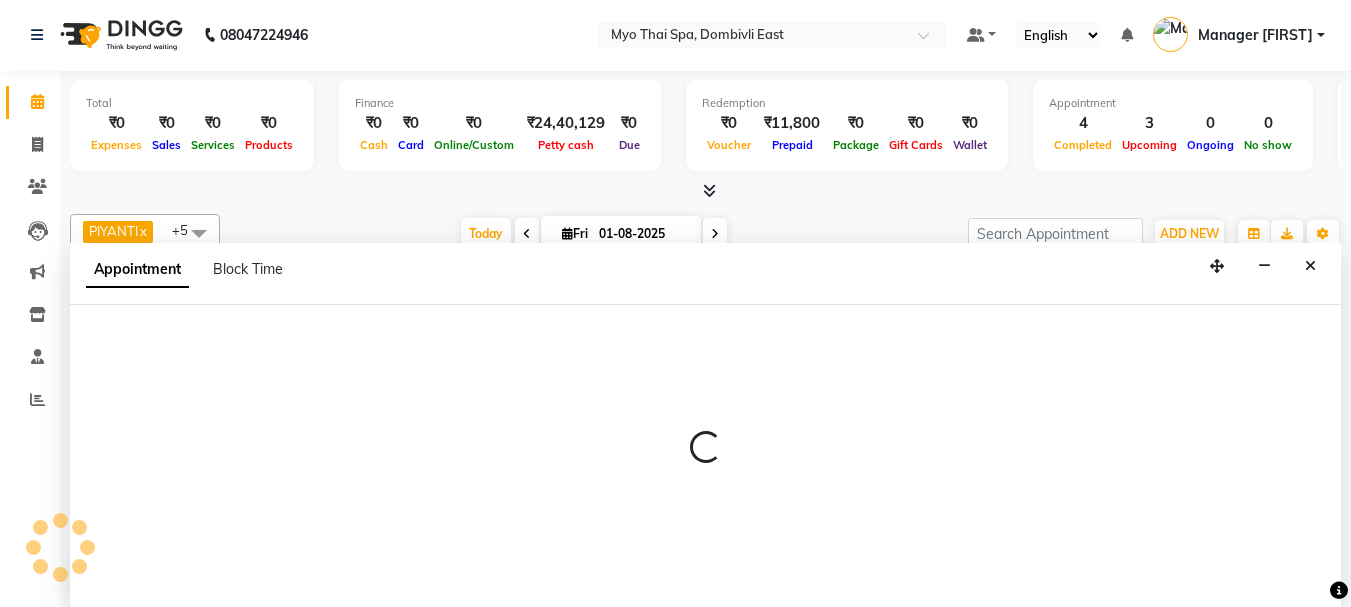 select on "33413" 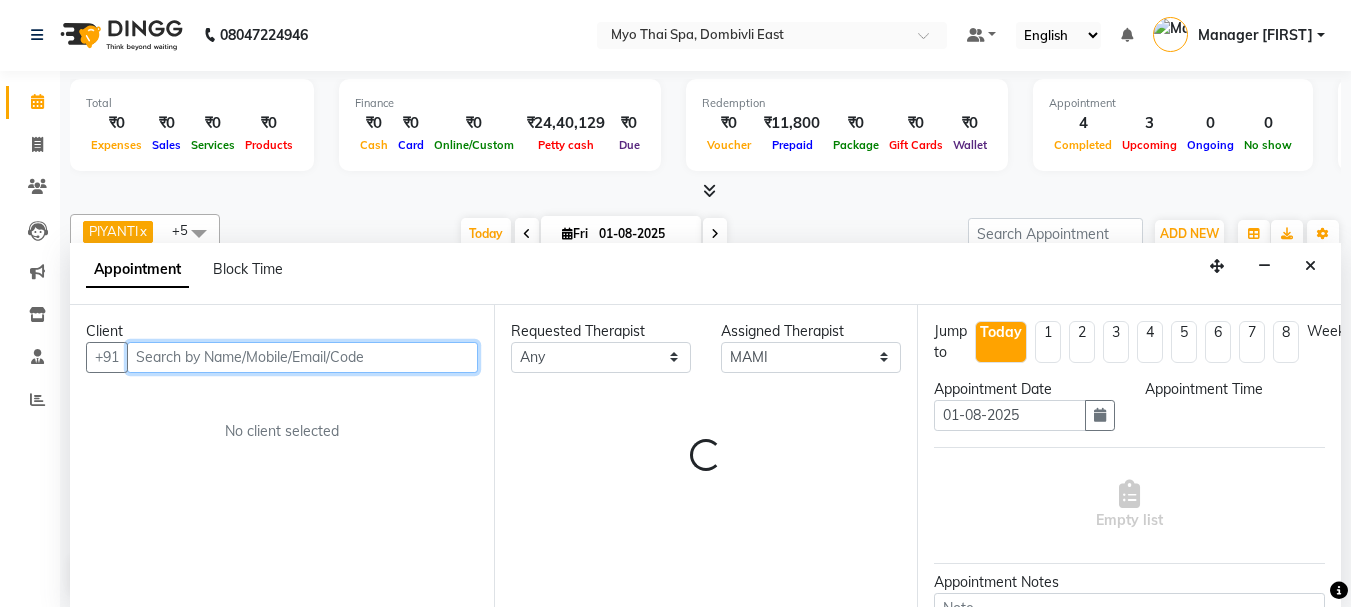 select on "1050" 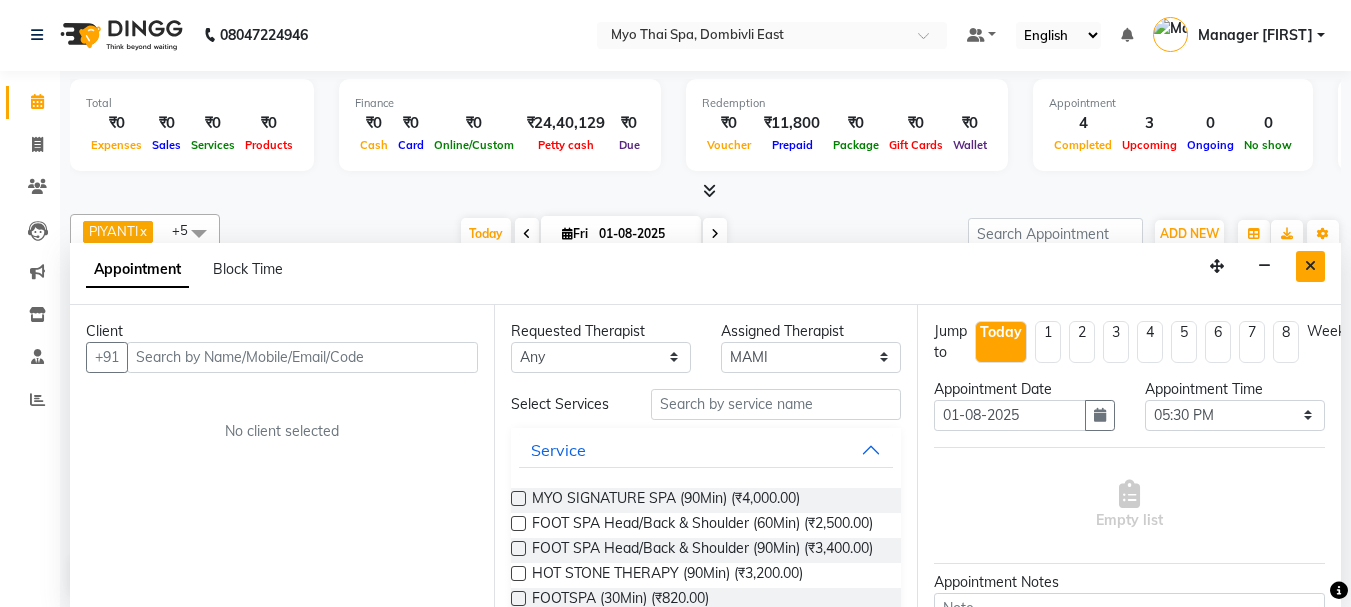 click at bounding box center [1310, 266] 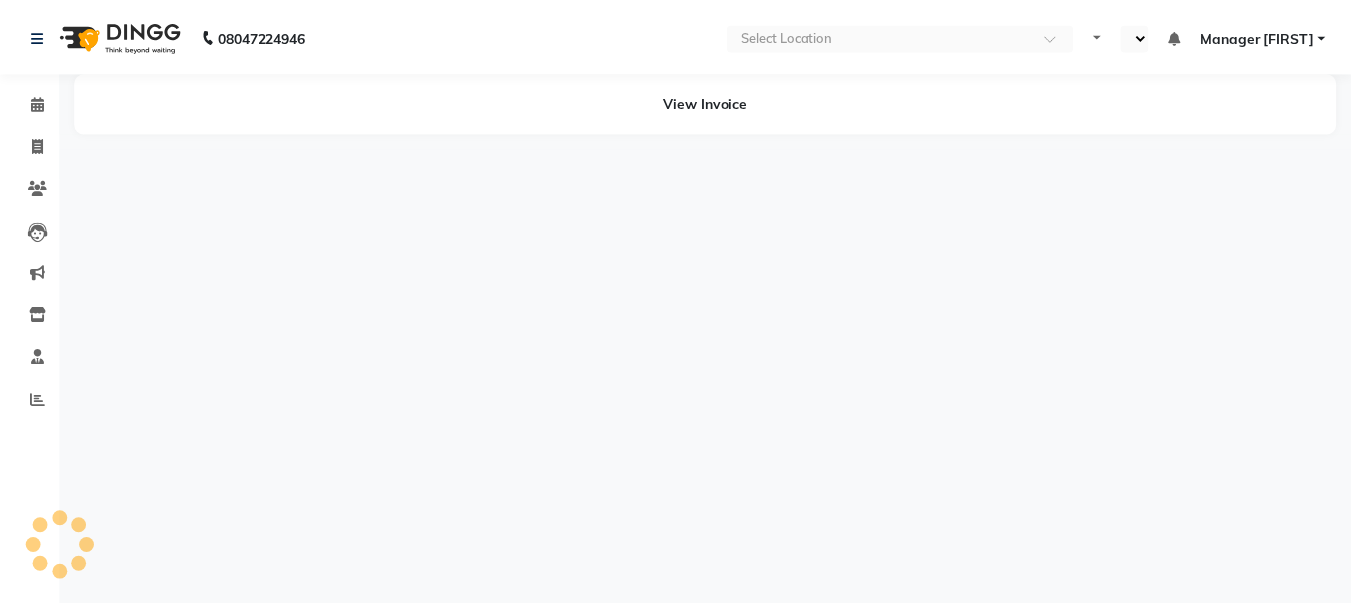 scroll, scrollTop: 0, scrollLeft: 0, axis: both 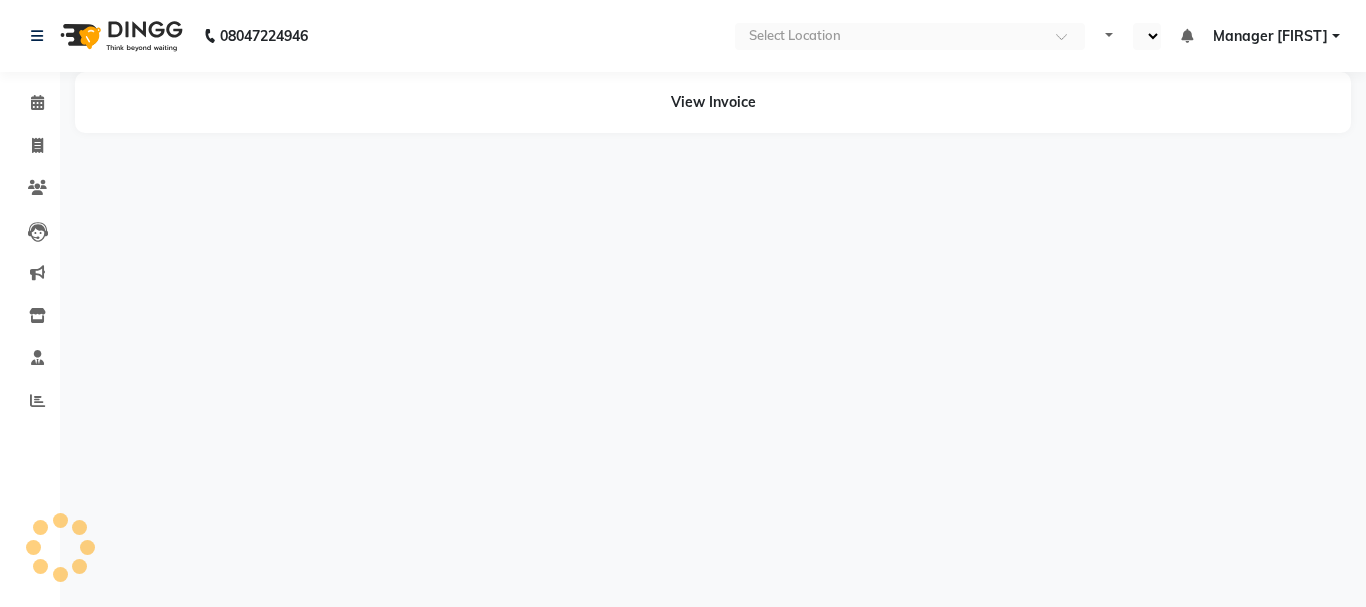 select on "en" 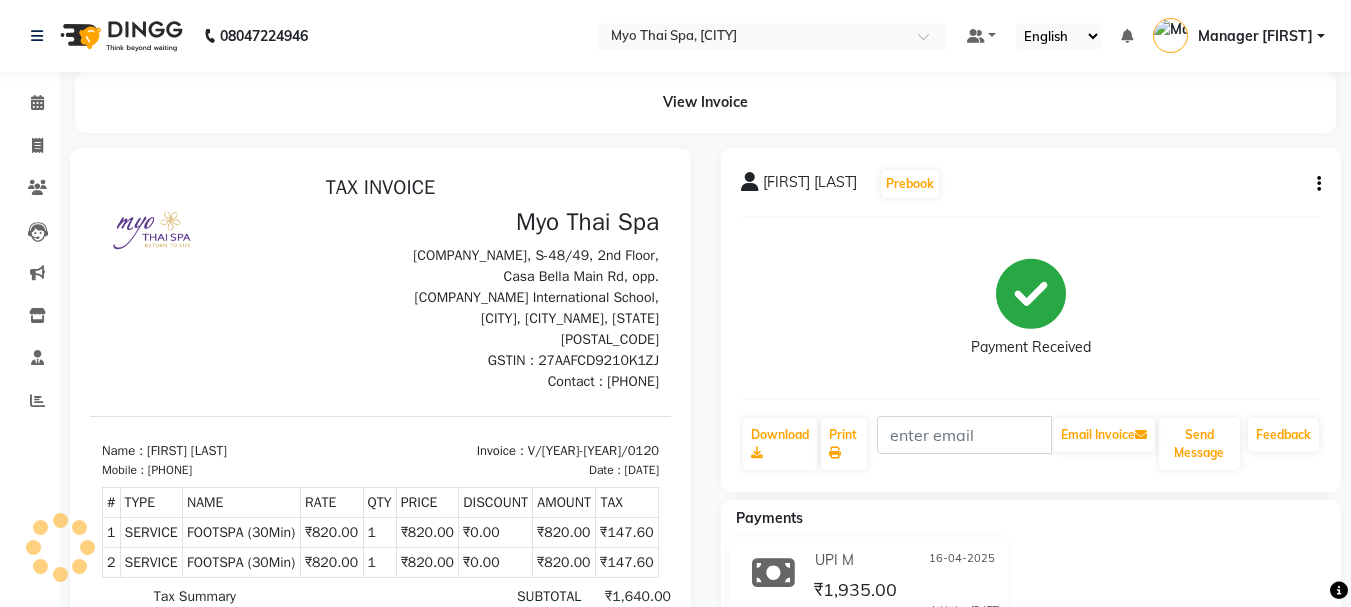 scroll, scrollTop: 0, scrollLeft: 0, axis: both 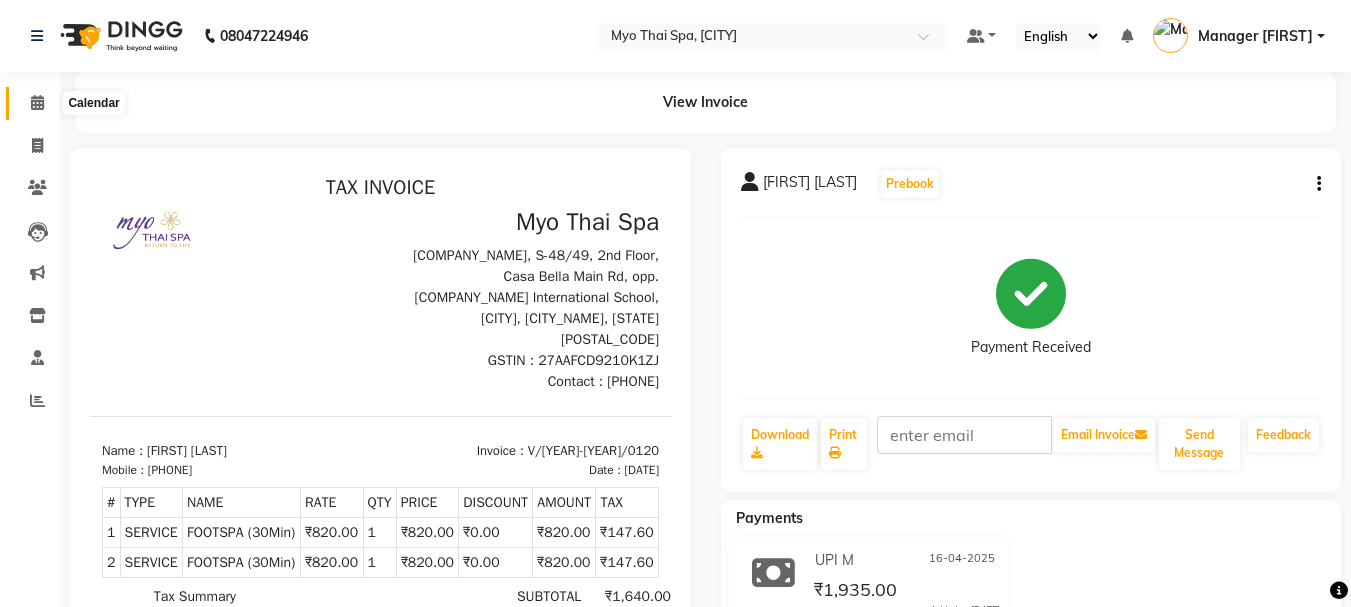 click 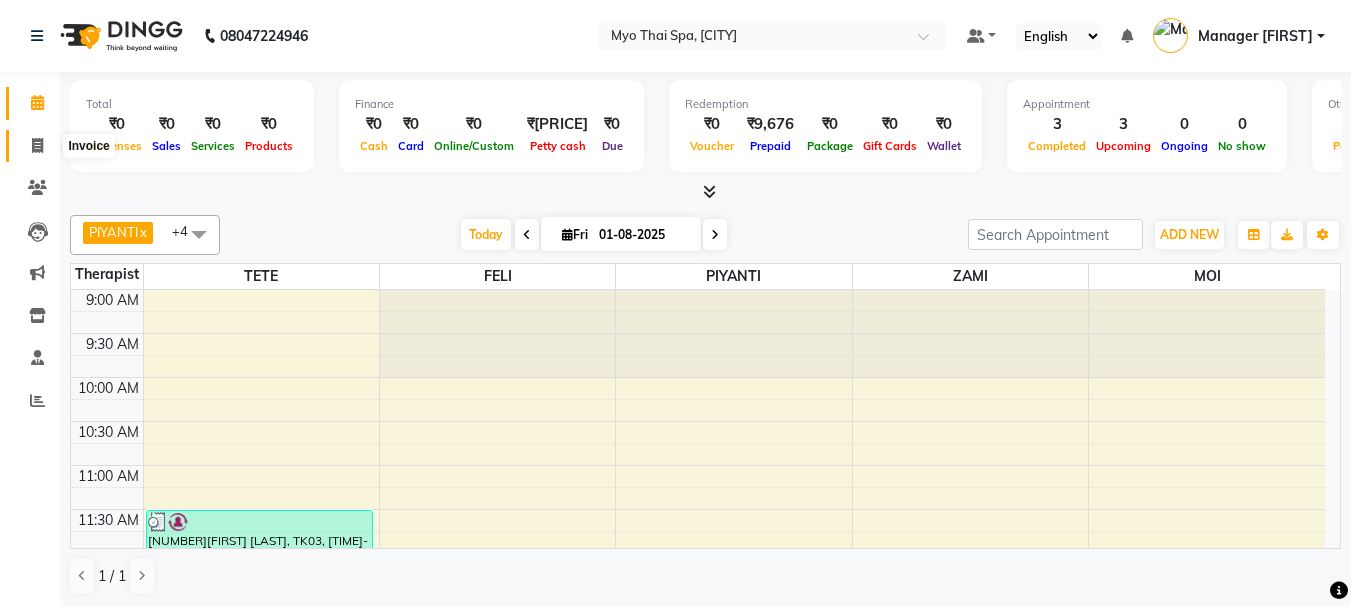 click 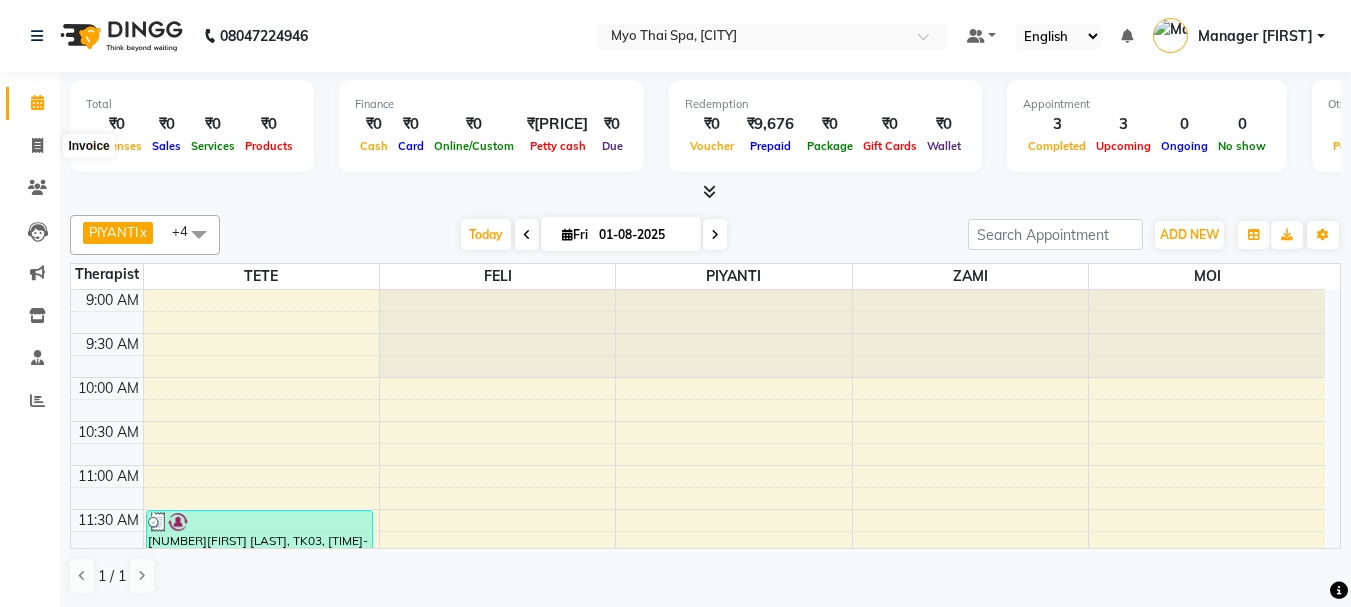 select on "5086" 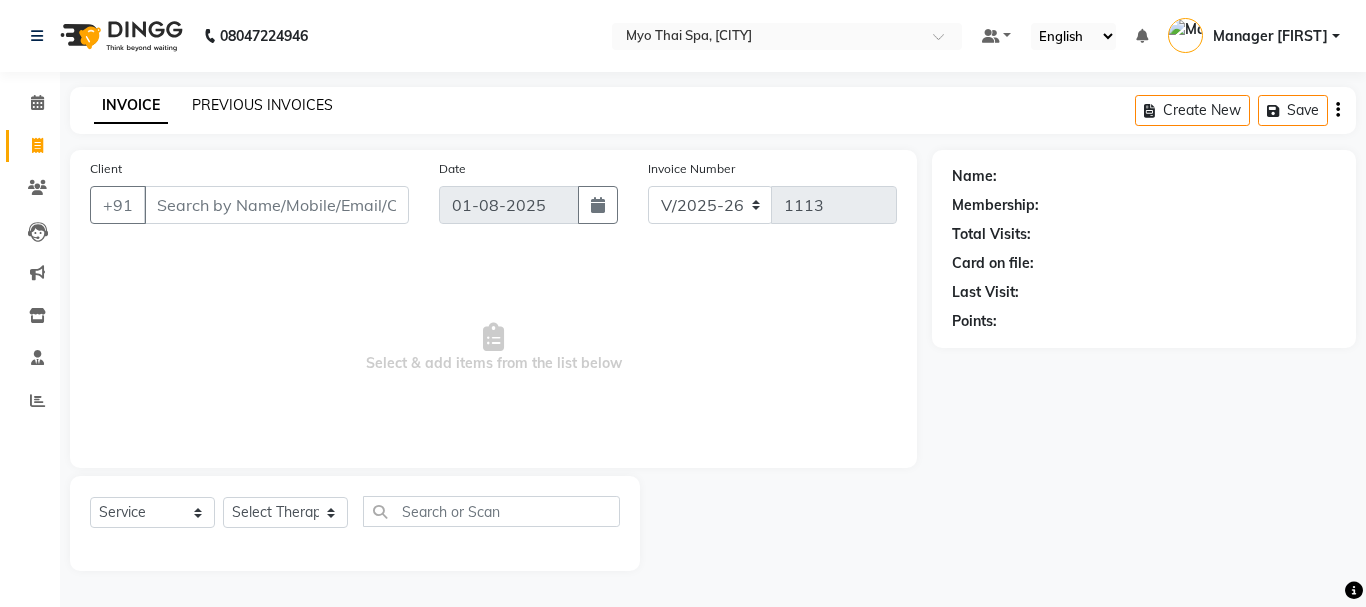 click on "PREVIOUS INVOICES" 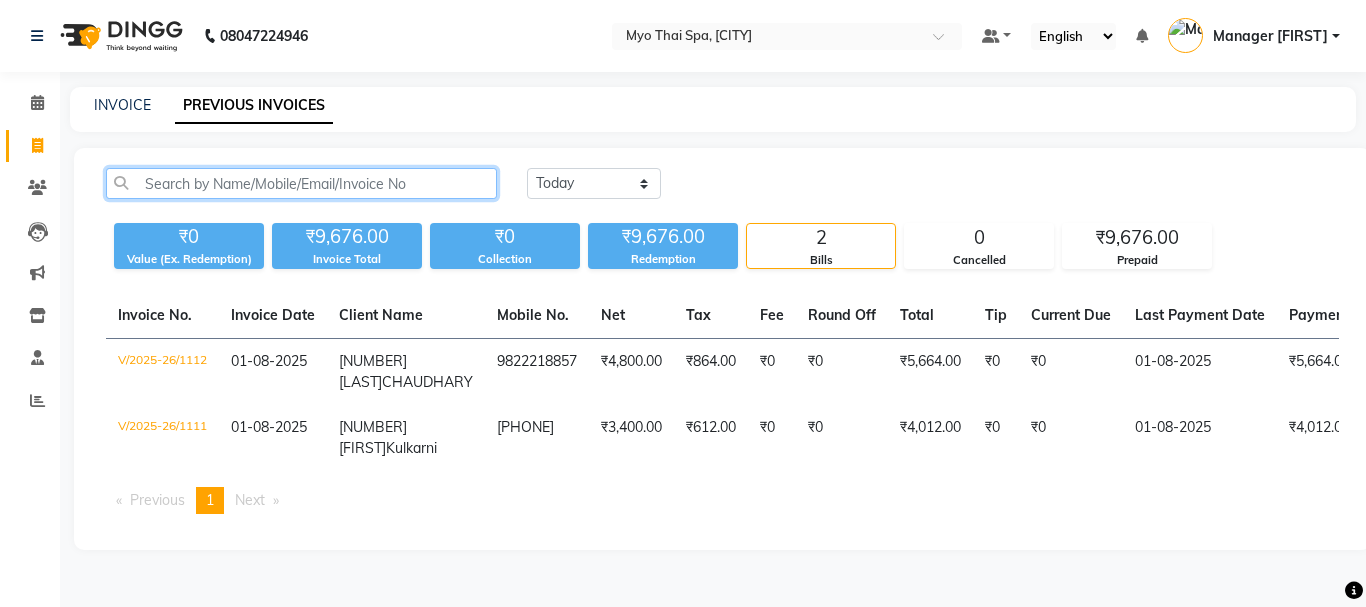click 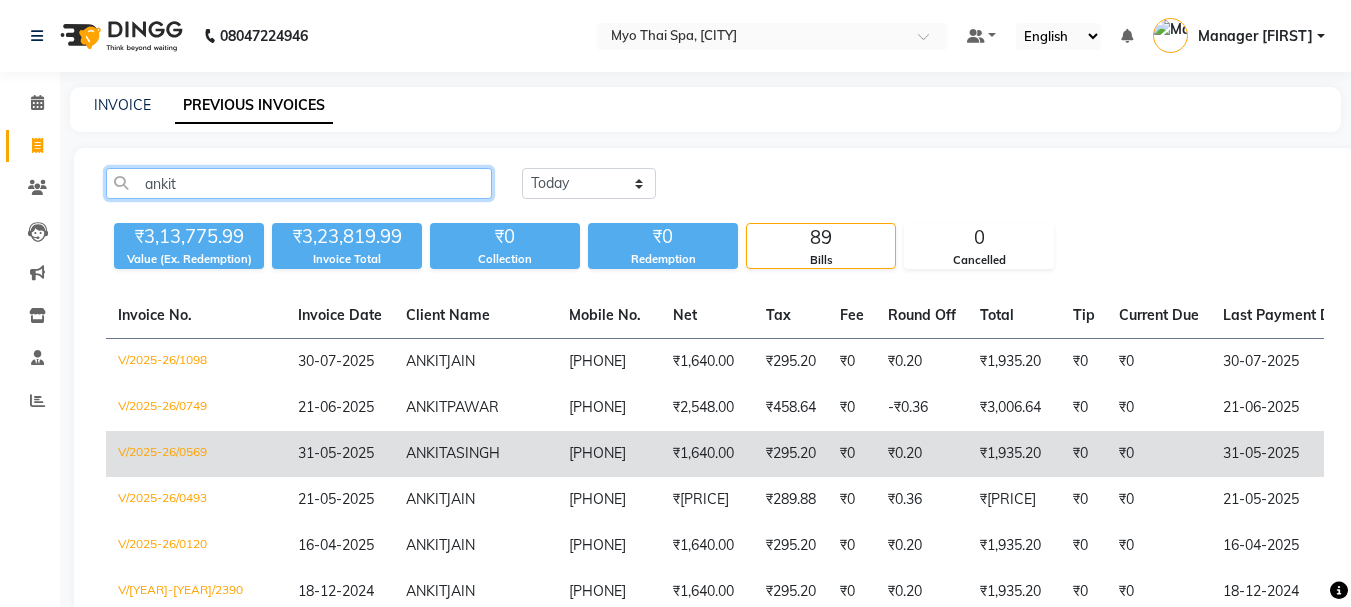 scroll, scrollTop: 100, scrollLeft: 0, axis: vertical 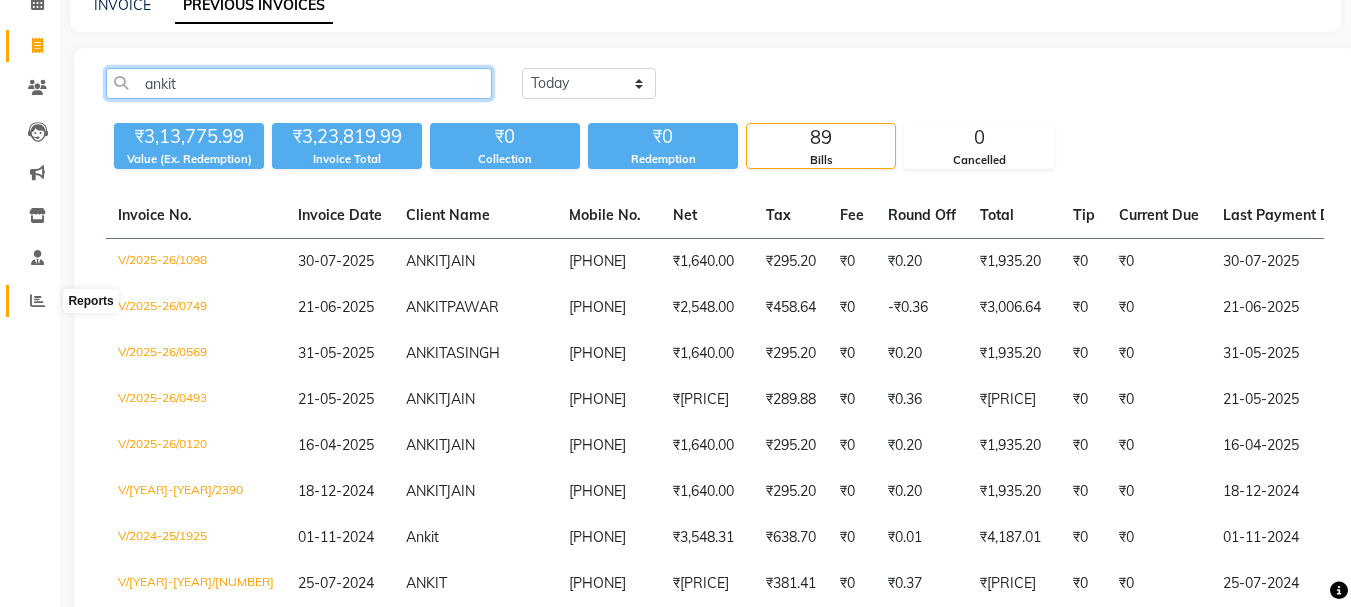type on "ankit" 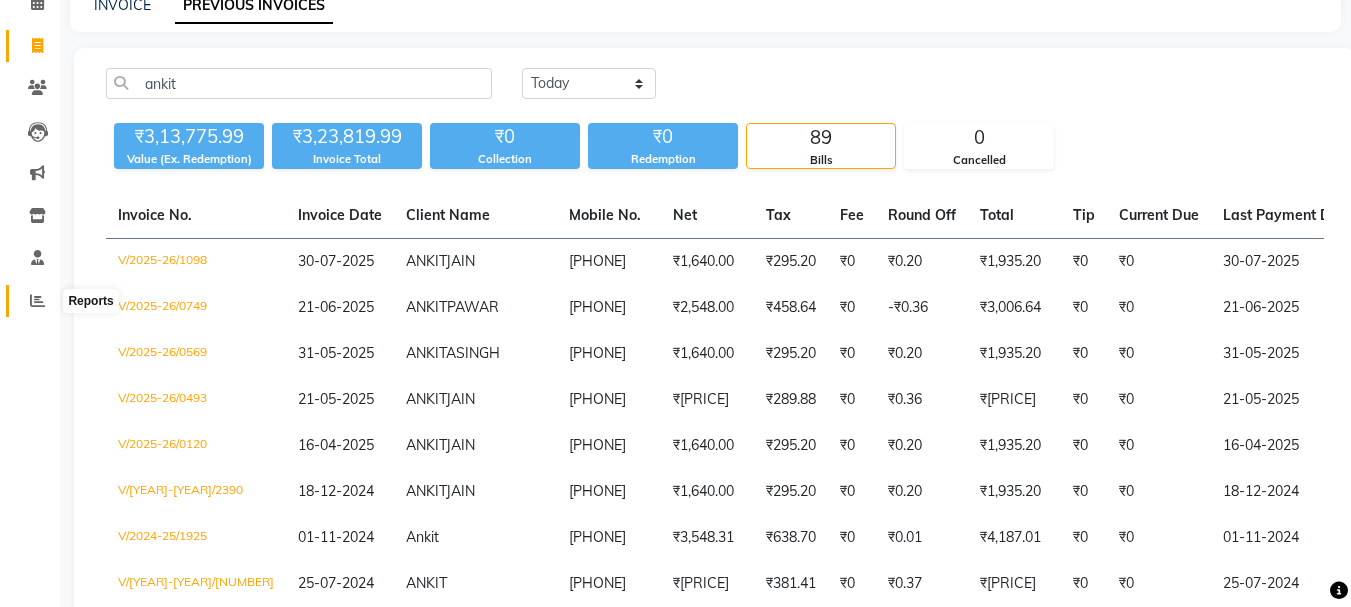 click 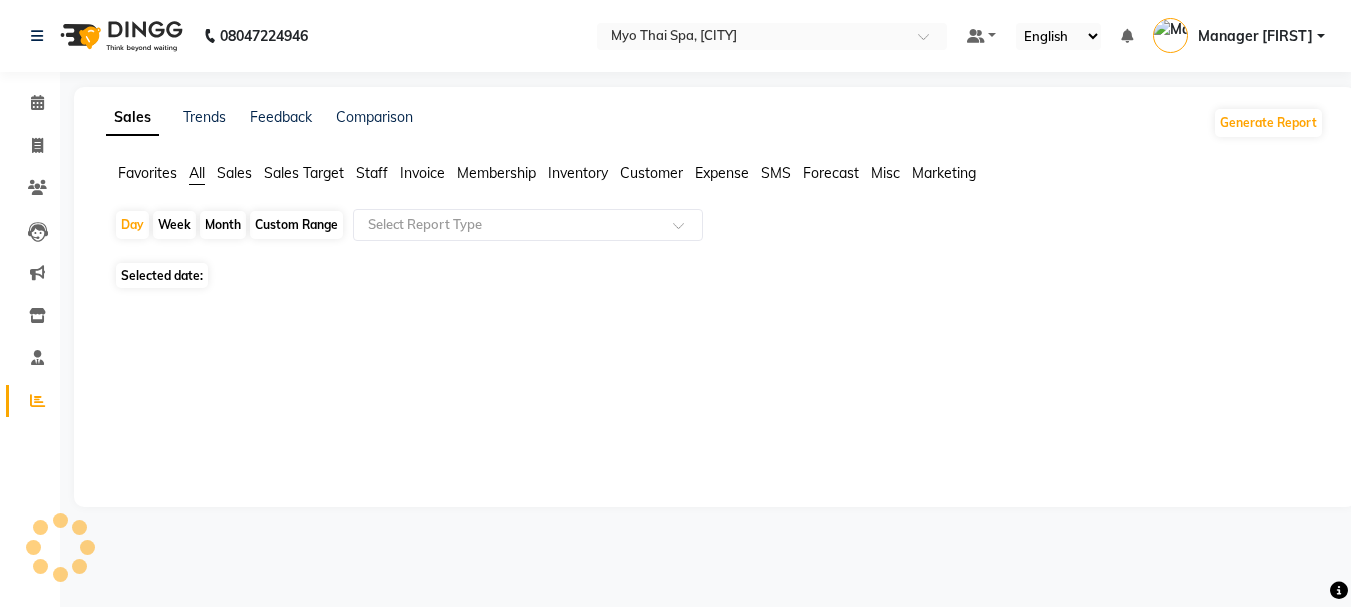 scroll, scrollTop: 0, scrollLeft: 0, axis: both 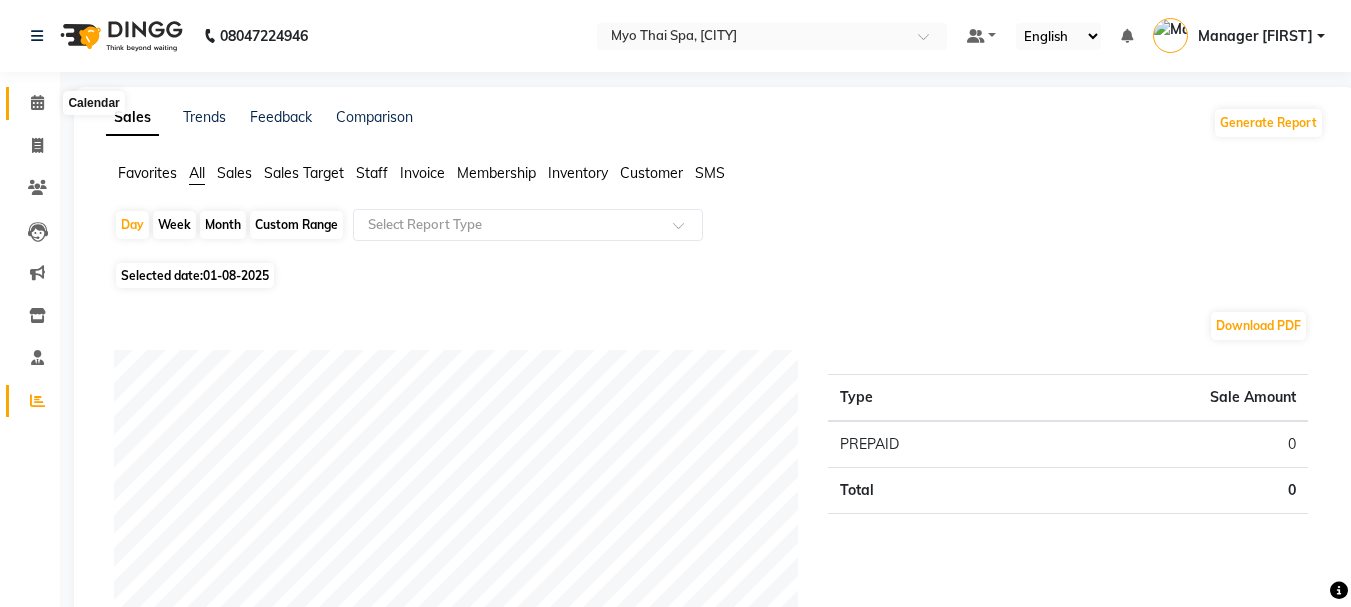 click 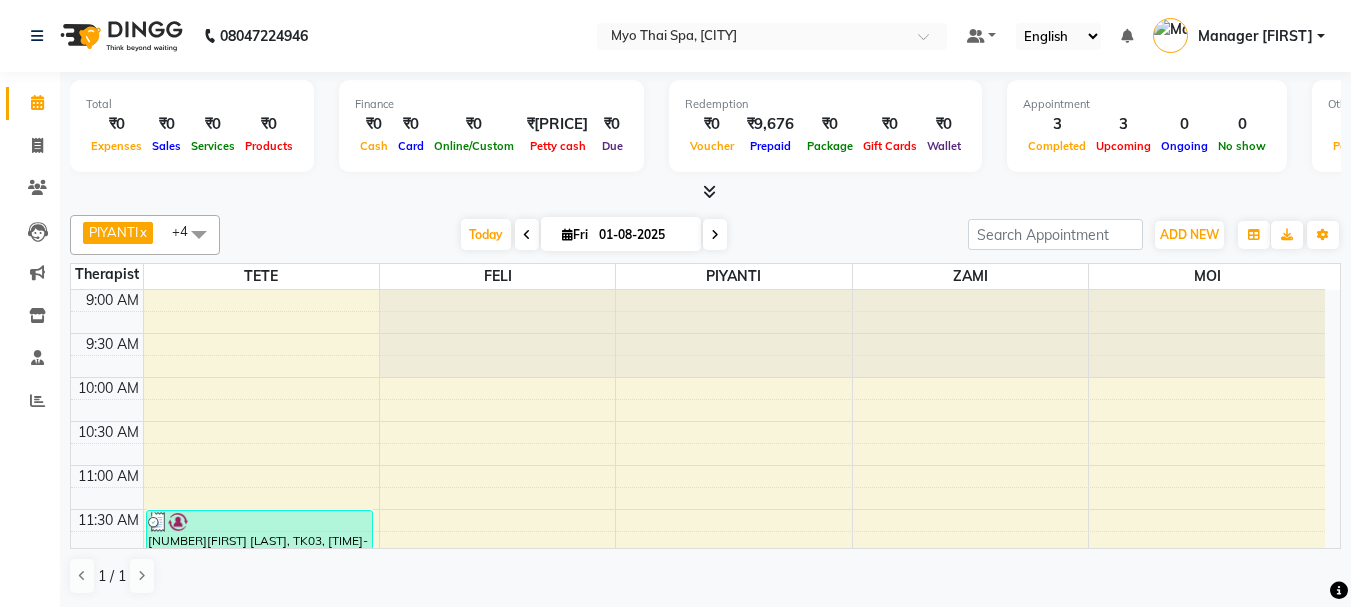 click at bounding box center [527, 234] 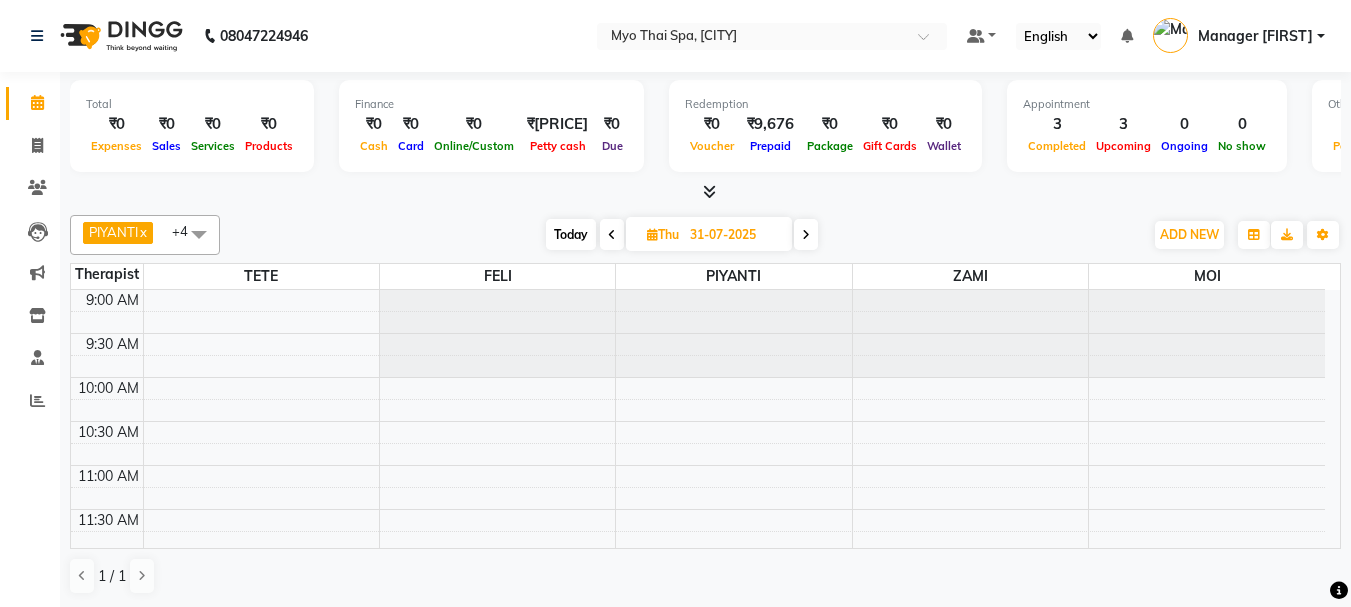 scroll, scrollTop: 529, scrollLeft: 0, axis: vertical 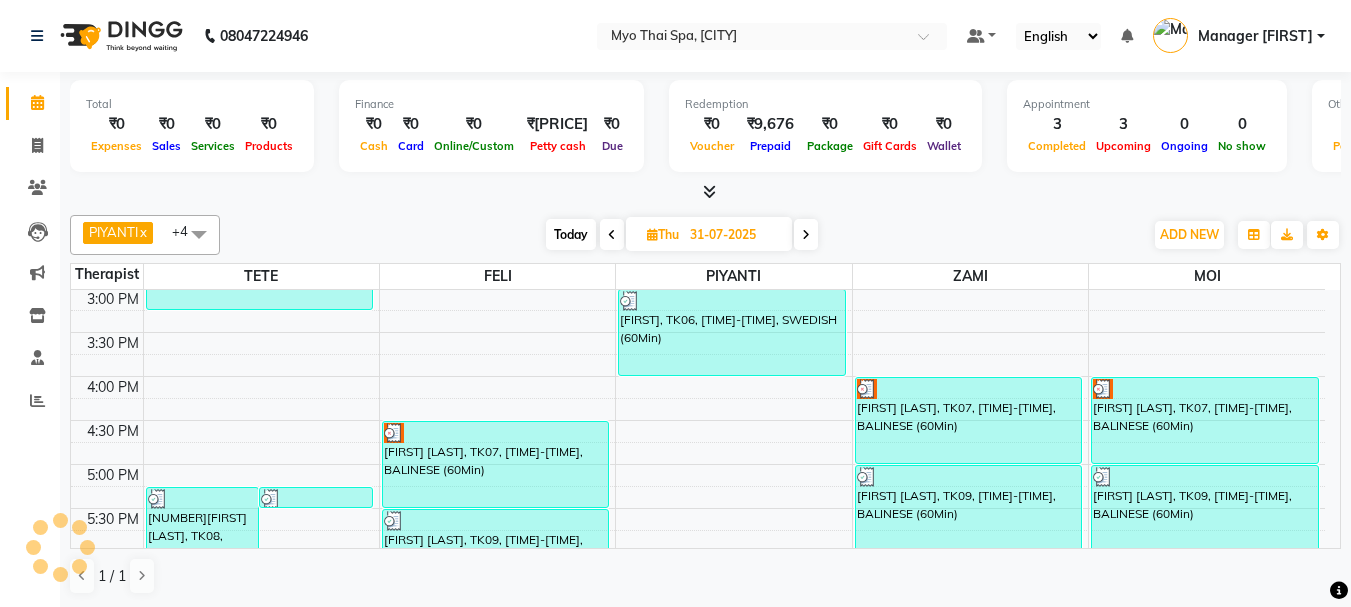 click on "Today  Thu 31-07-2025" at bounding box center [681, 235] 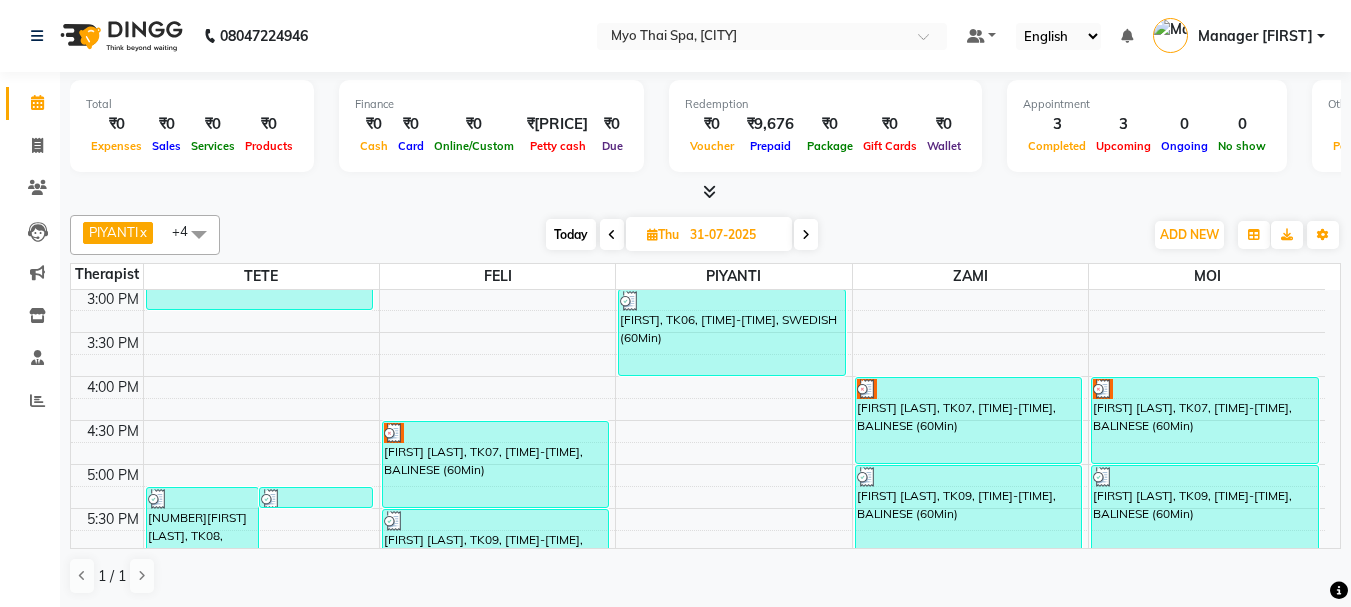 click at bounding box center (612, 234) 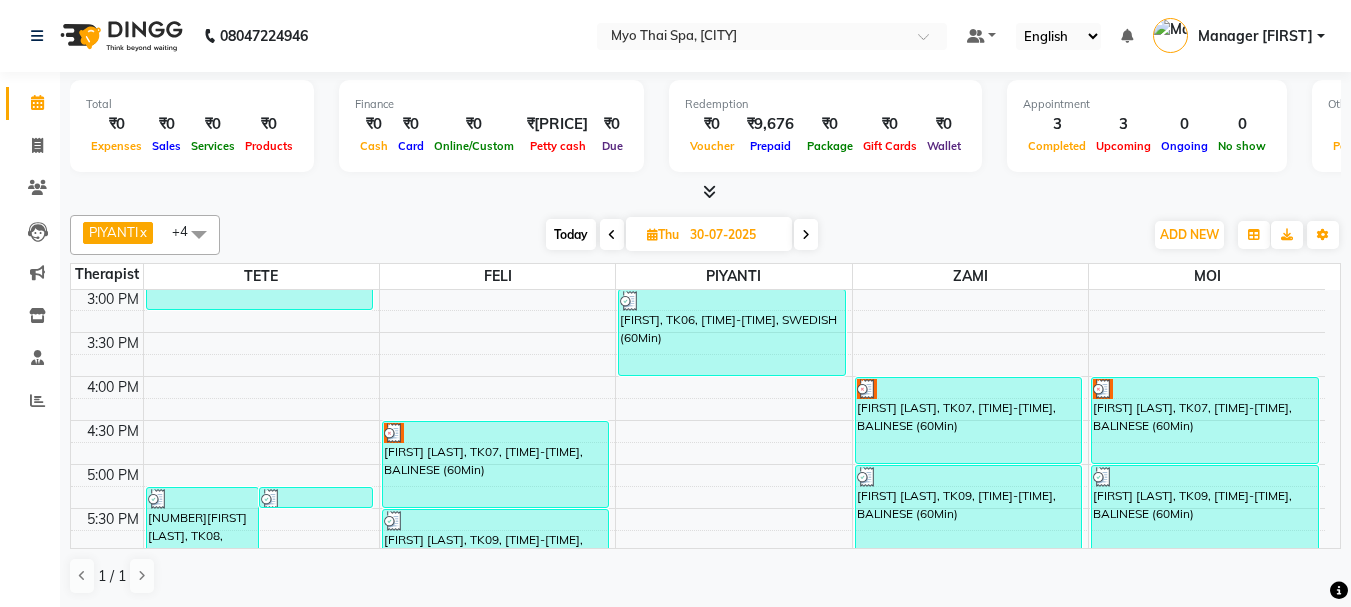scroll, scrollTop: 529, scrollLeft: 0, axis: vertical 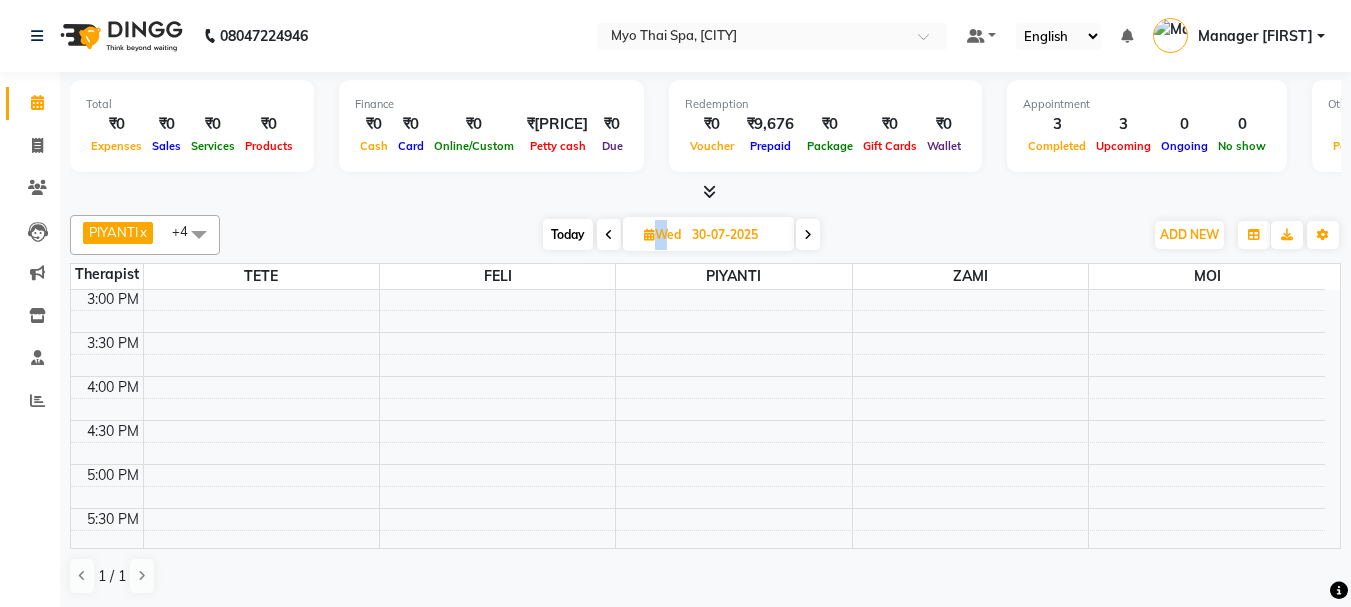click at bounding box center [609, 234] 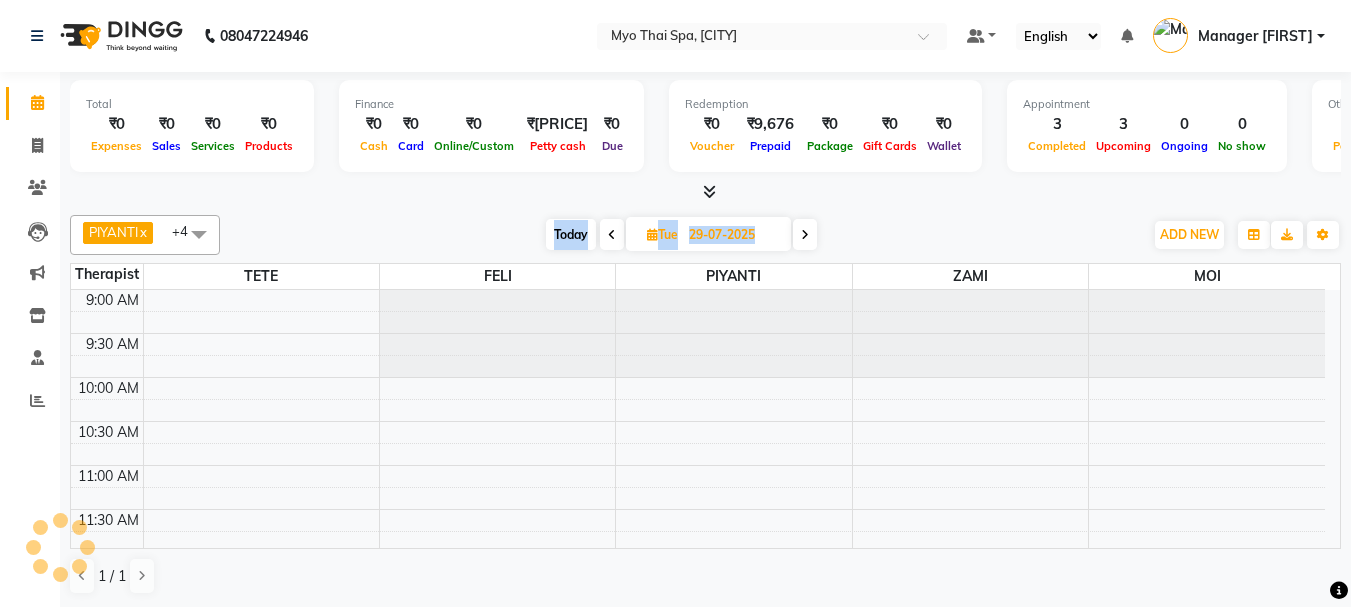 click at bounding box center [612, 234] 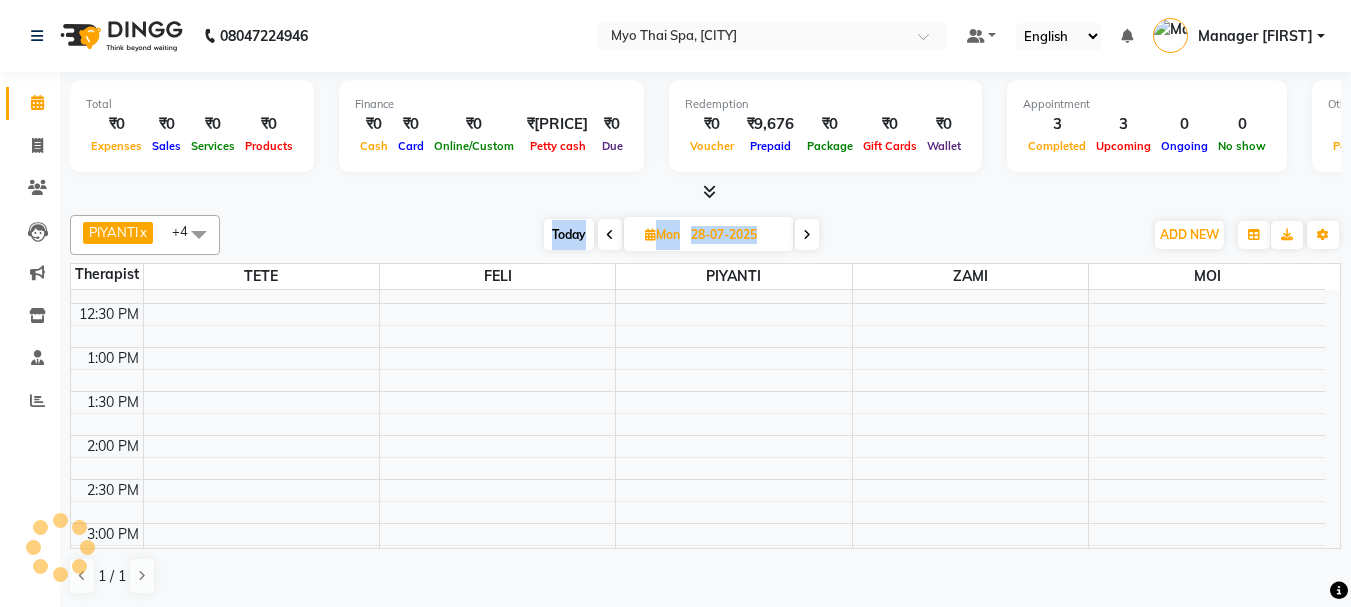 click at bounding box center (610, 234) 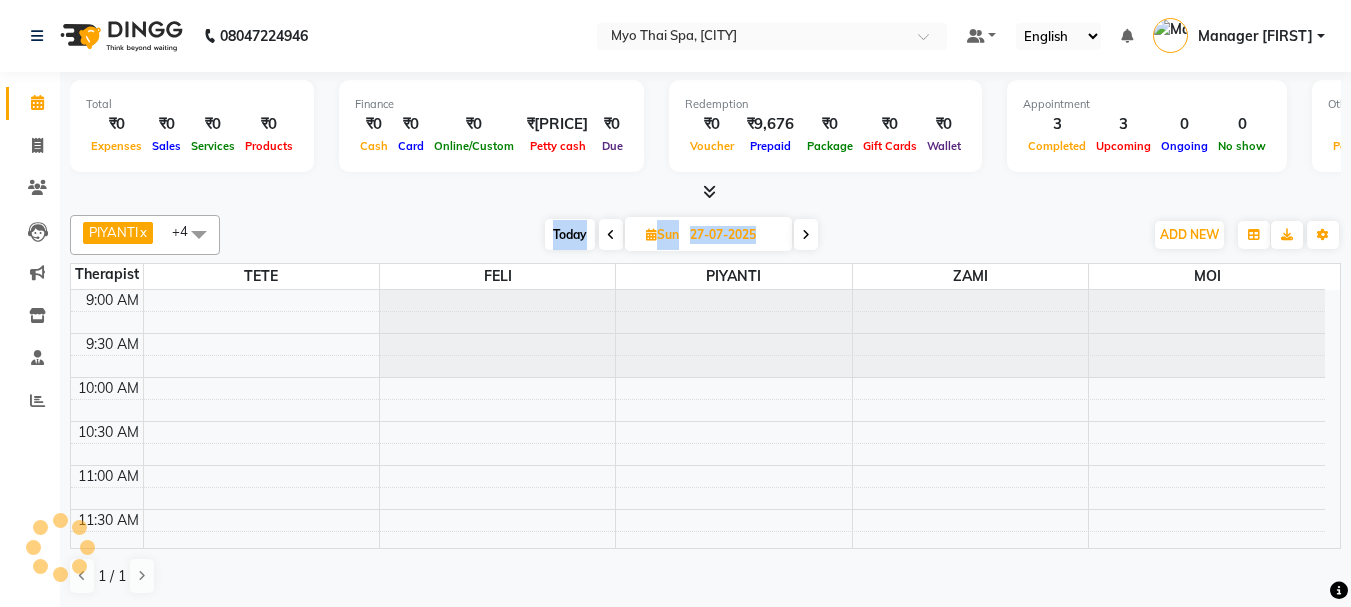 scroll, scrollTop: 0, scrollLeft: 0, axis: both 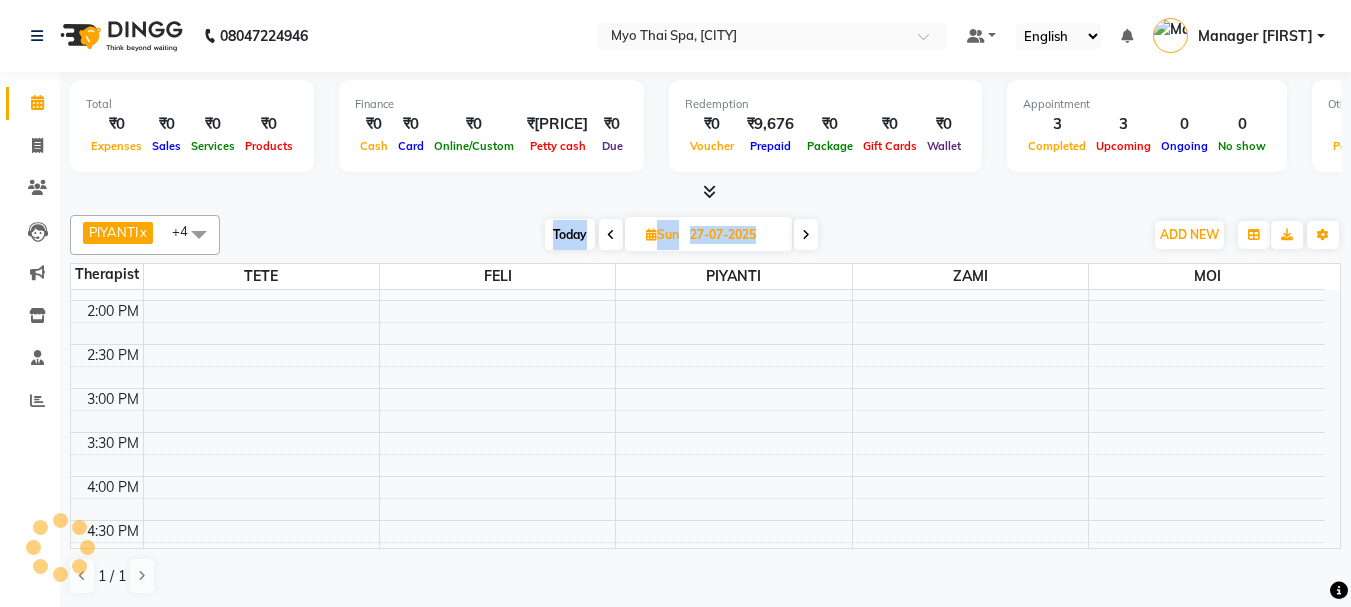 click at bounding box center [611, 234] 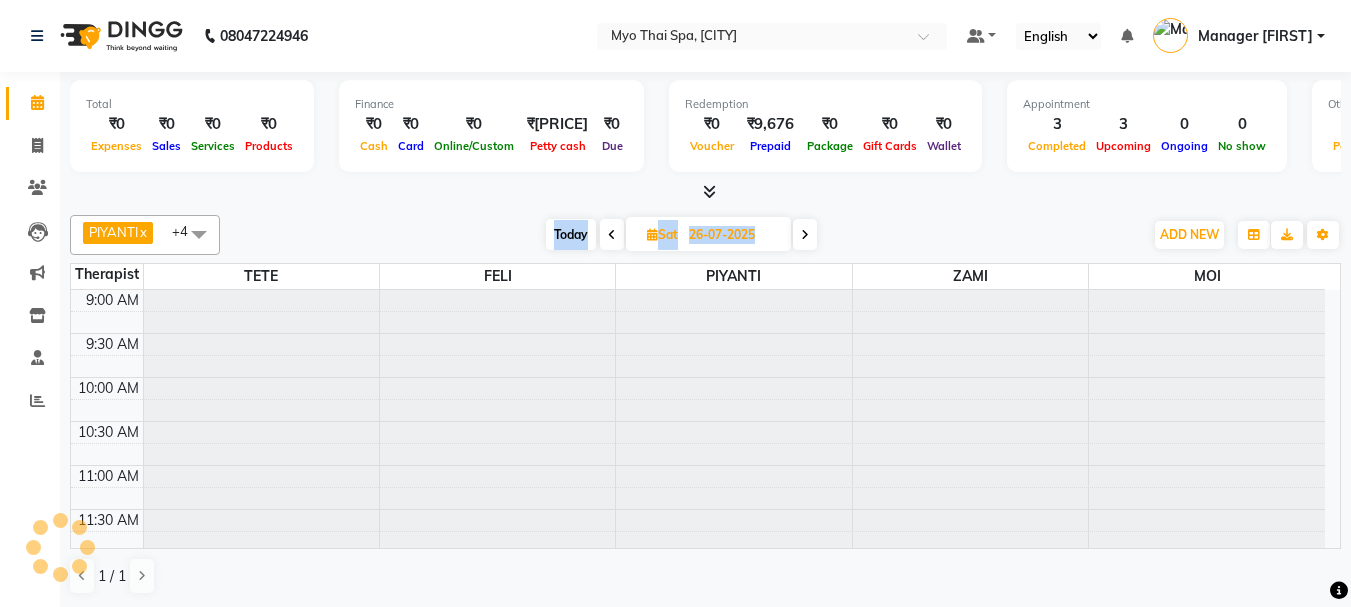 click at bounding box center (612, 234) 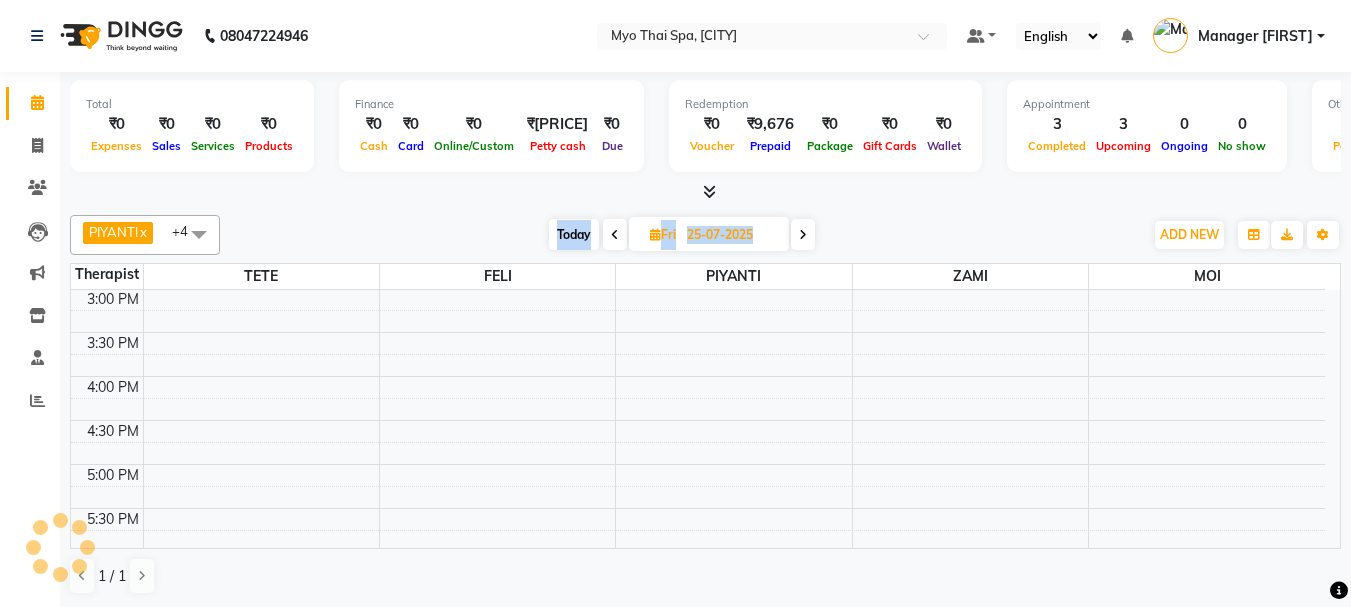 click at bounding box center (615, 234) 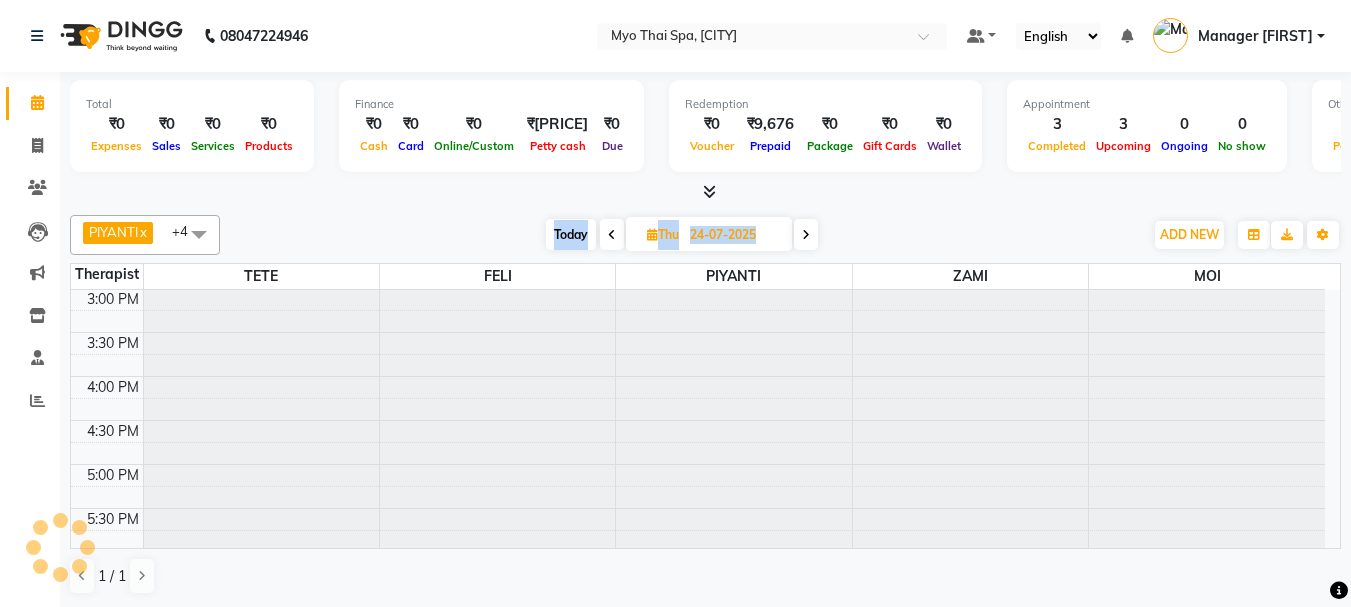 scroll, scrollTop: 529, scrollLeft: 0, axis: vertical 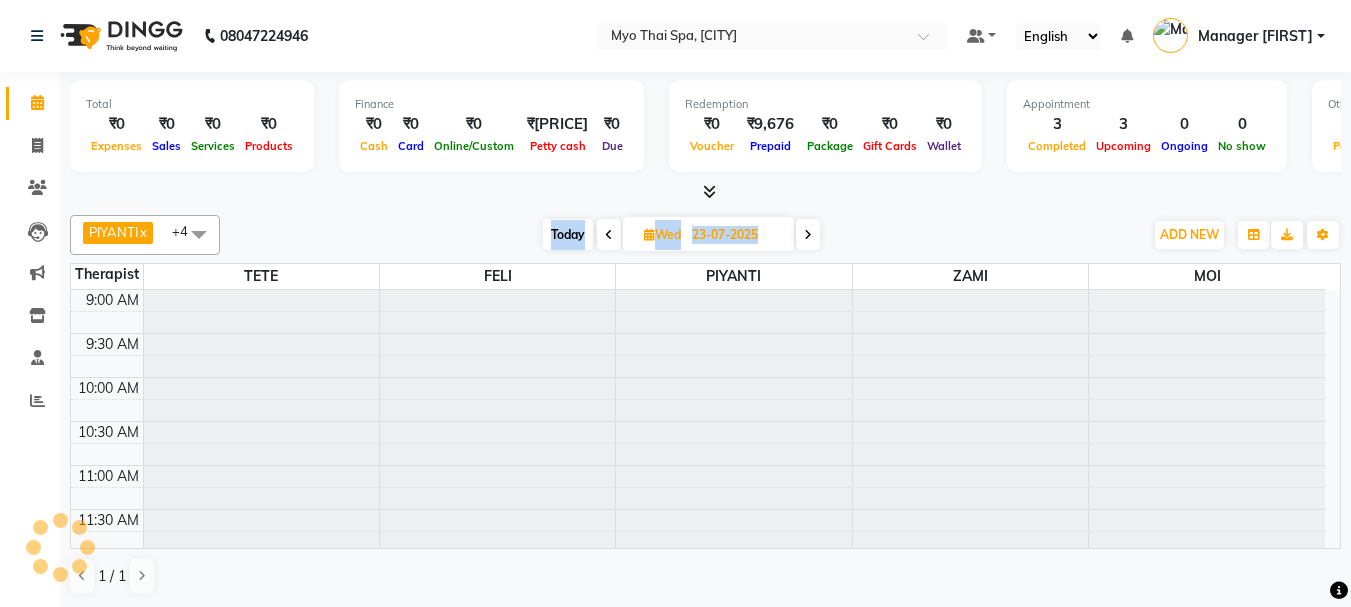 click at bounding box center [609, 234] 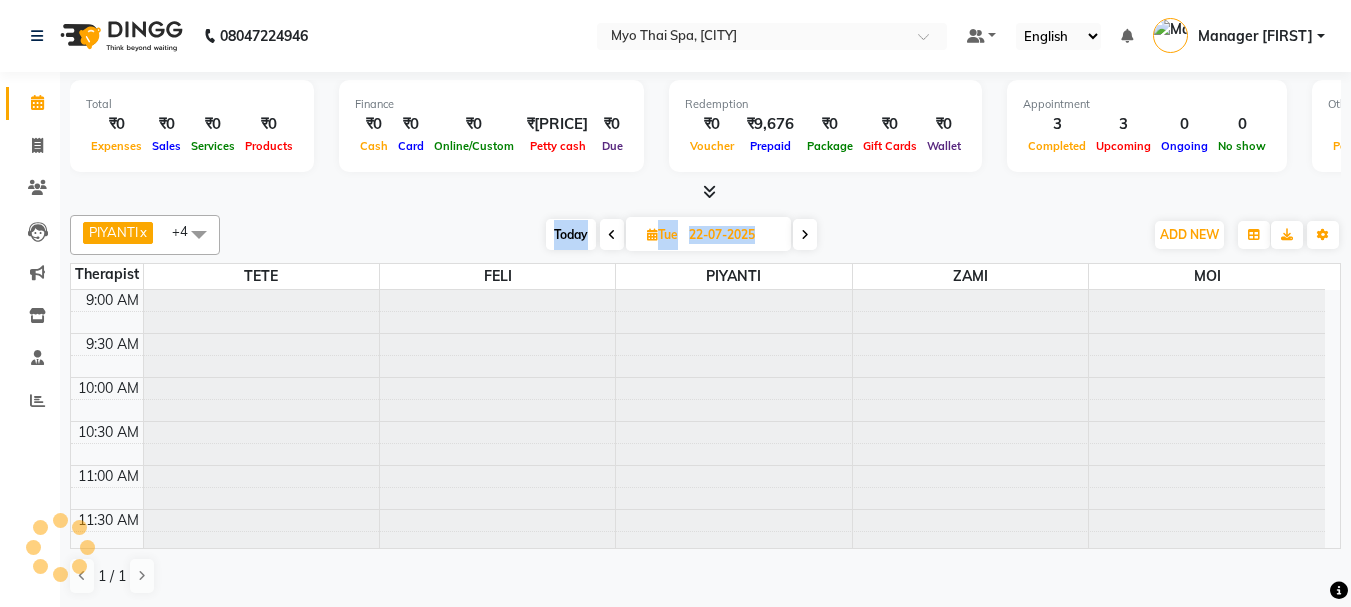 scroll, scrollTop: 0, scrollLeft: 0, axis: both 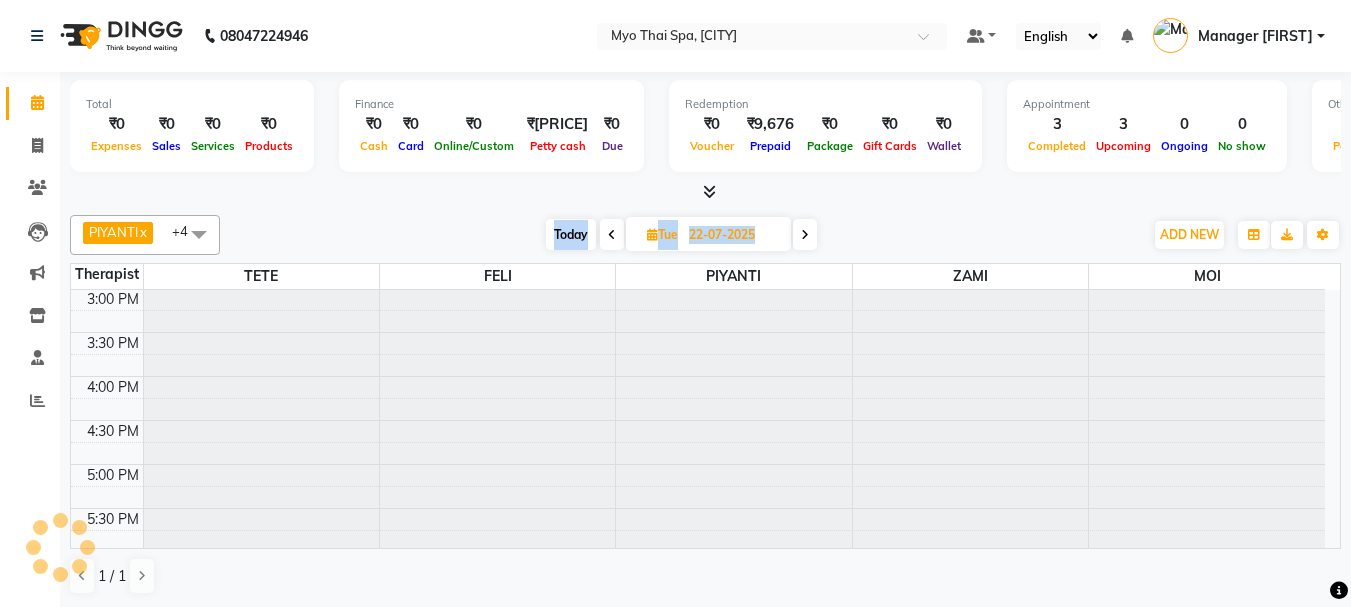 click at bounding box center (612, 234) 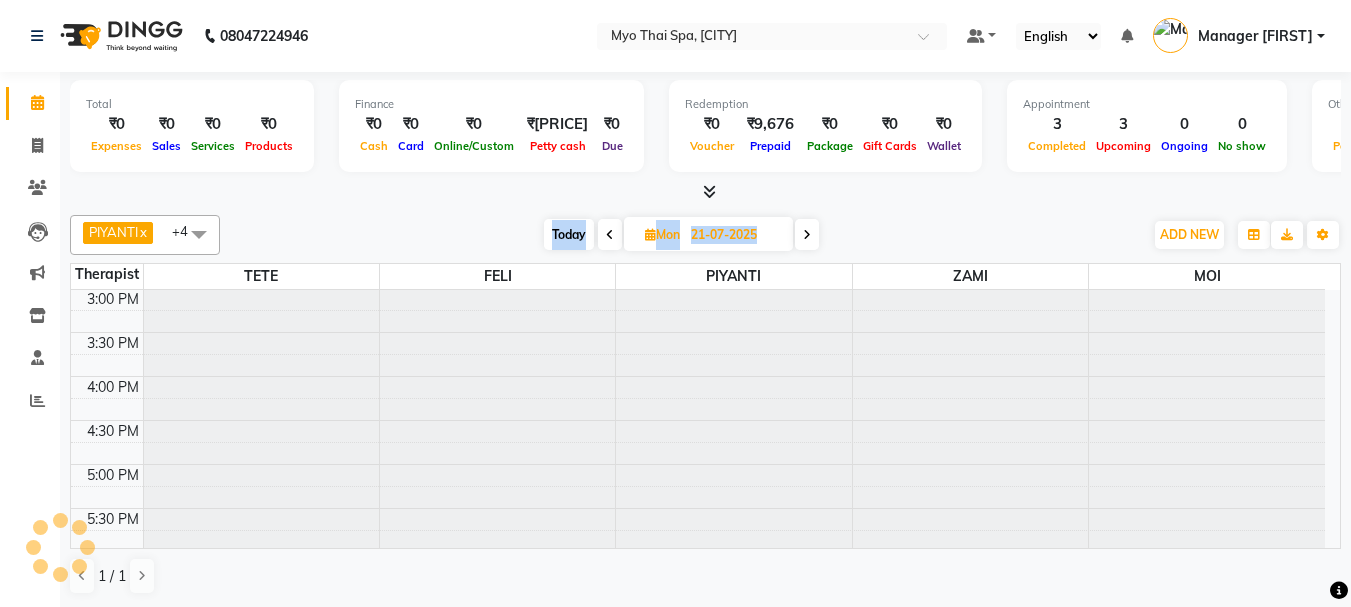 click at bounding box center (610, 234) 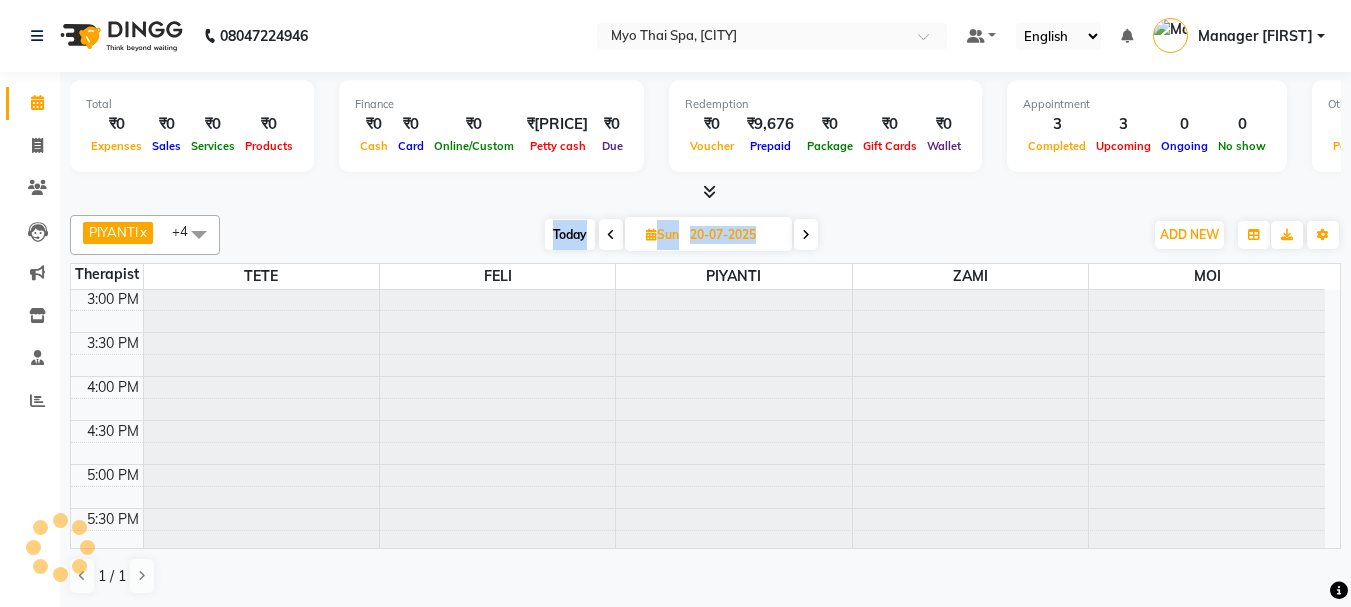 scroll, scrollTop: 529, scrollLeft: 0, axis: vertical 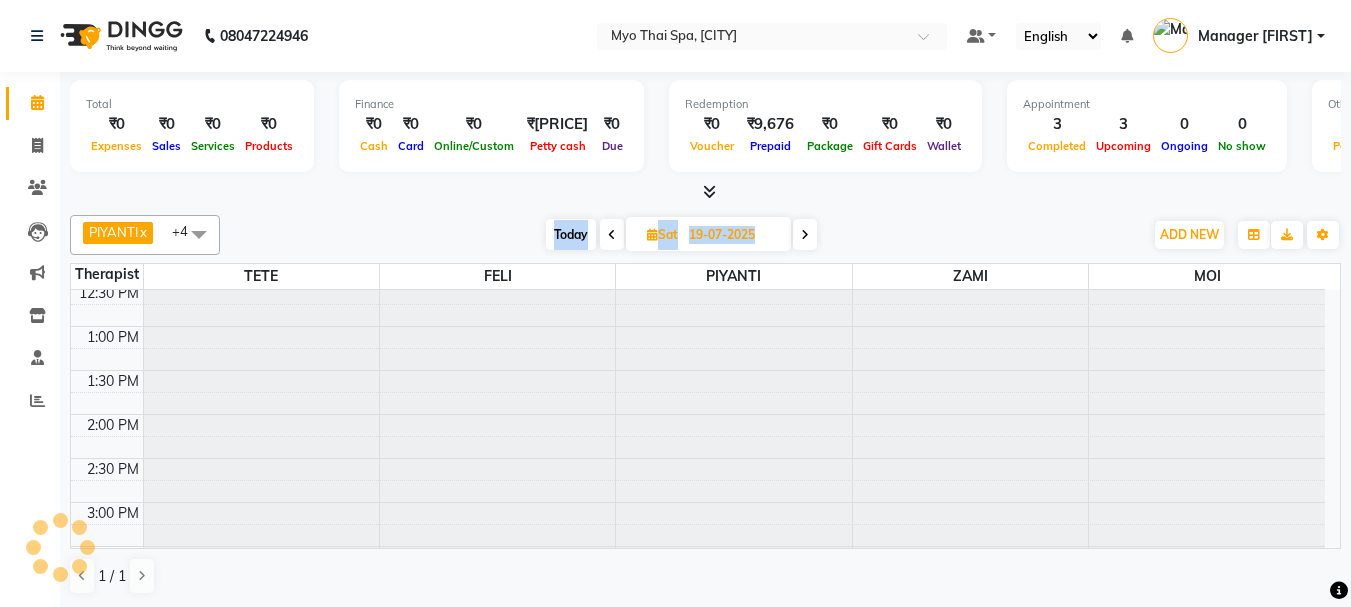 click at bounding box center [612, 234] 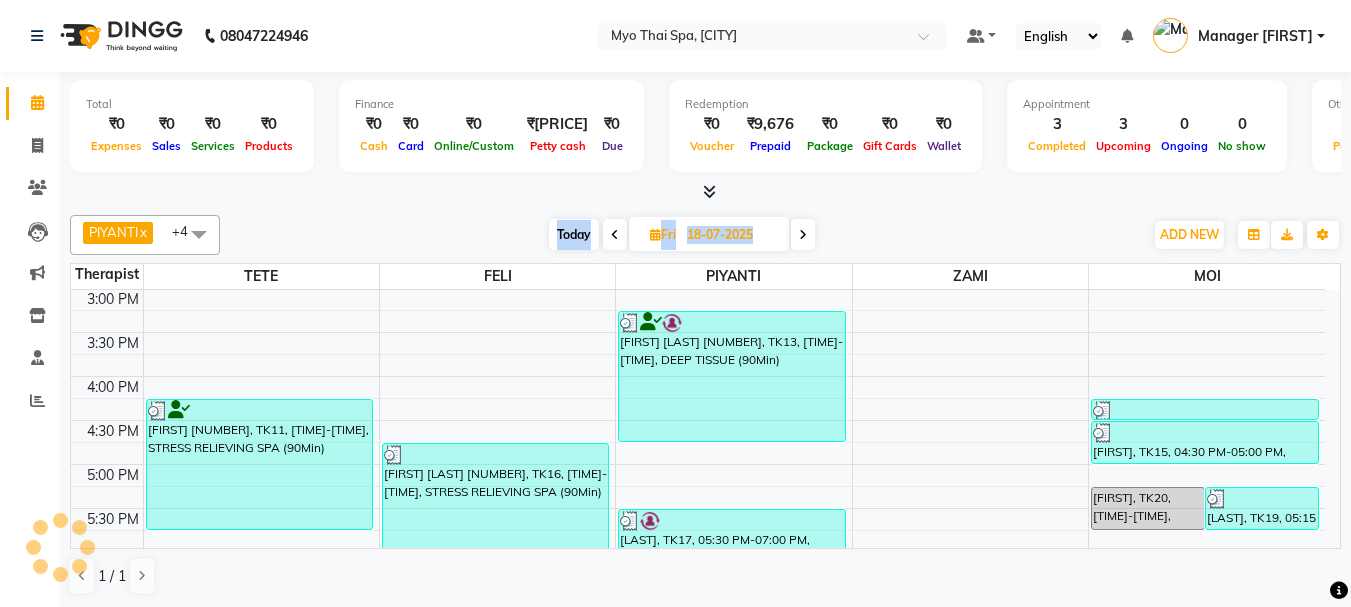 click at bounding box center (615, 234) 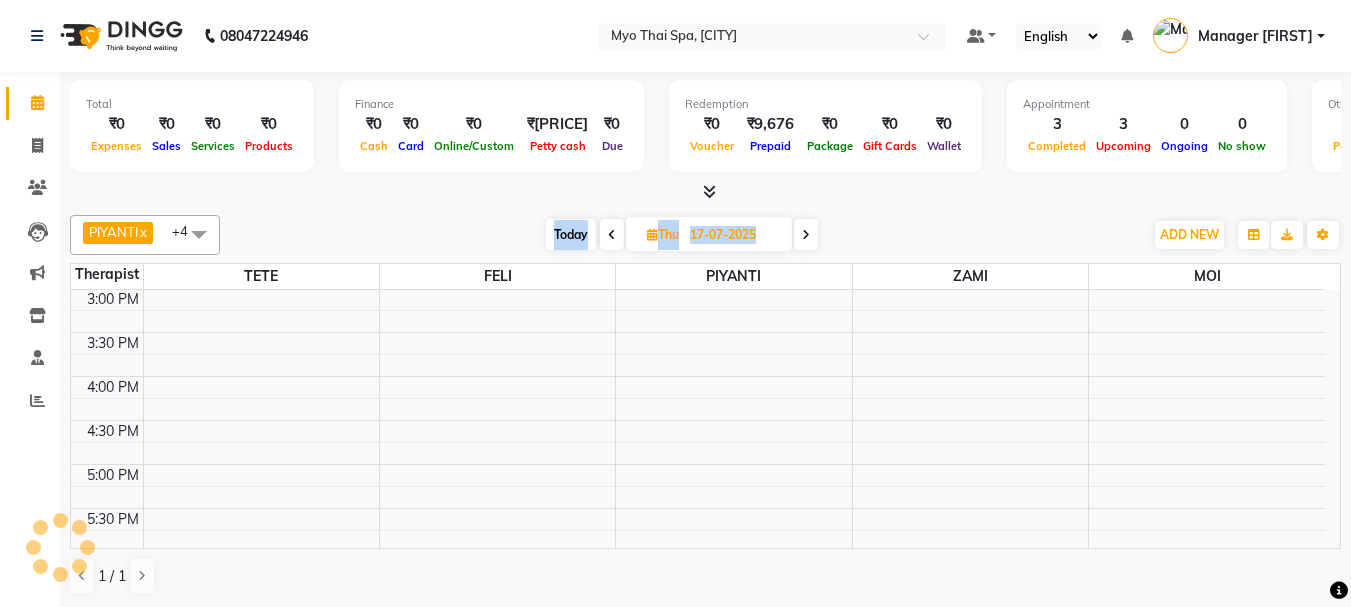 scroll, scrollTop: 529, scrollLeft: 0, axis: vertical 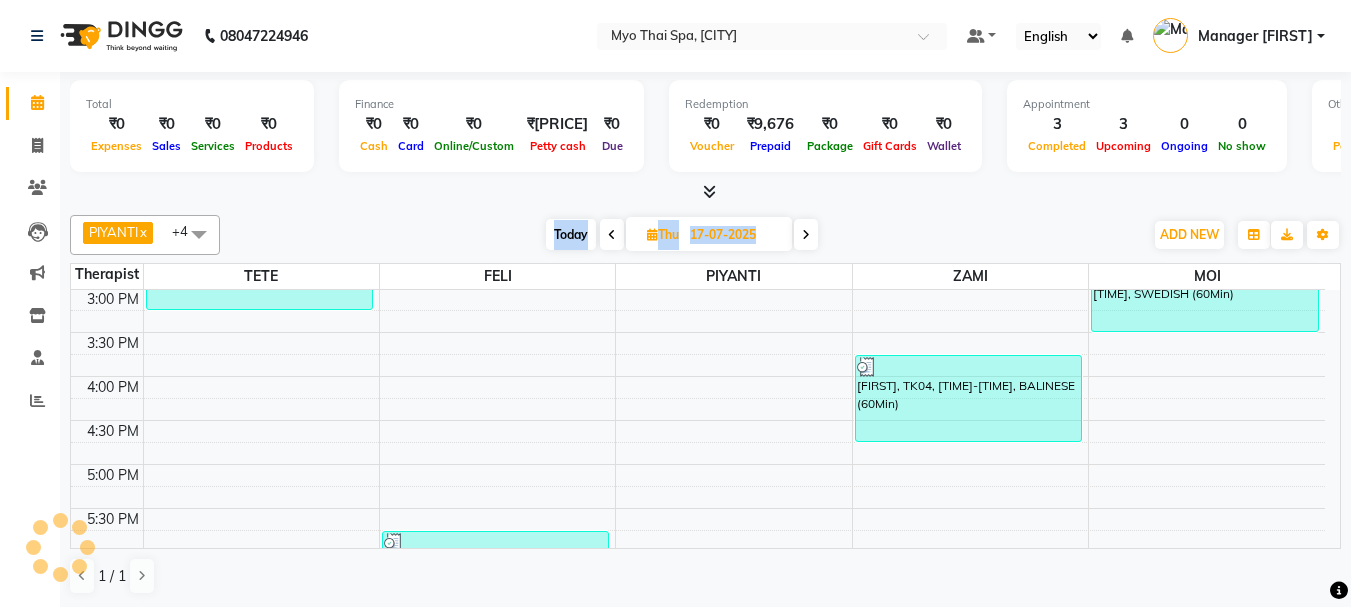 click at bounding box center (612, 234) 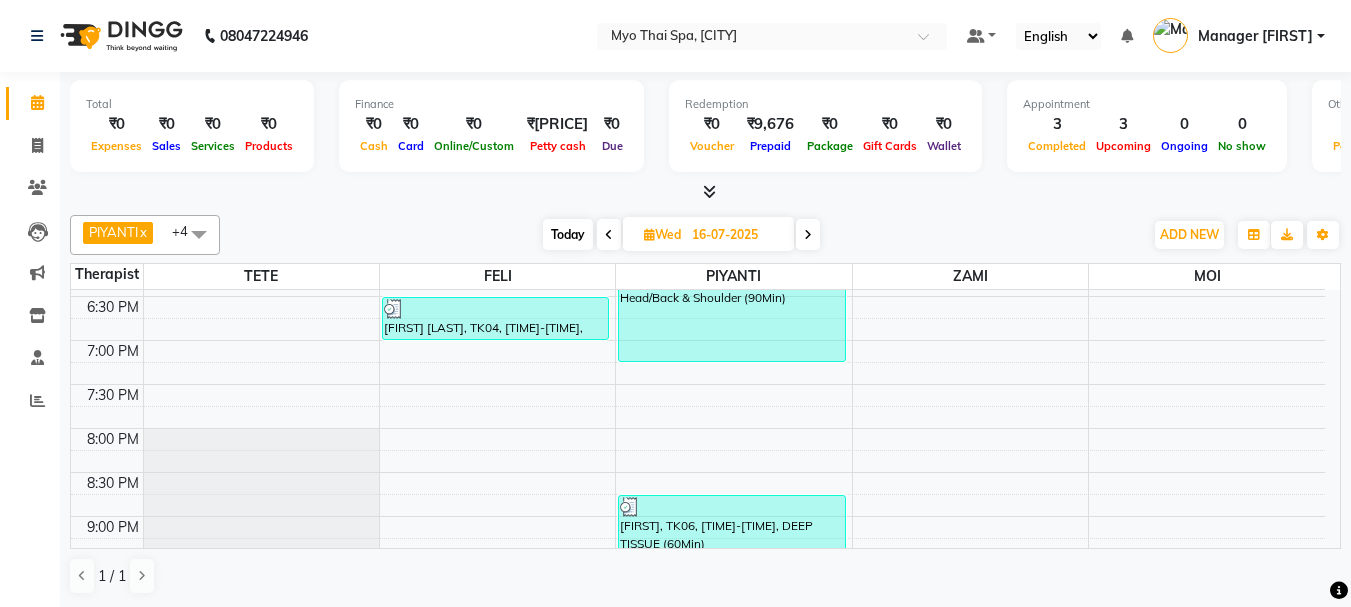 scroll, scrollTop: 973, scrollLeft: 0, axis: vertical 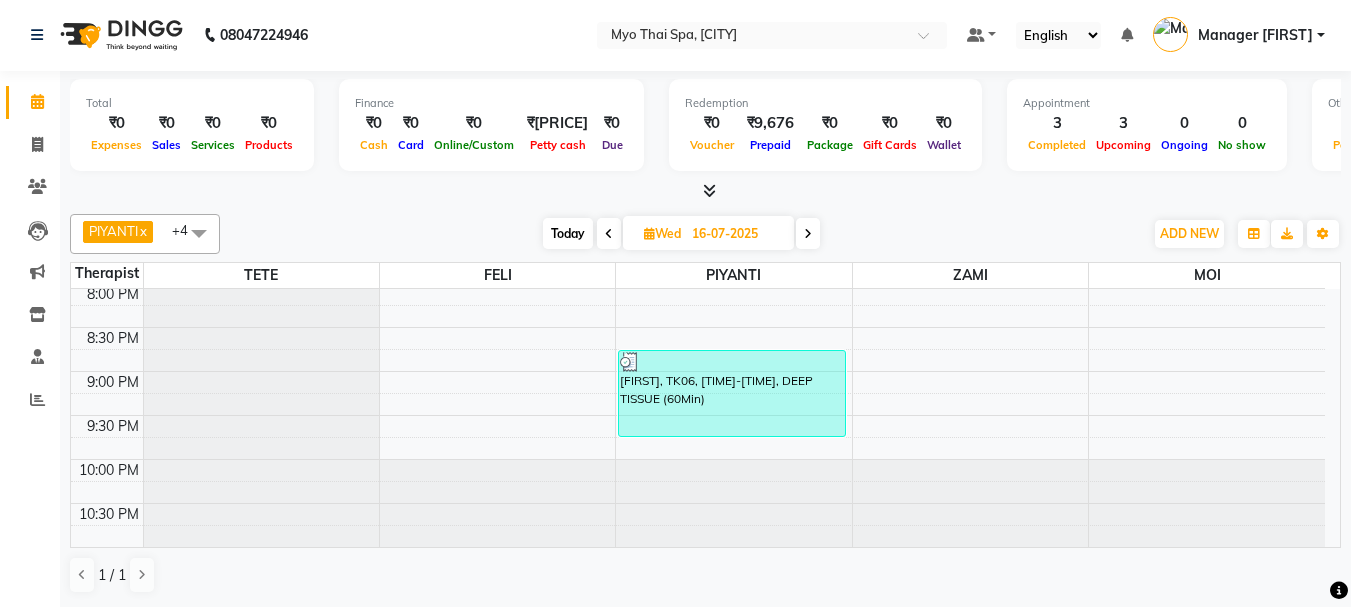 click at bounding box center [808, 234] 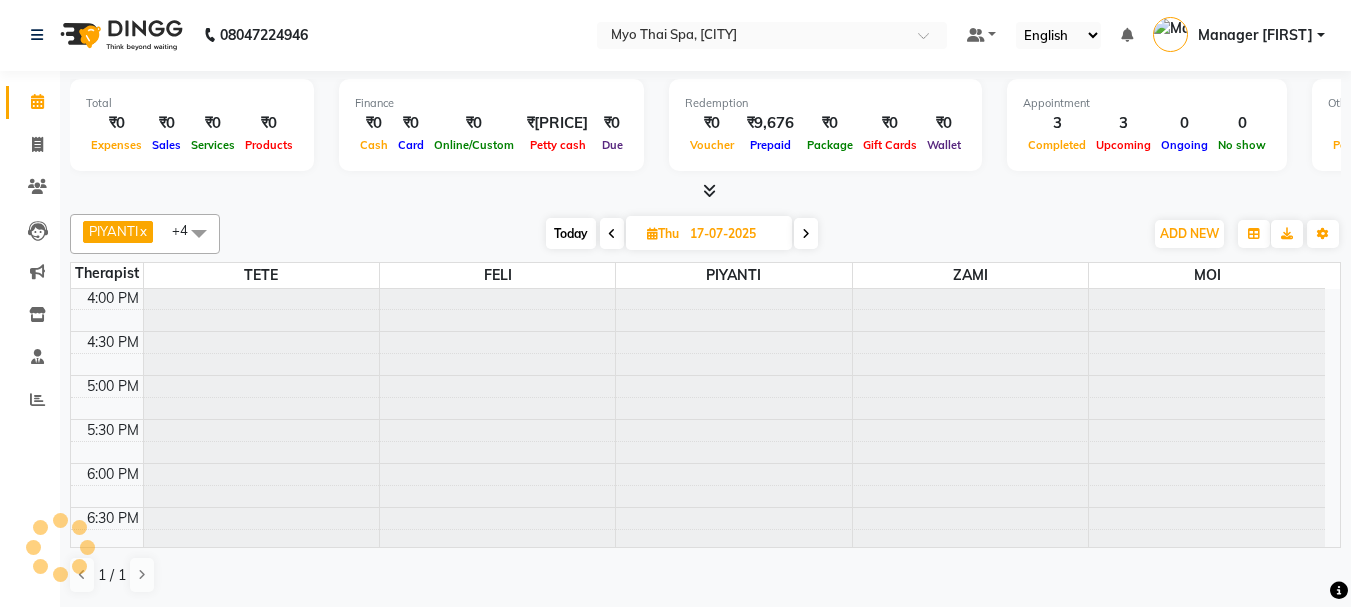 click at bounding box center [806, 234] 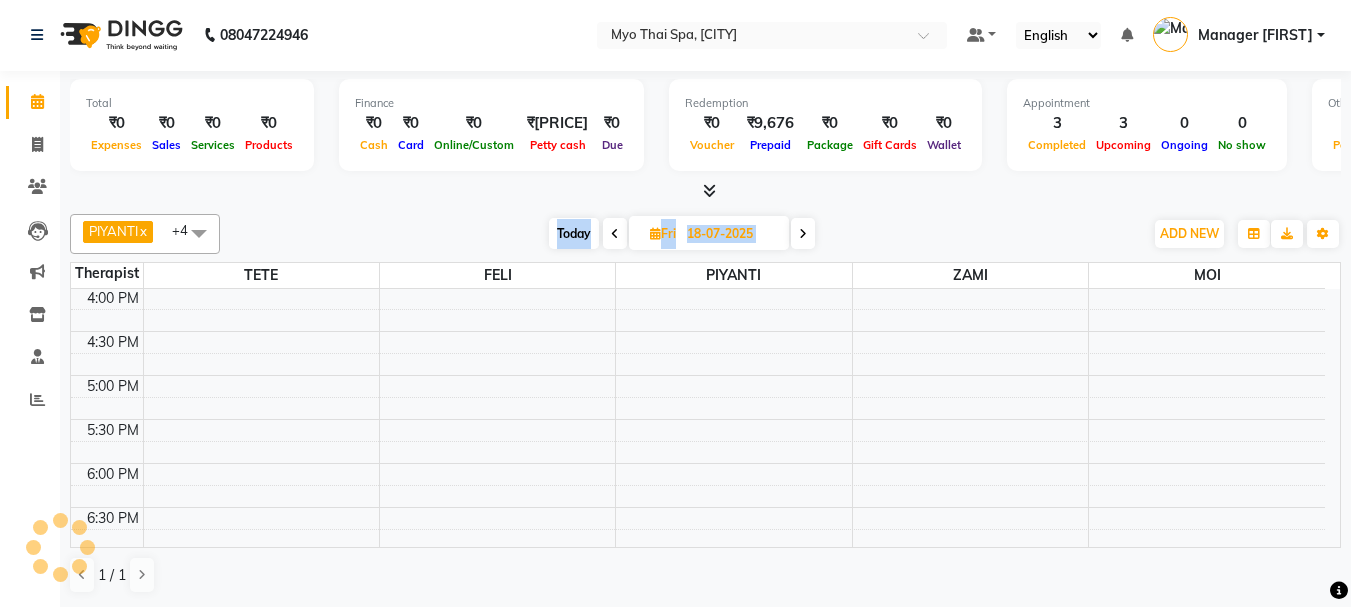 click at bounding box center [803, 233] 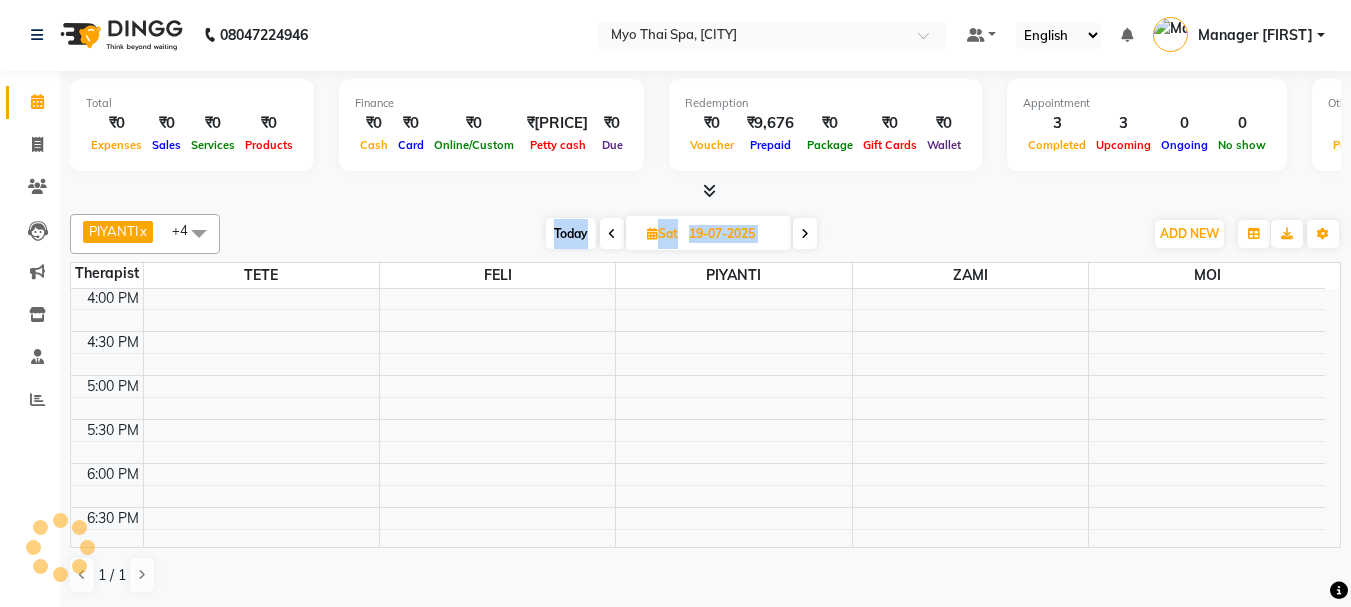 click at bounding box center (805, 234) 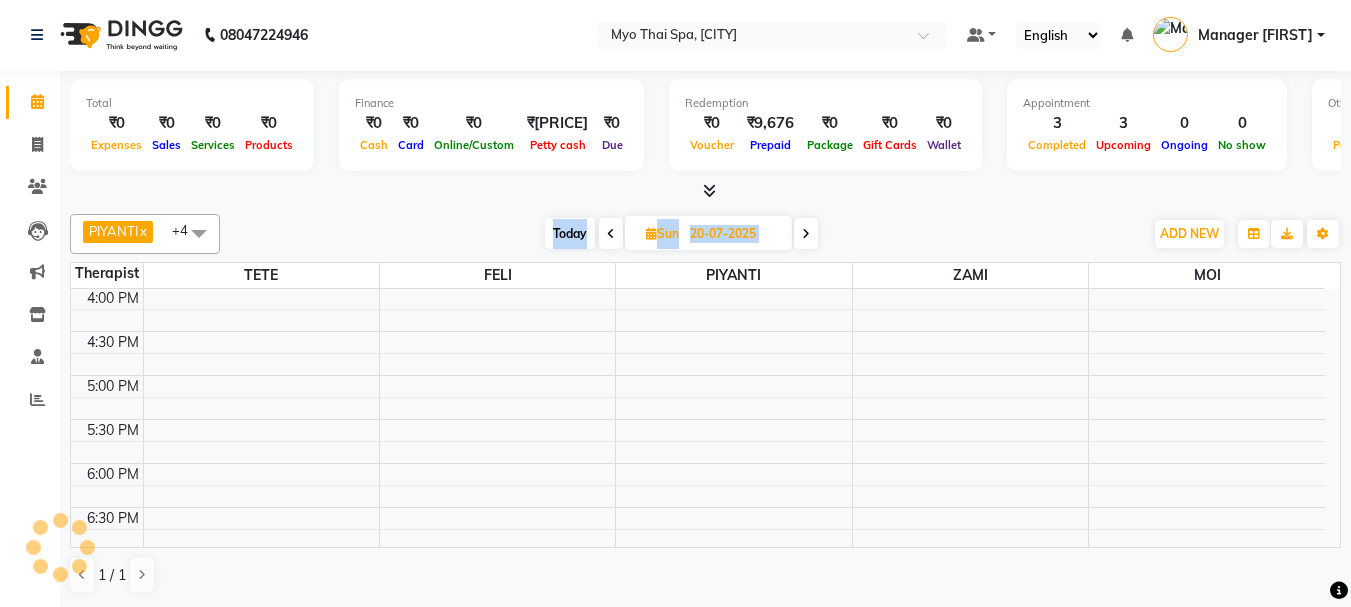 click at bounding box center [806, 234] 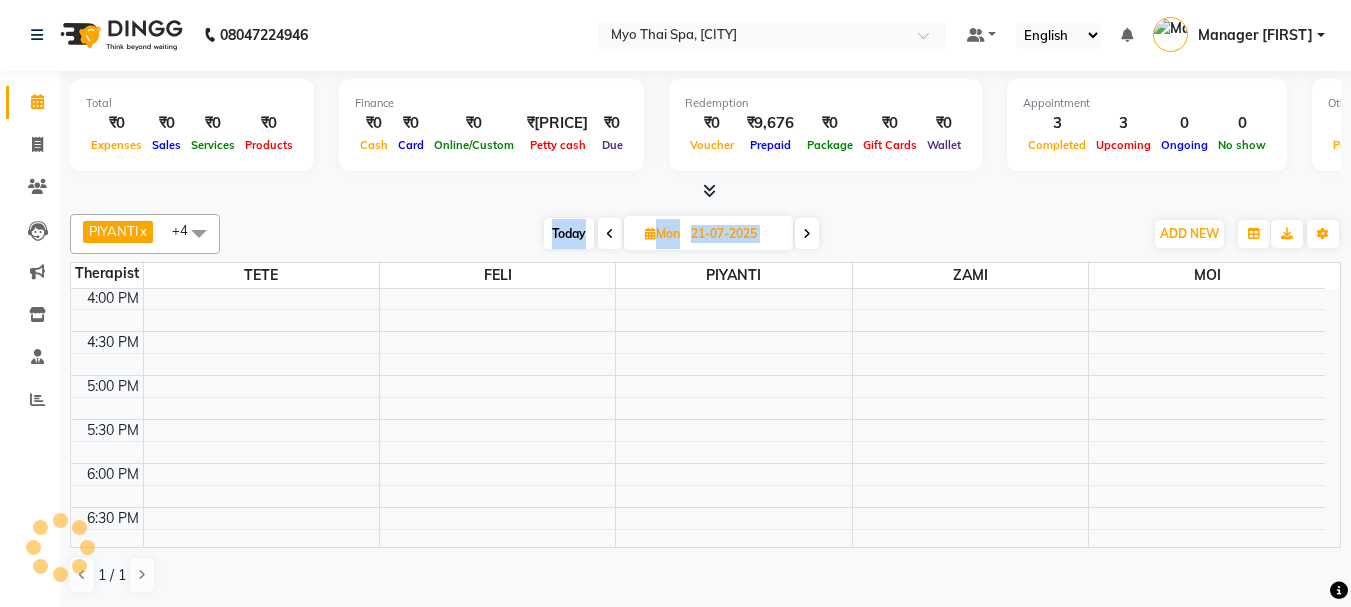click at bounding box center [807, 234] 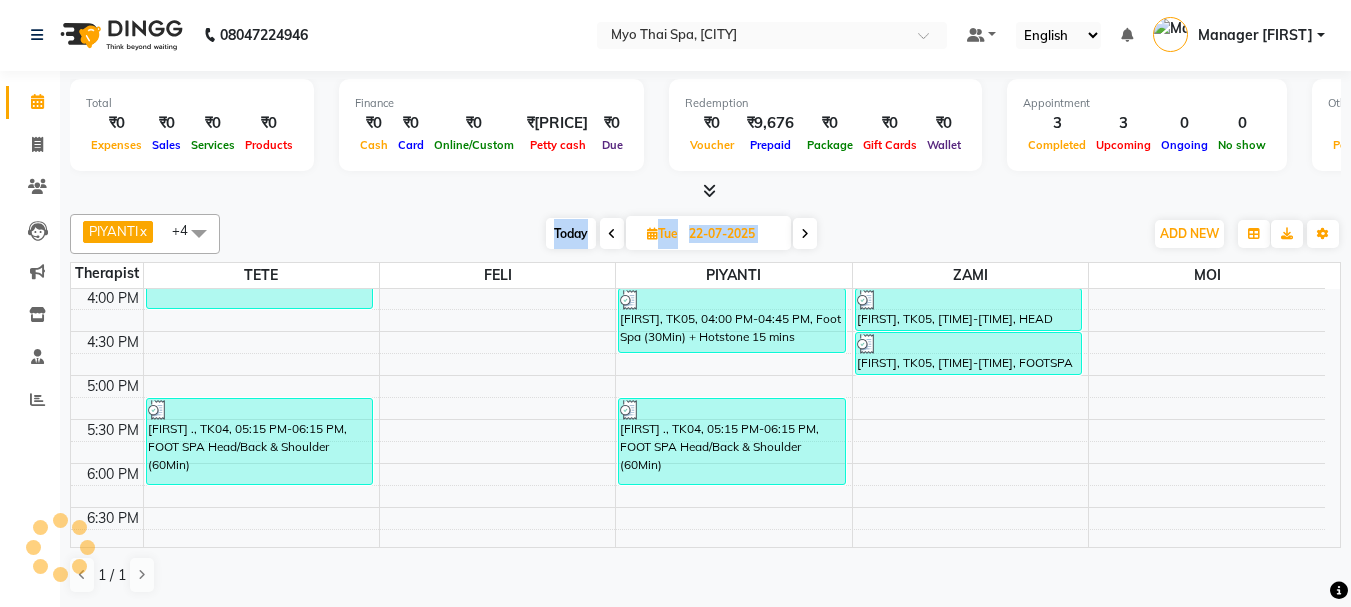 click at bounding box center (805, 234) 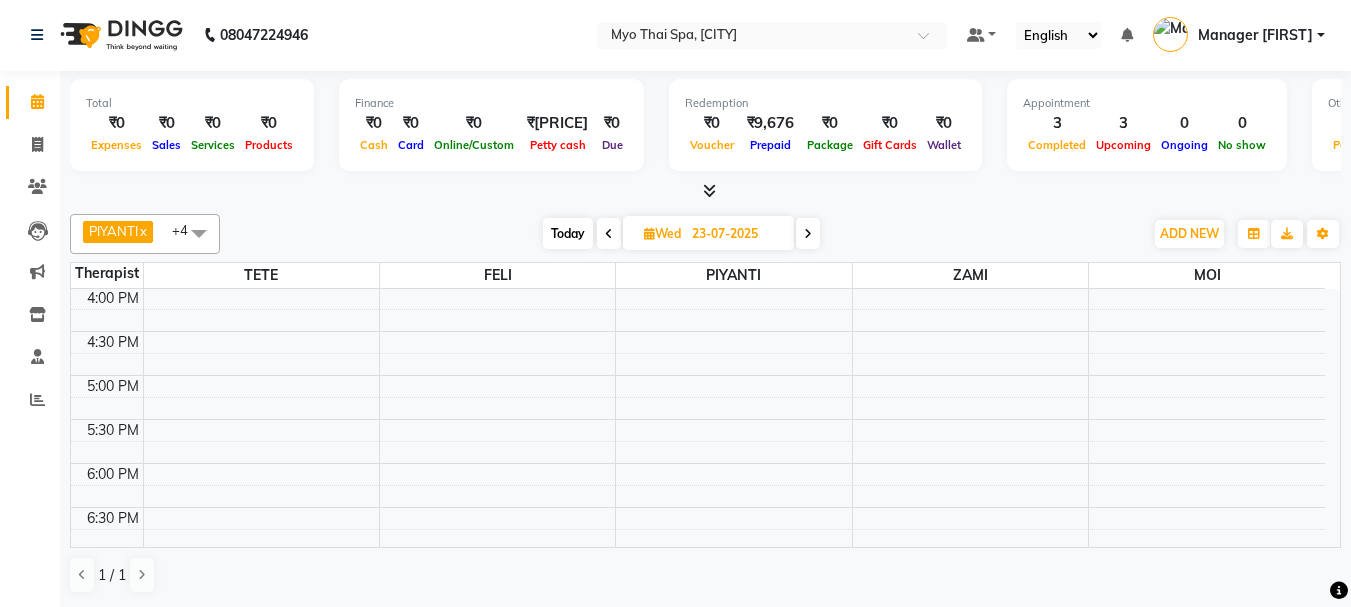 scroll, scrollTop: 617, scrollLeft: 0, axis: vertical 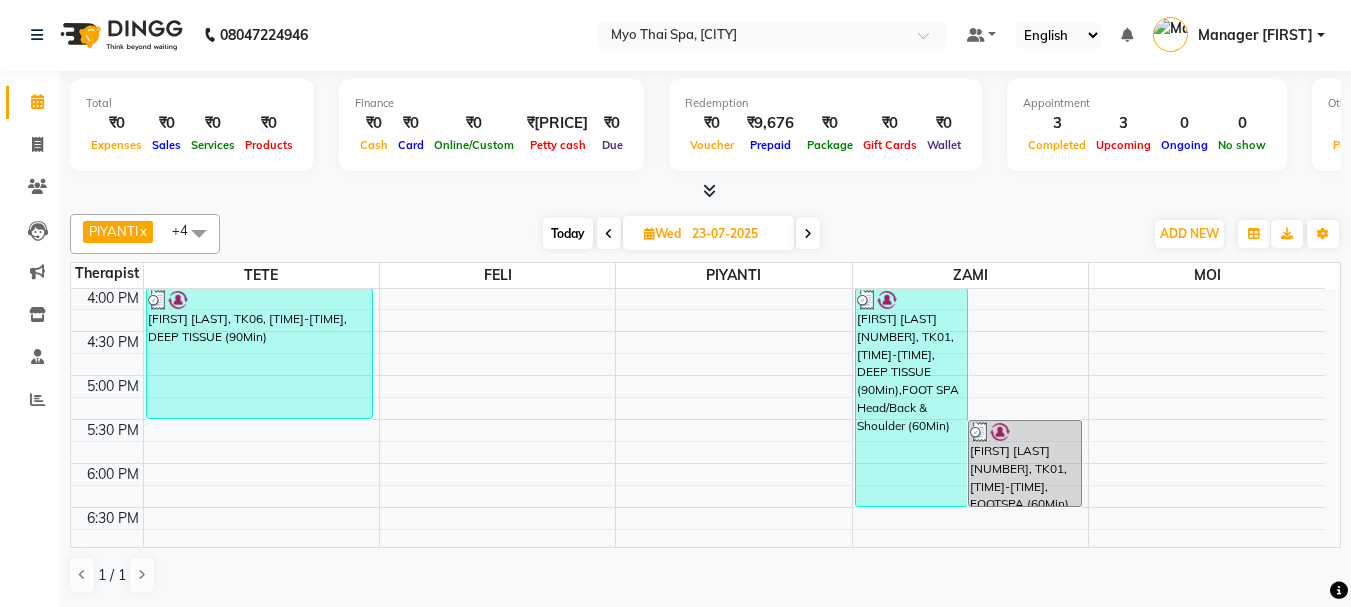 click at bounding box center (808, 234) 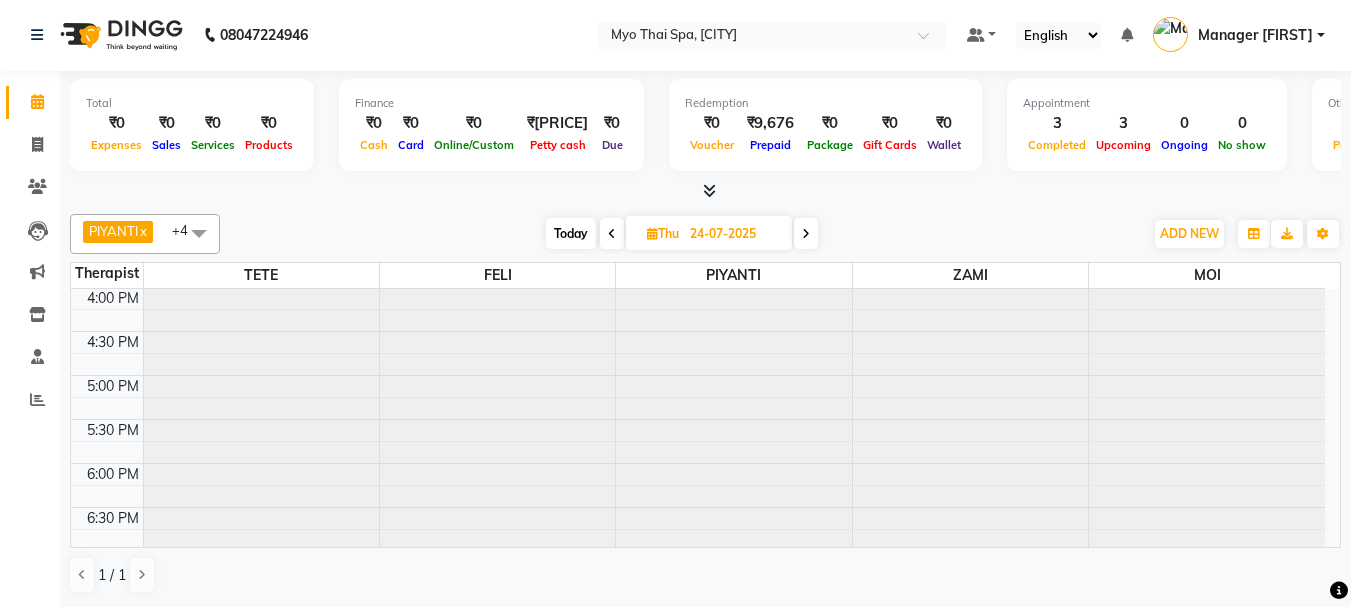 scroll, scrollTop: 0, scrollLeft: 0, axis: both 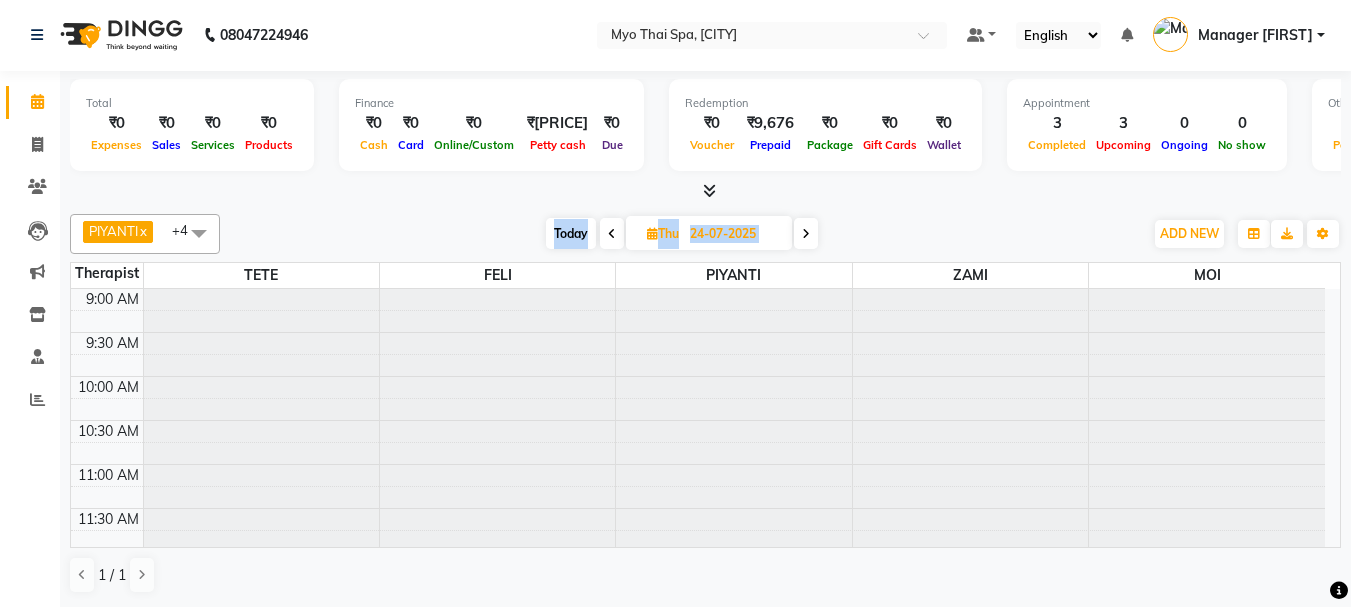 click at bounding box center [806, 234] 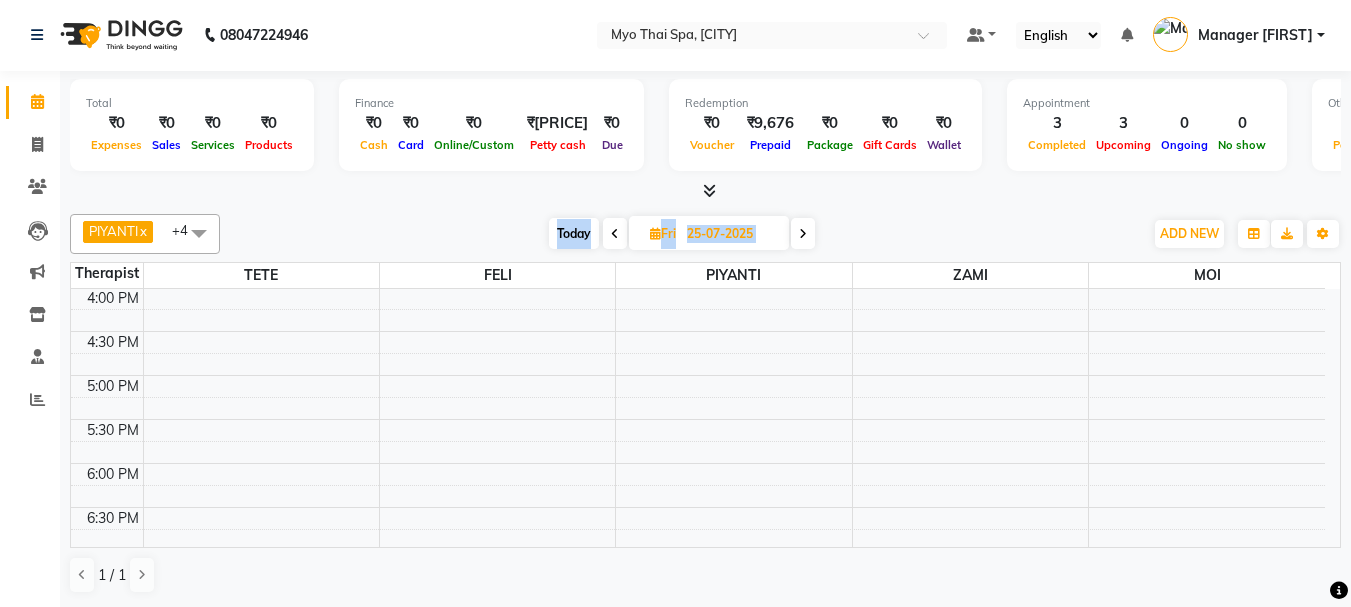 click at bounding box center [803, 233] 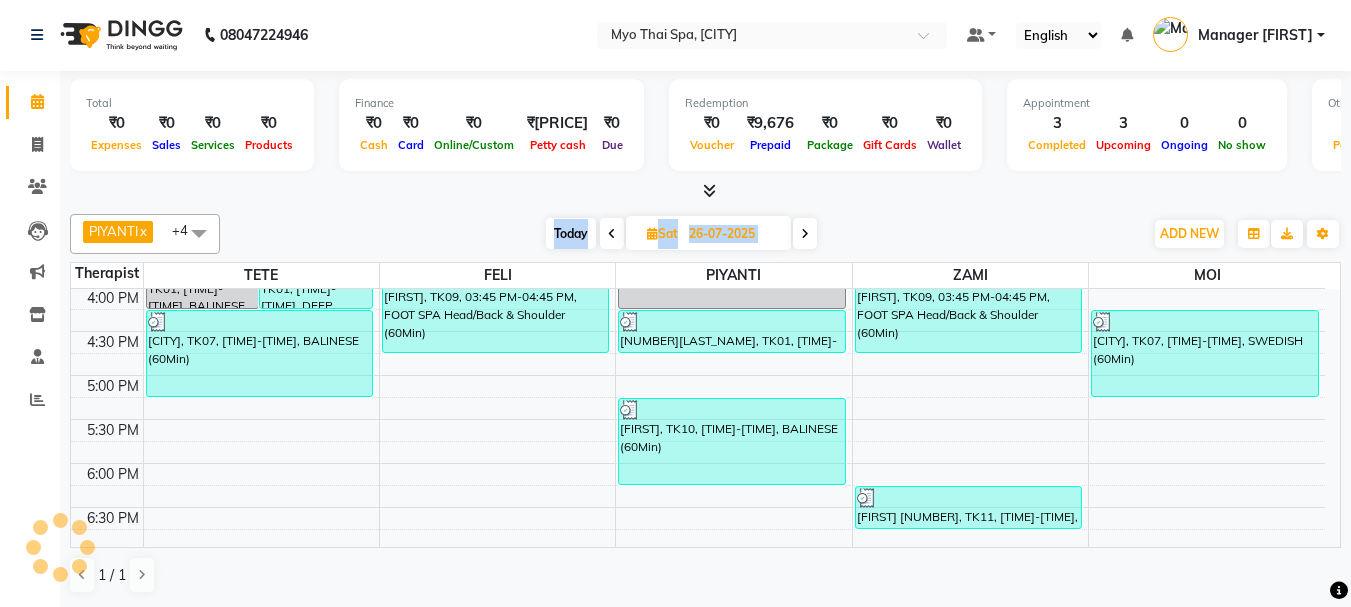 click at bounding box center (805, 234) 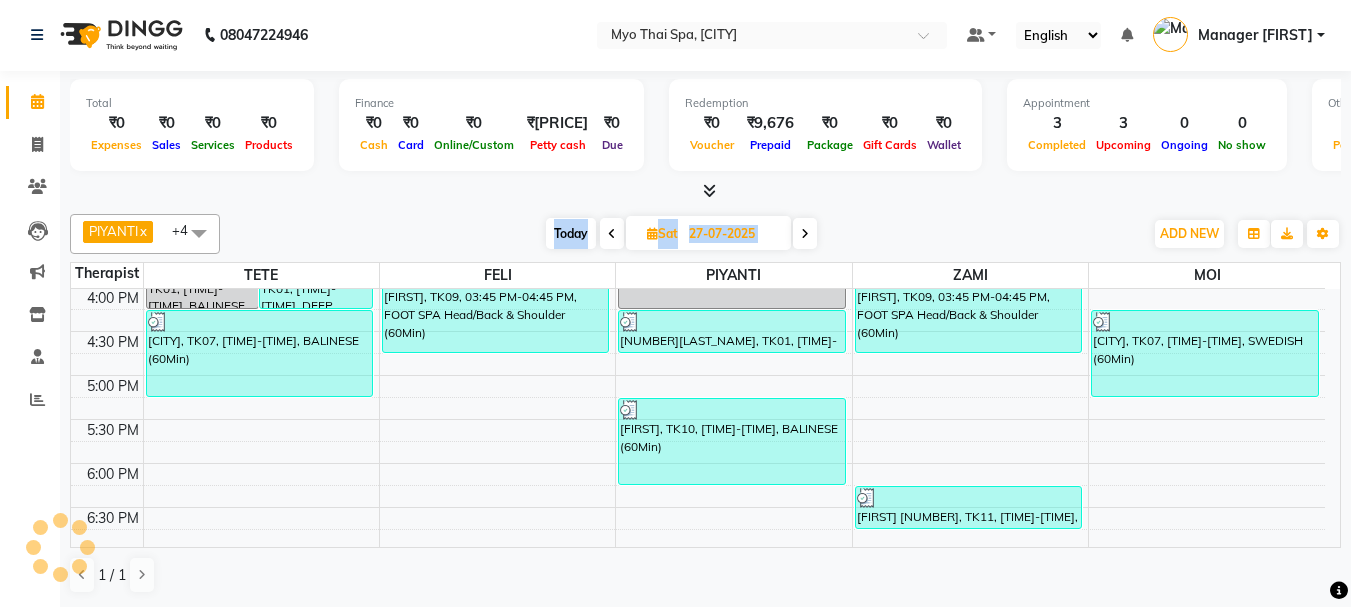 click at bounding box center (805, 234) 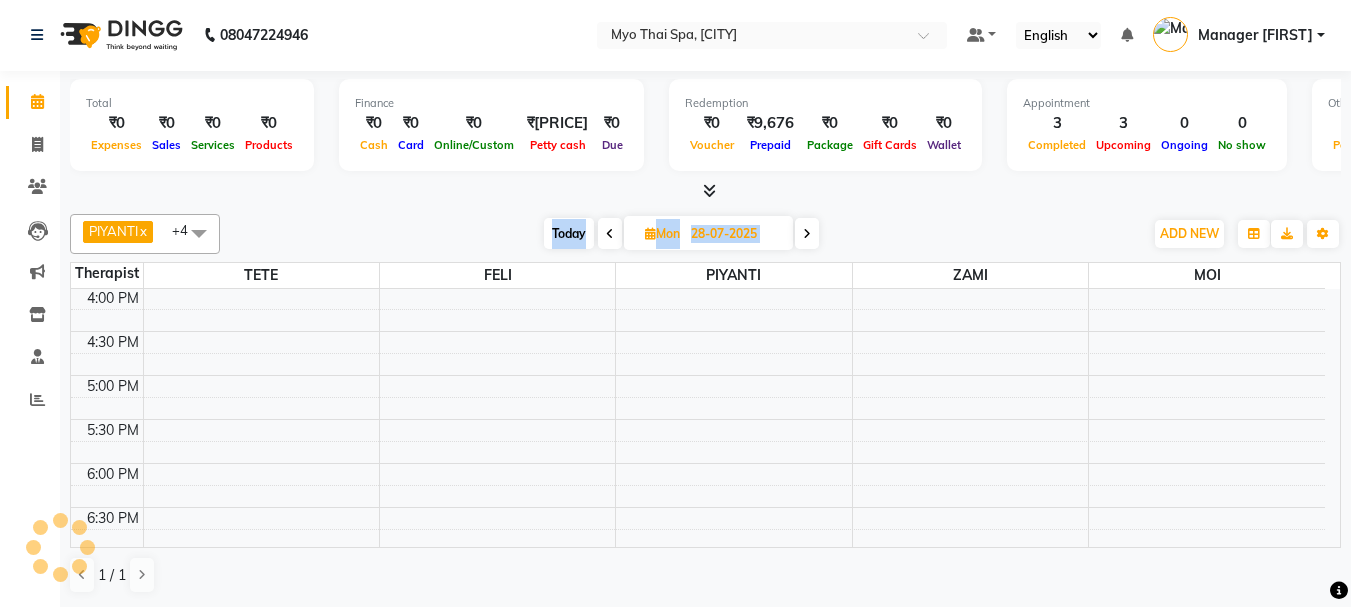 click at bounding box center [807, 234] 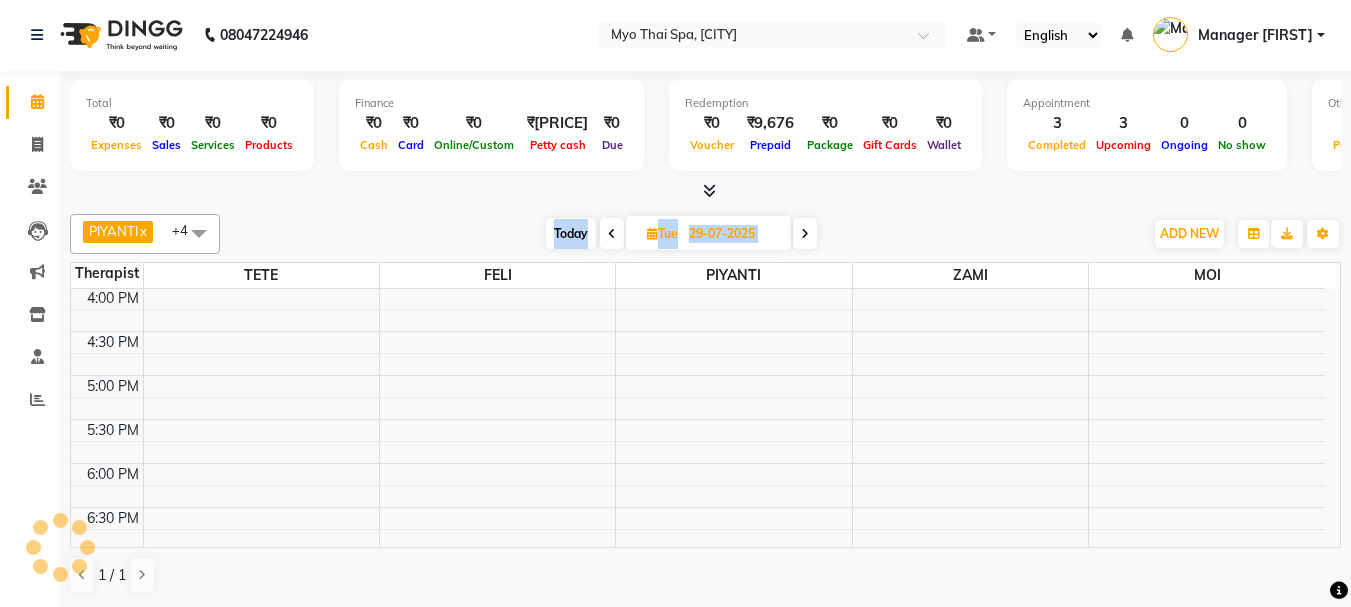 click at bounding box center [805, 234] 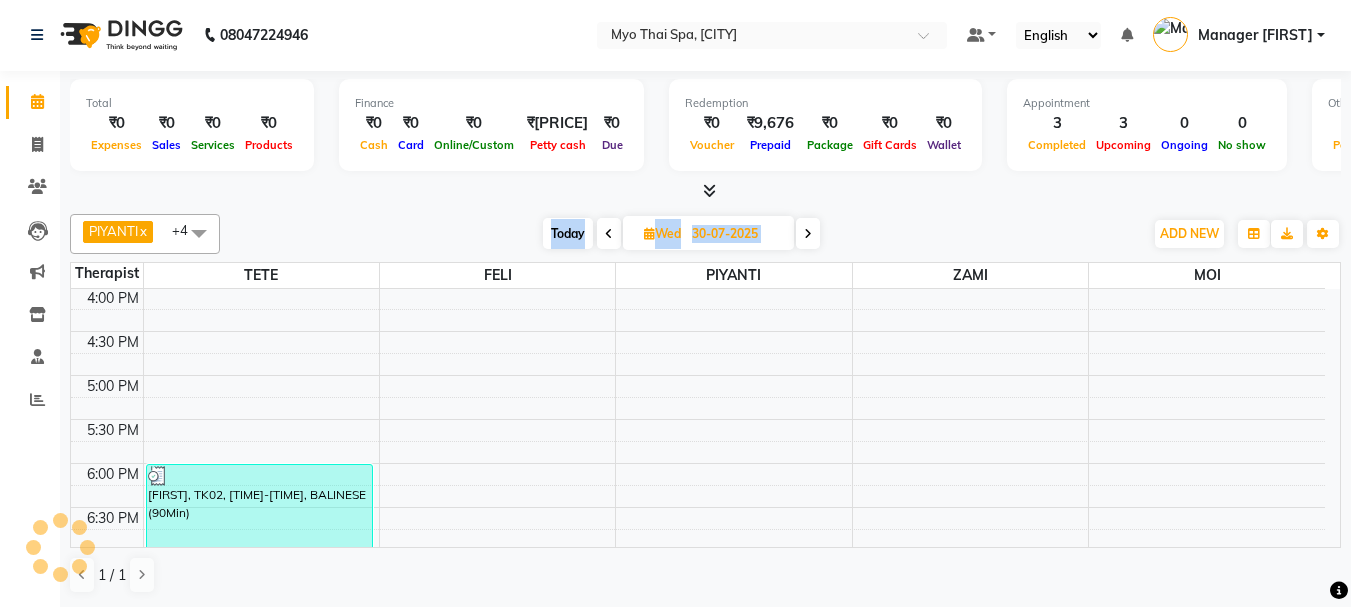 click at bounding box center [808, 234] 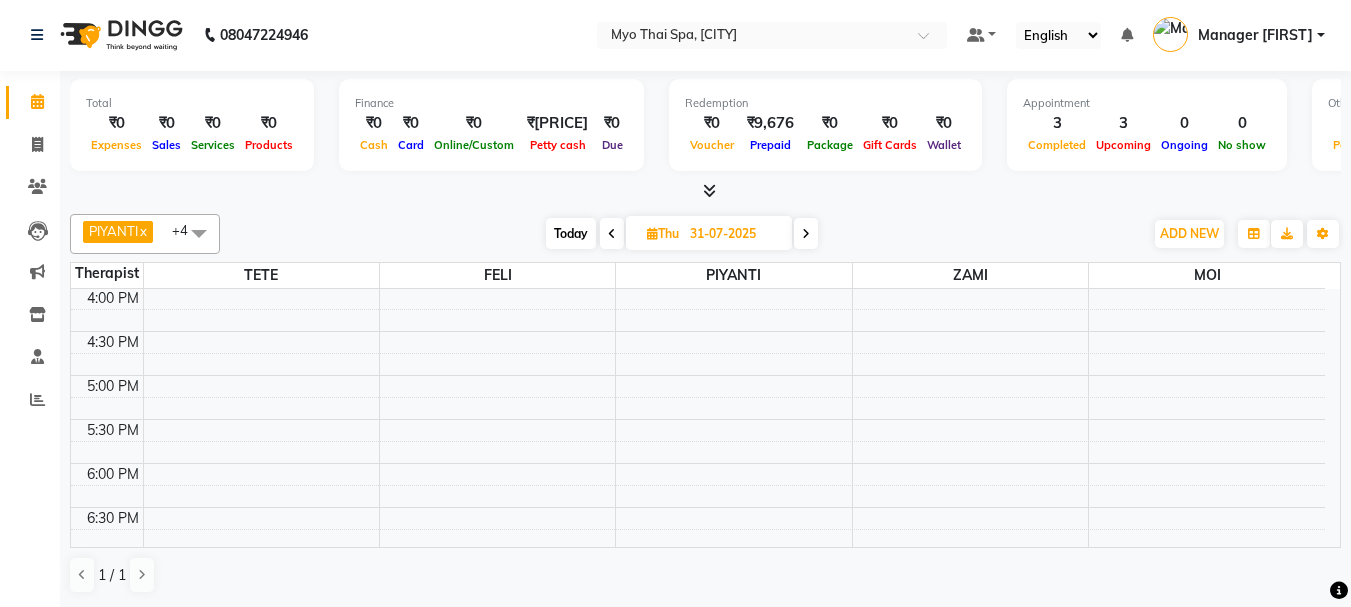 scroll, scrollTop: 617, scrollLeft: 0, axis: vertical 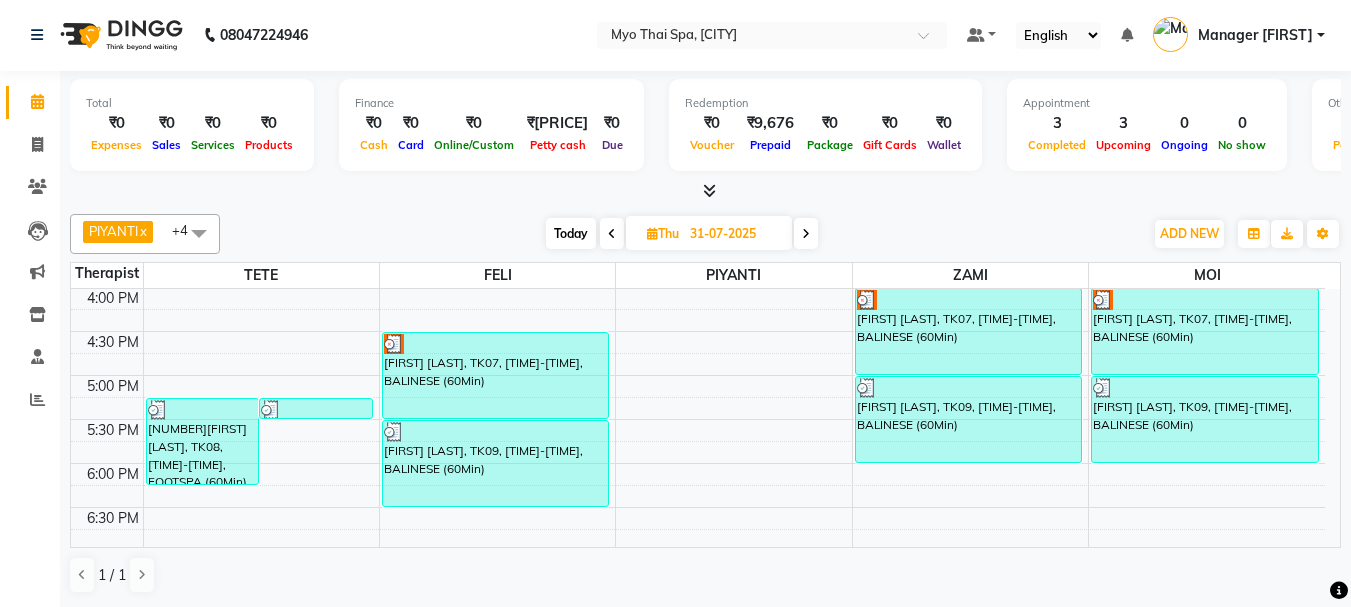 click at bounding box center (806, 233) 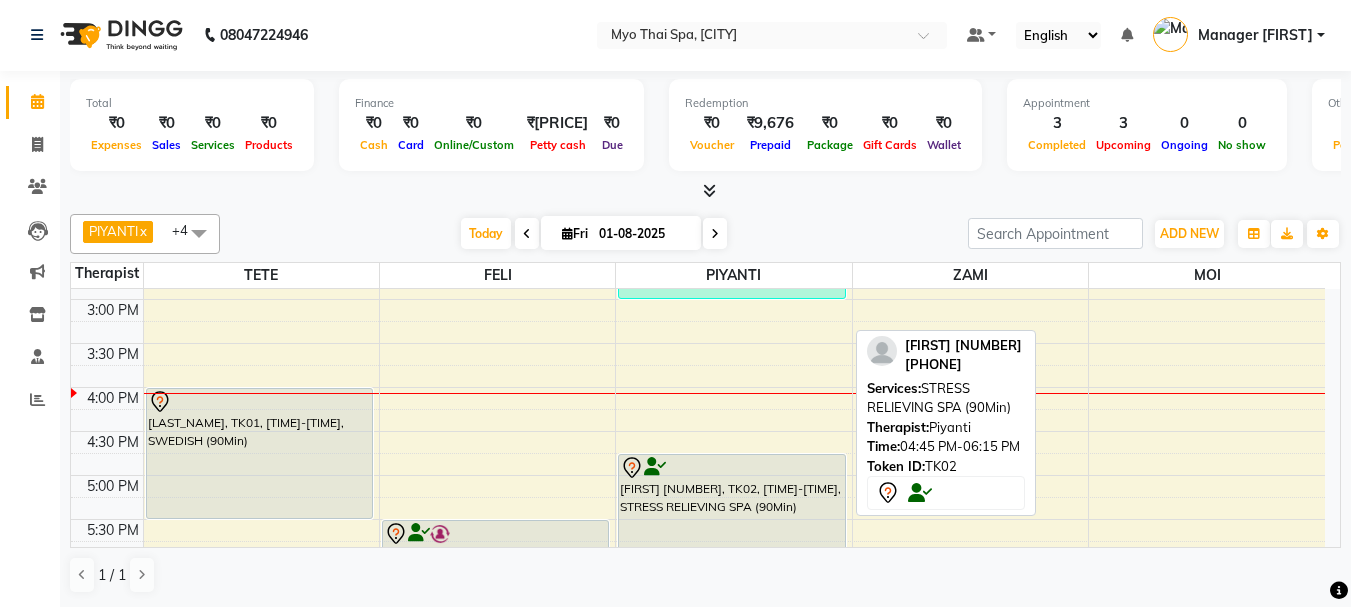 scroll, scrollTop: 617, scrollLeft: 0, axis: vertical 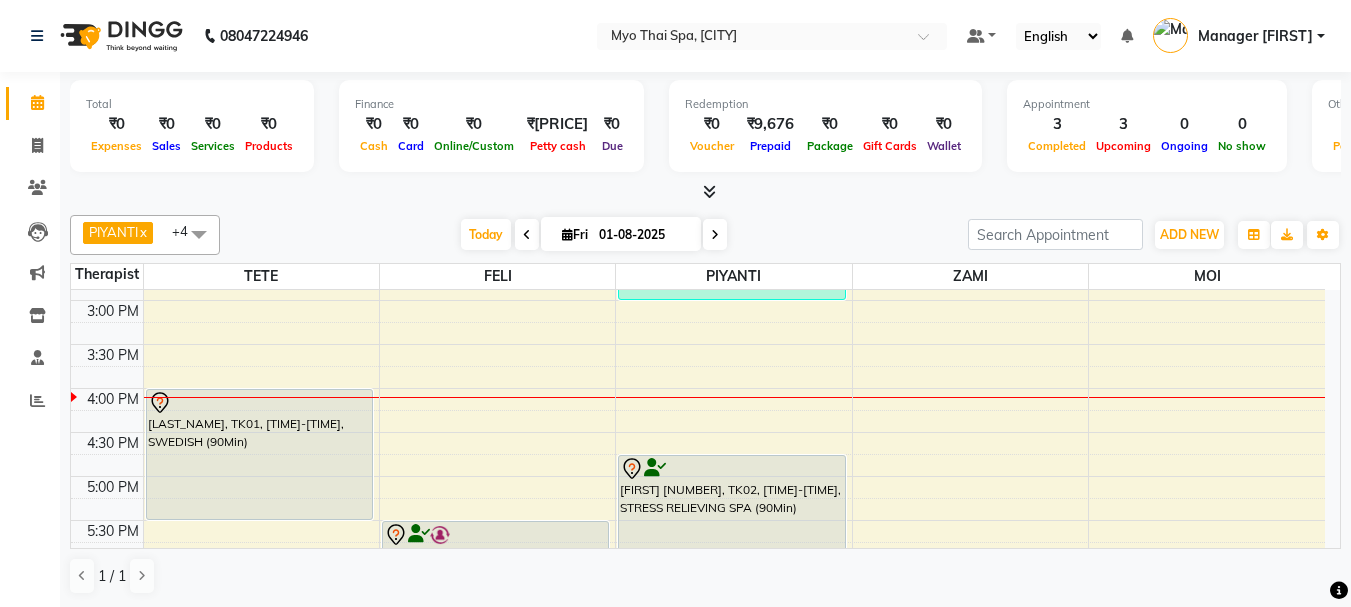 click on "9:00 AM 9:30 AM 10:00 AM 10:30 AM 11:00 AM 11:30 AM 12:00 PM 12:30 PM 1:00 PM 1:30 PM 2:00 PM 2:30 PM 3:00 PM 3:30 PM 4:00 PM 4:30 PM 5:00 PM 5:30 PM 6:00 PM 6:30 PM 7:00 PM 7:30 PM 8:00 PM 8:30 PM 9:00 PM 9:30 PM 10:00 PM 10:30 PM     2717Shreerang Kulkarni, TK03, 11:30 AM-01:00 PM, FOOT SPA Head/Back & Shoulder (90Min)             HADI, TK01, 04:00 PM-05:30 PM, SWEDISH (90Min)     3257JEEVAN CHAUDHARY, TK04, 01:00 PM-02:00 PM, SWEDISH (60Min)             AMIT RAWAT 2629, TK05, 05:30 PM-06:30 PM, DEEP TISSUE (60Min)     3257JEEVAN CHAUDHARY, TK04, 02:00 PM-03:00 PM, SWEDISH (60Min)             RAVI 2616, TK02, 04:45 PM-06:15 PM, STRESS RELIEVING SPA (90Min)" at bounding box center (698, 388) 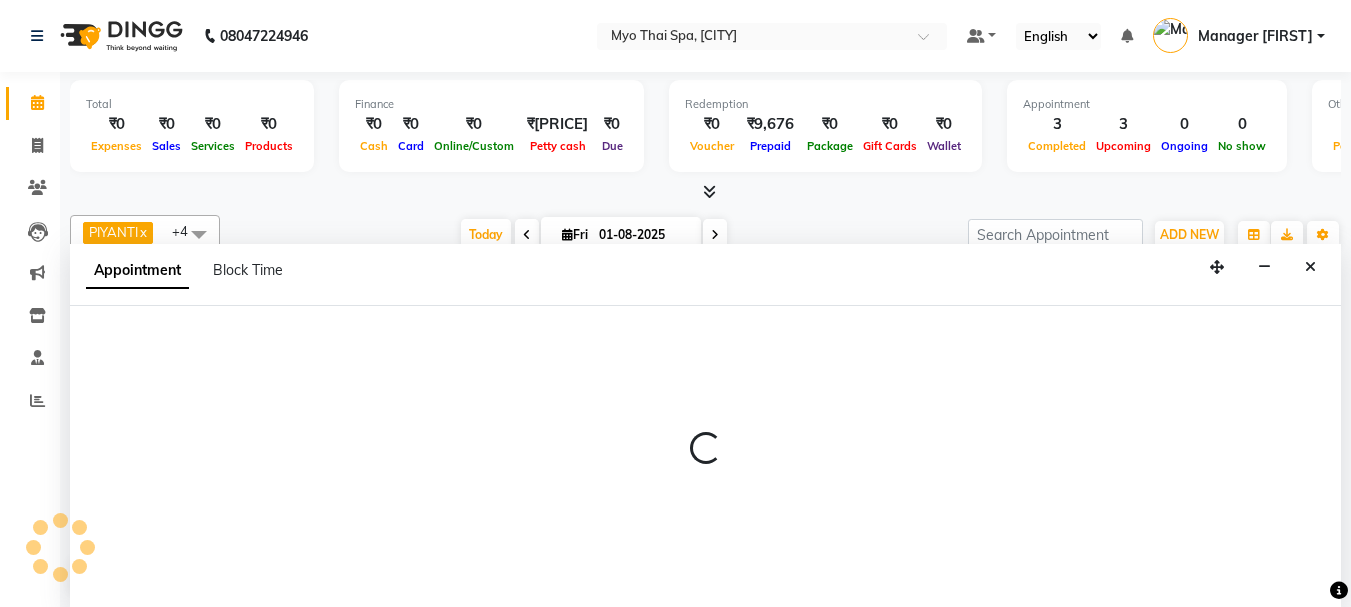 scroll, scrollTop: 1, scrollLeft: 0, axis: vertical 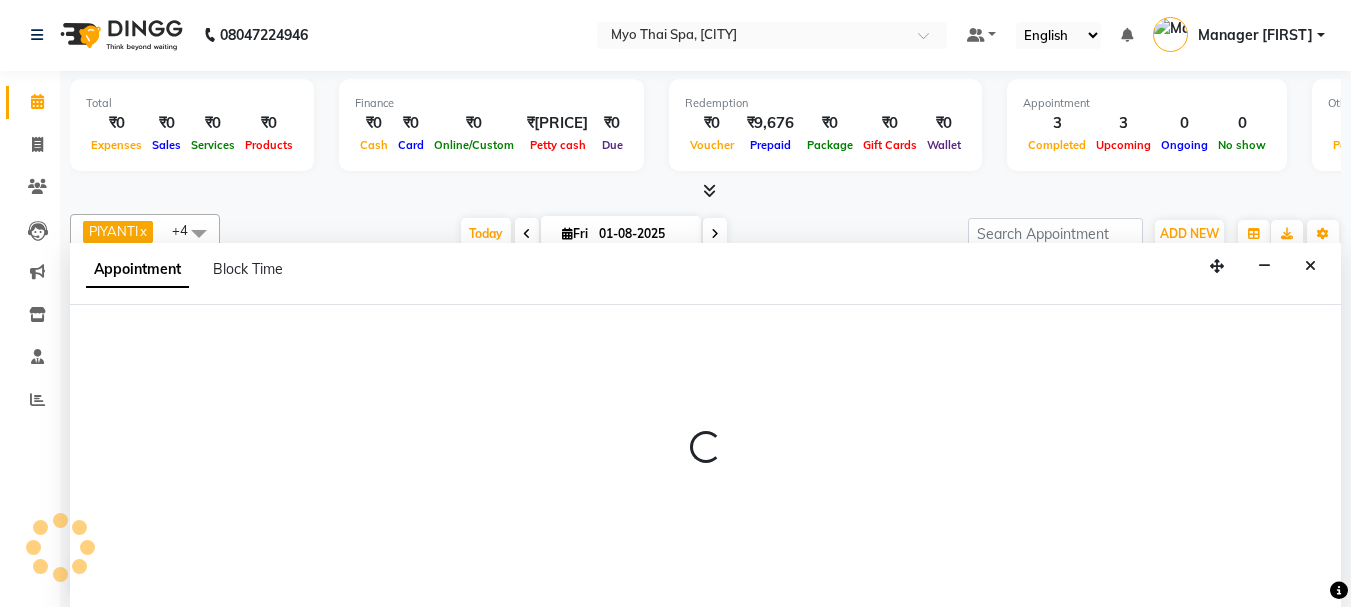 select on "42923" 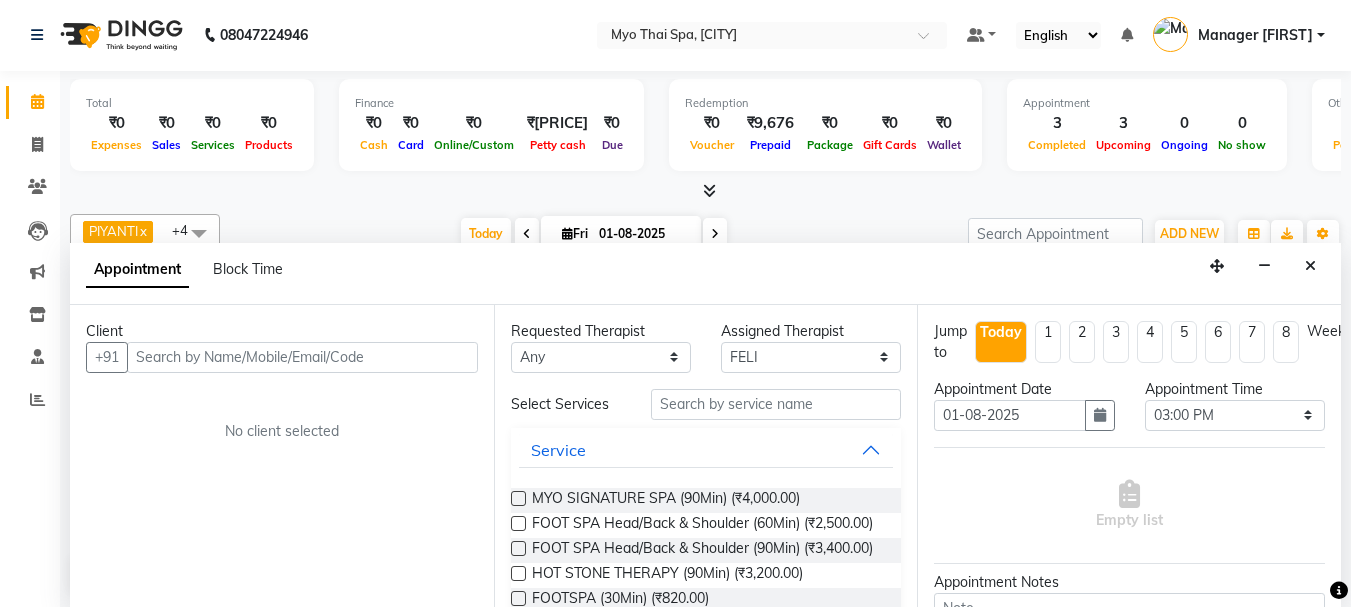 click at bounding box center [302, 357] 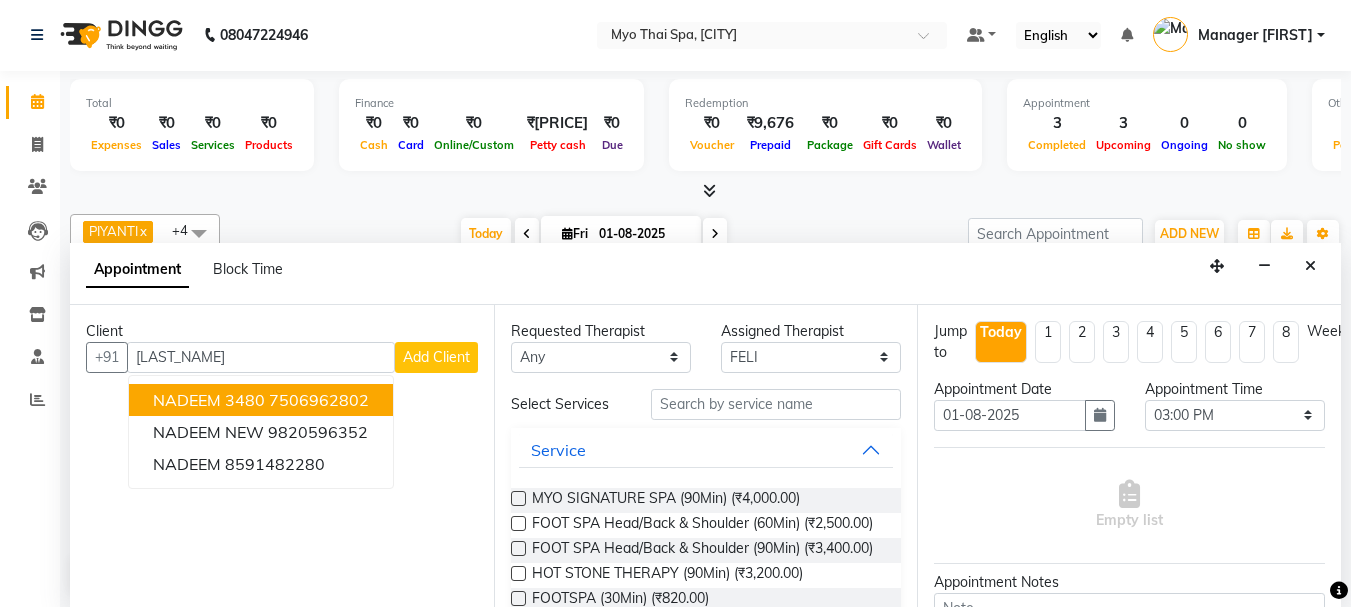 click on "NADEEM 3480" at bounding box center (209, 400) 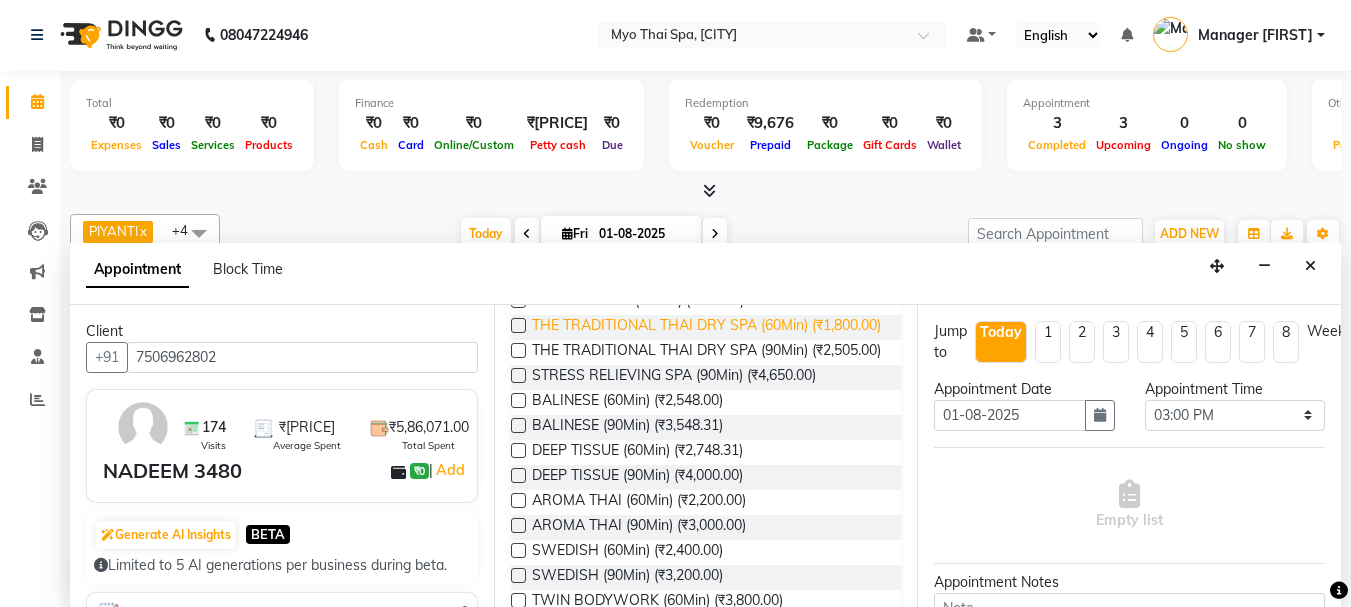 scroll, scrollTop: 500, scrollLeft: 0, axis: vertical 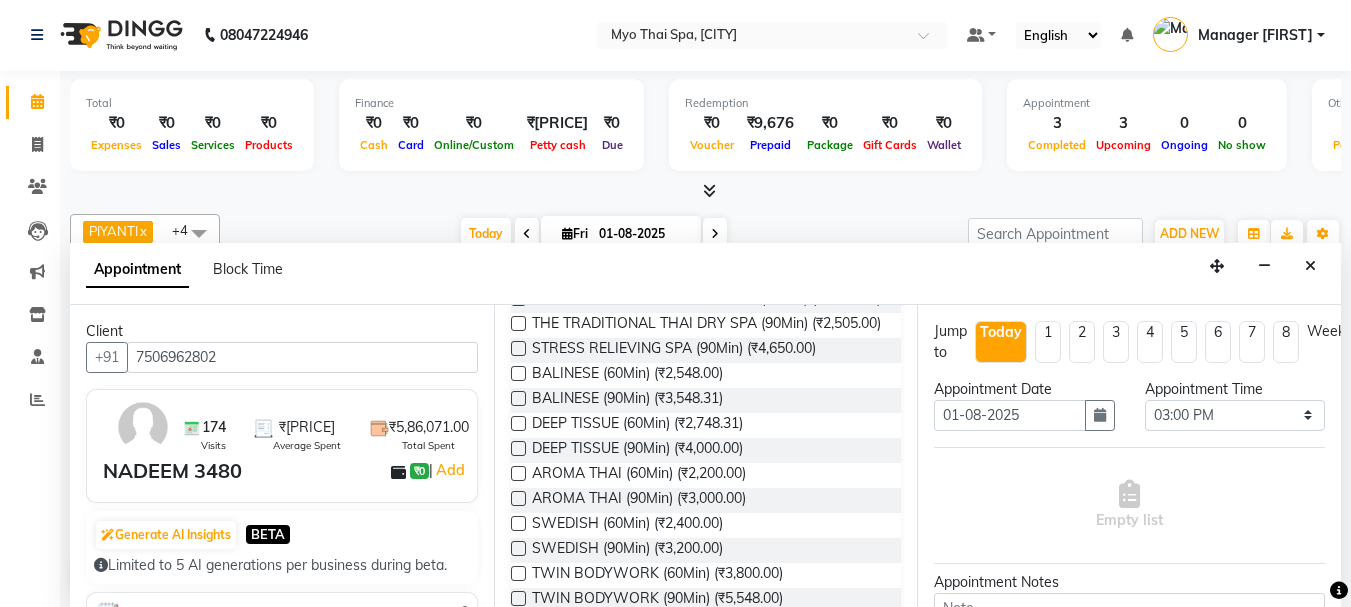 type on "7506962802" 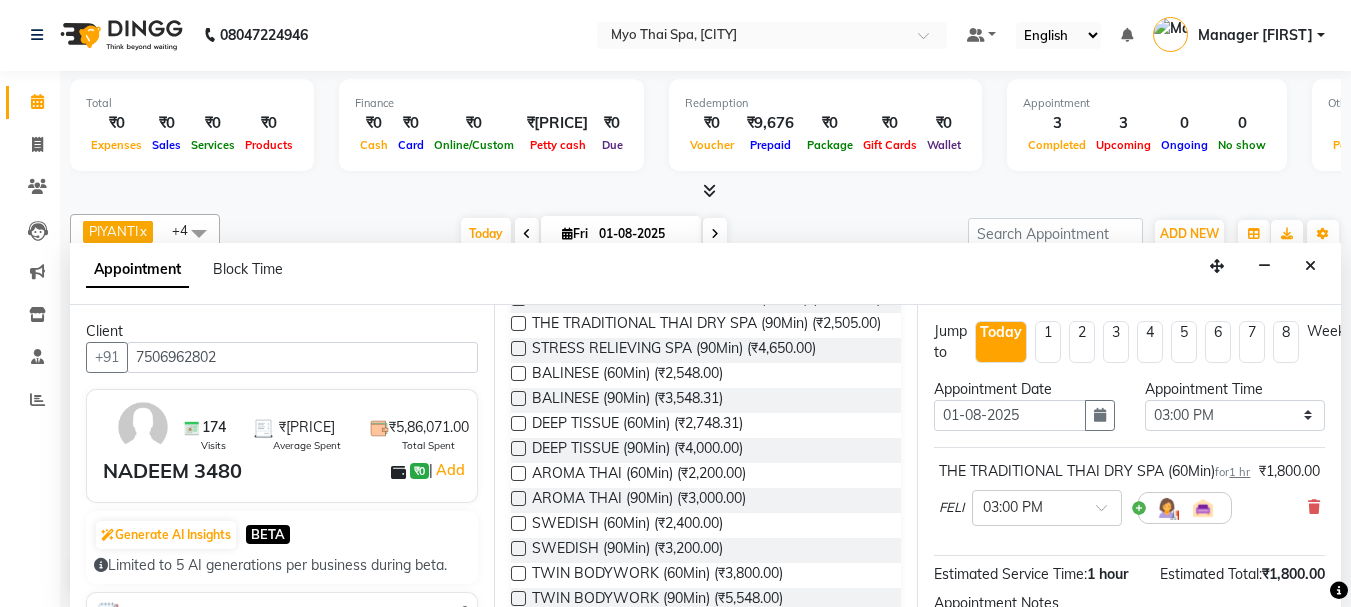 checkbox on "false" 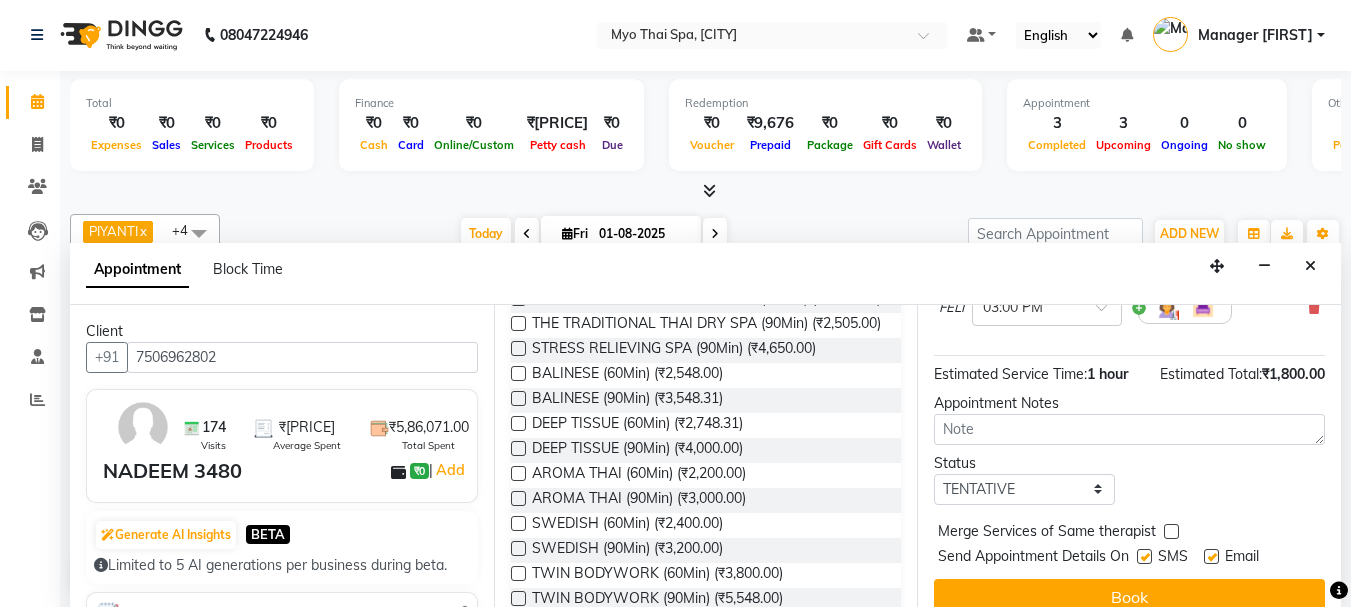 scroll, scrollTop: 260, scrollLeft: 0, axis: vertical 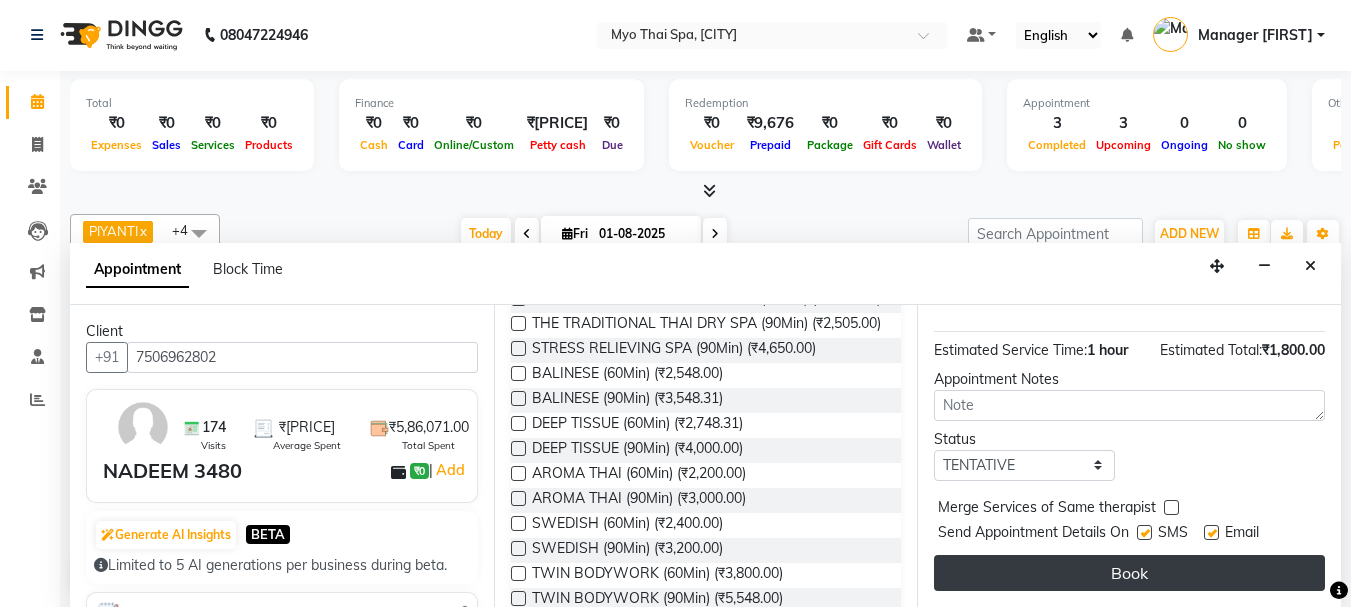 click on "Book" at bounding box center [1129, 573] 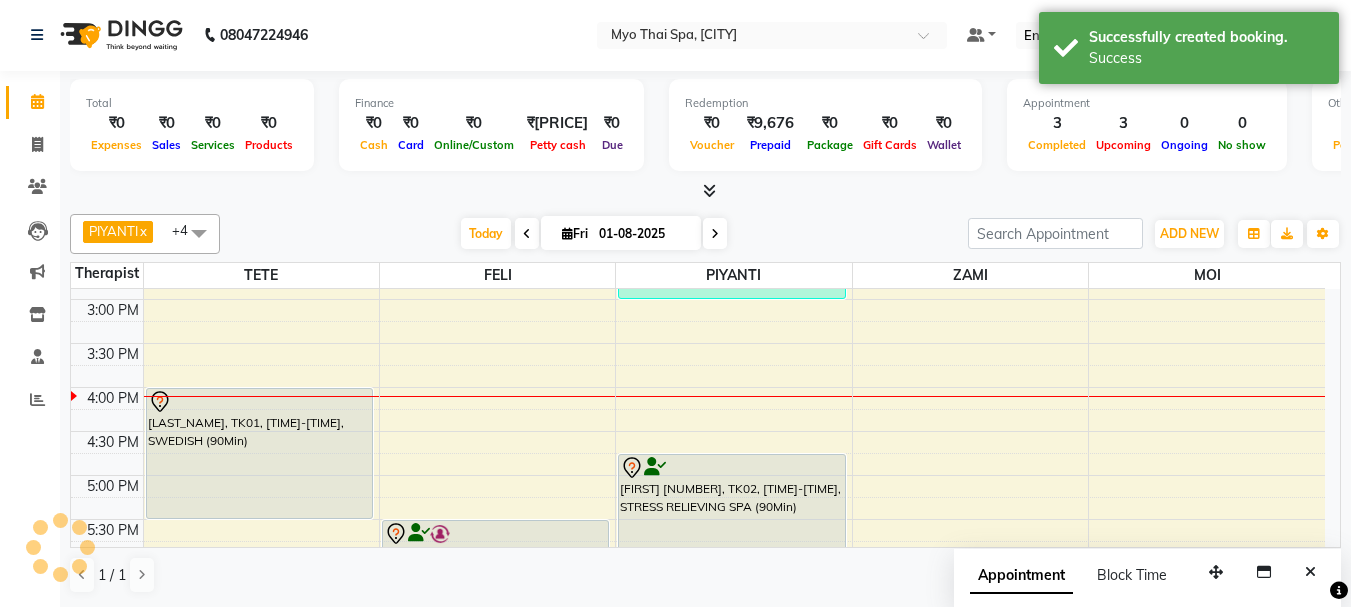scroll, scrollTop: 0, scrollLeft: 0, axis: both 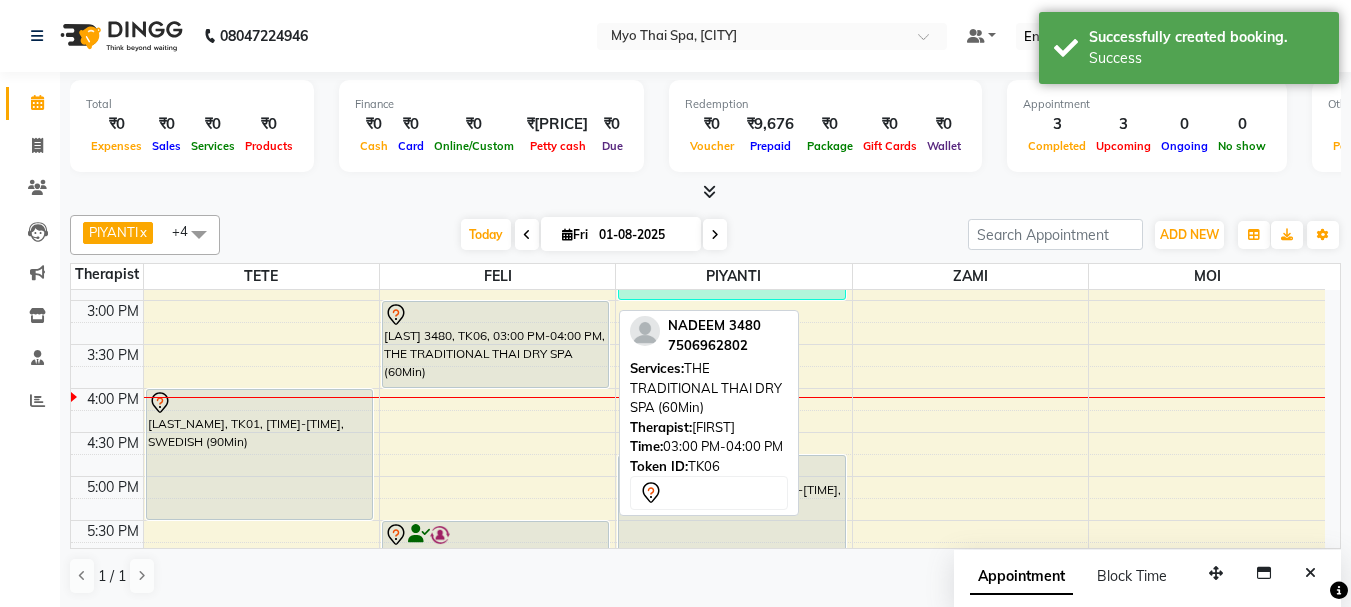 click on "NADEEM 3480, TK06, 03:00 PM-04:00 PM, THE TRADITIONAL THAI DRY SPA (60Min)" at bounding box center [496, 344] 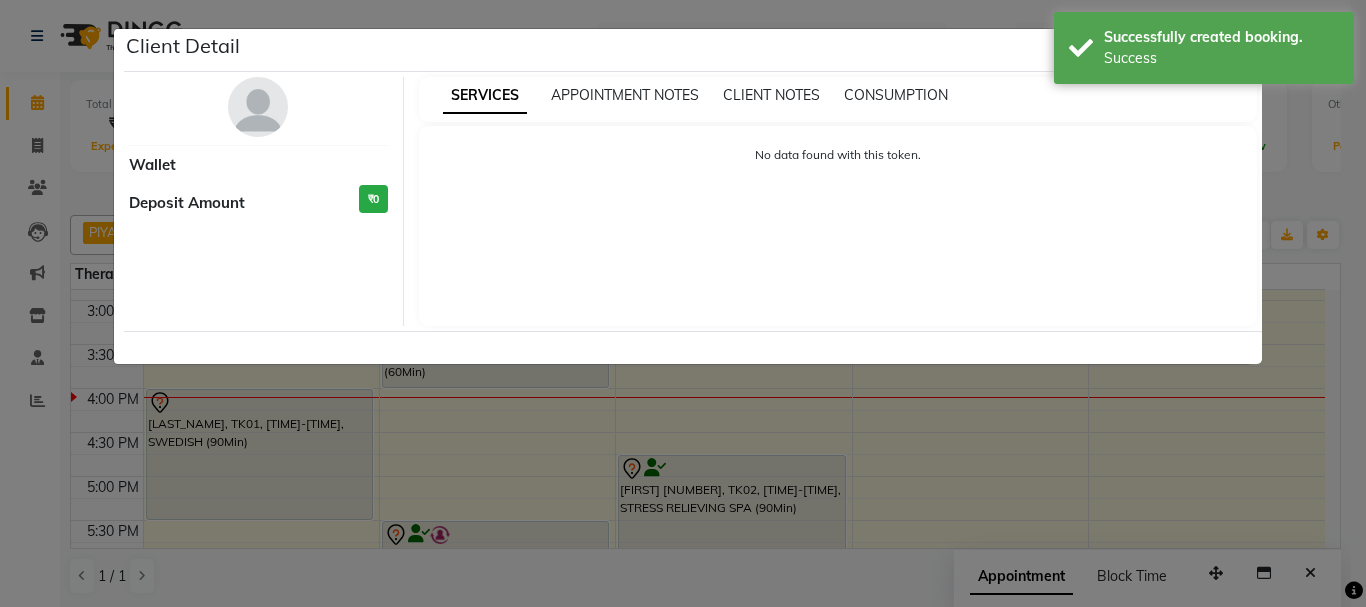 select on "7" 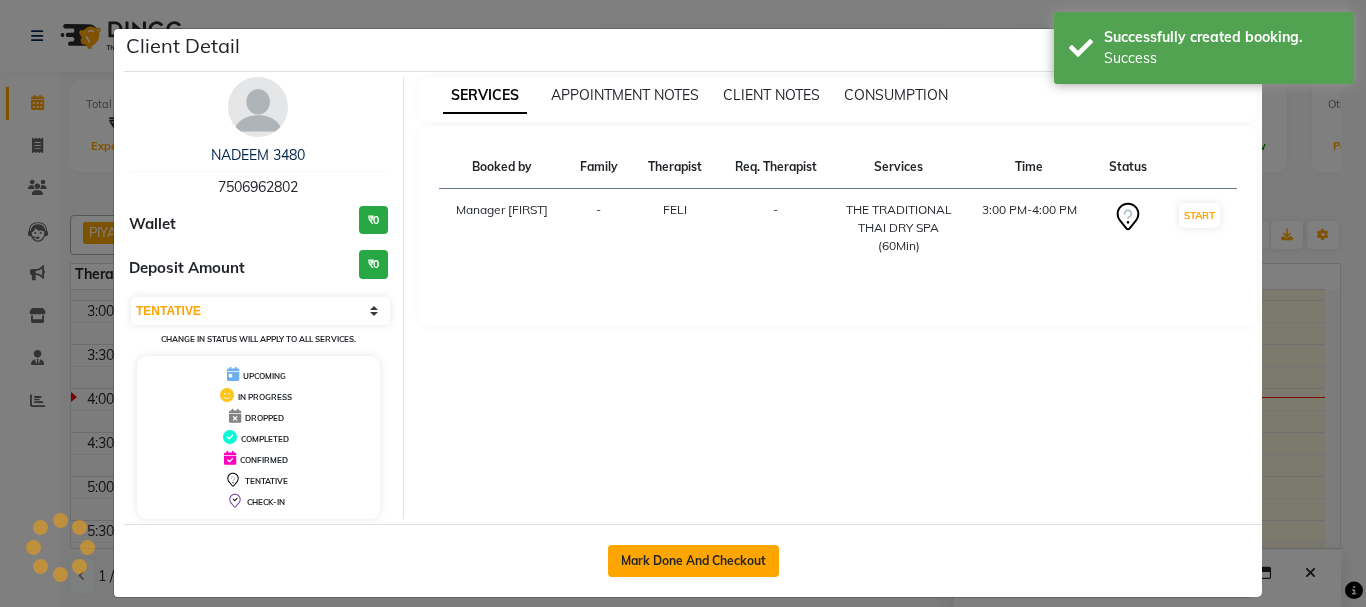 click on "Mark Done And Checkout" 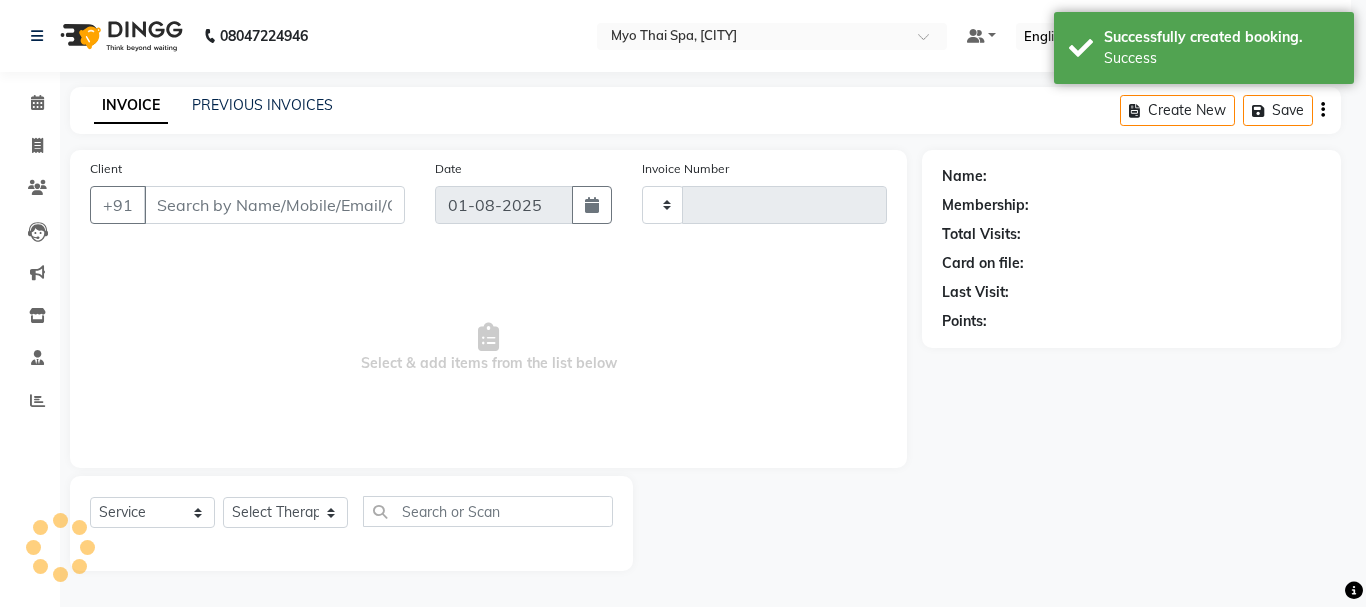 type on "1113" 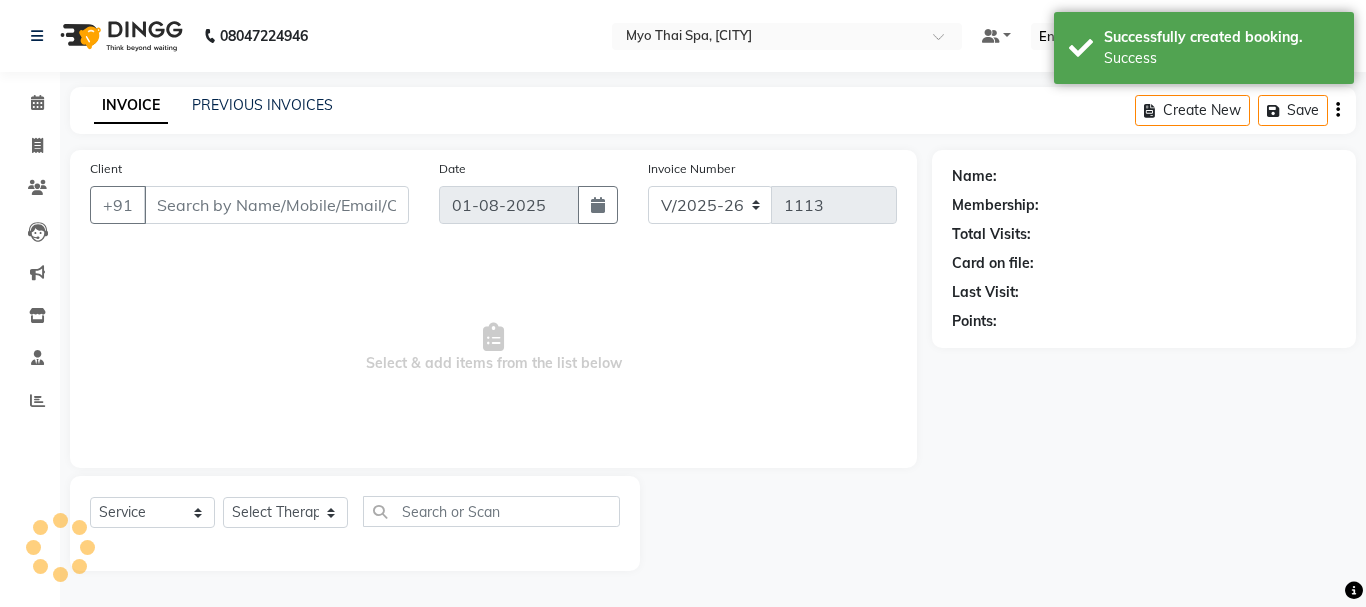 type on "7506962802" 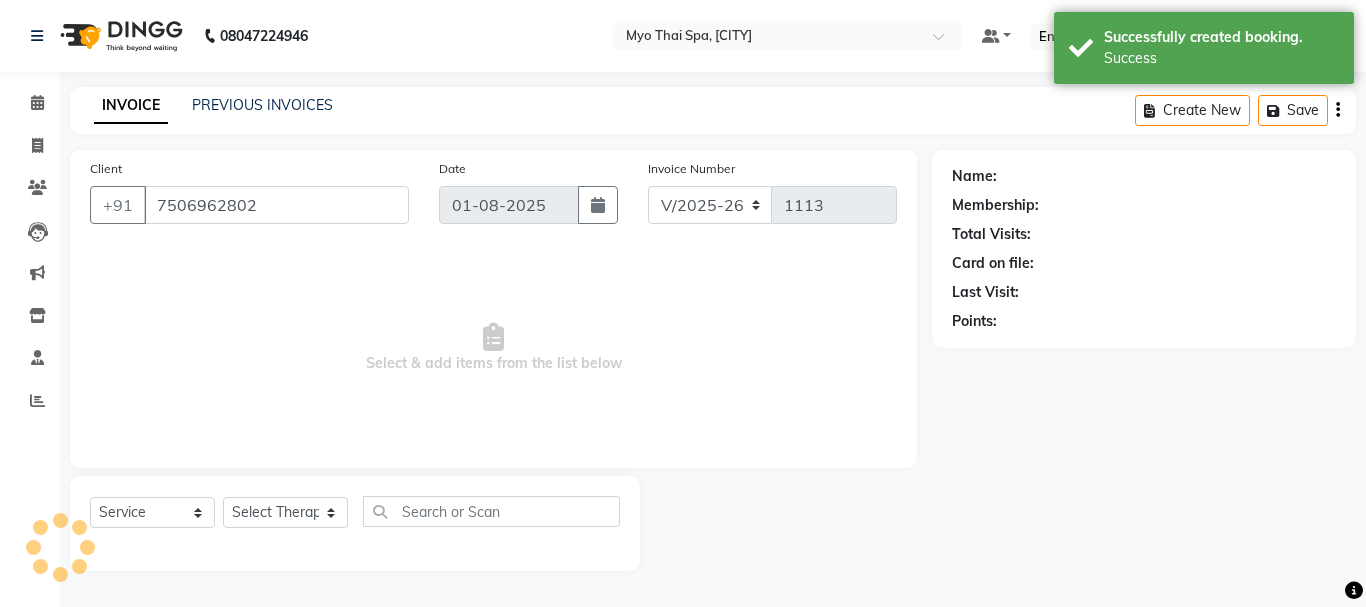select on "42923" 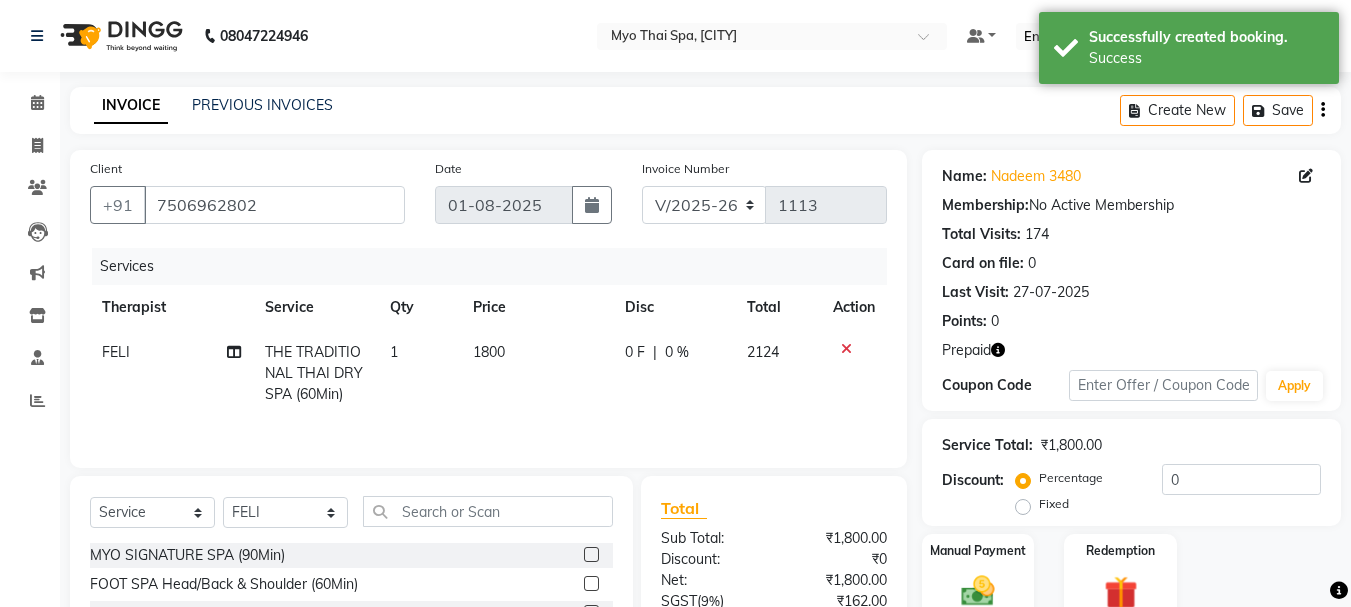 scroll, scrollTop: 194, scrollLeft: 0, axis: vertical 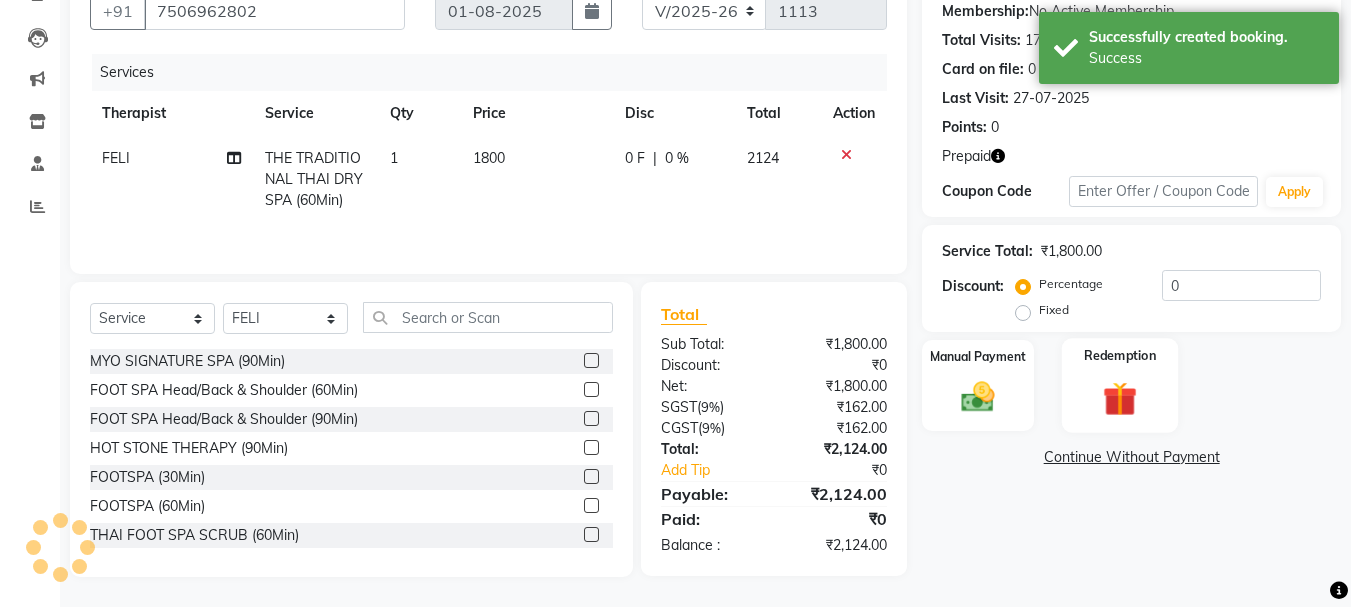 click on "Redemption" 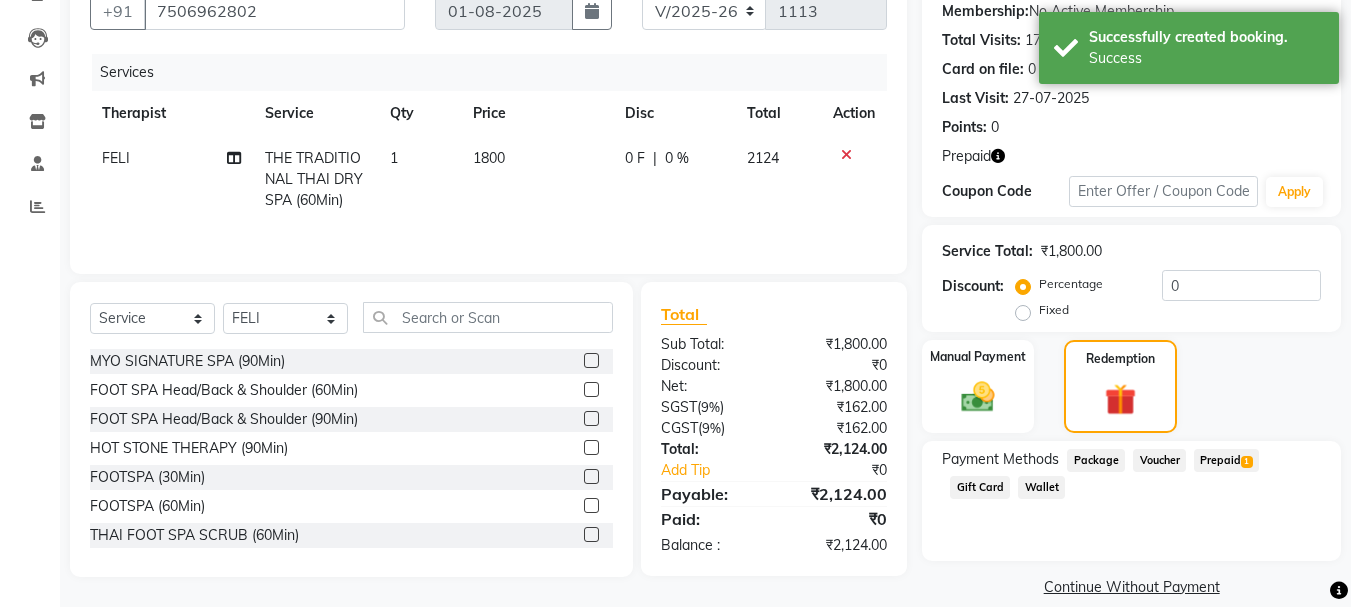 click on "Prepaid  1" 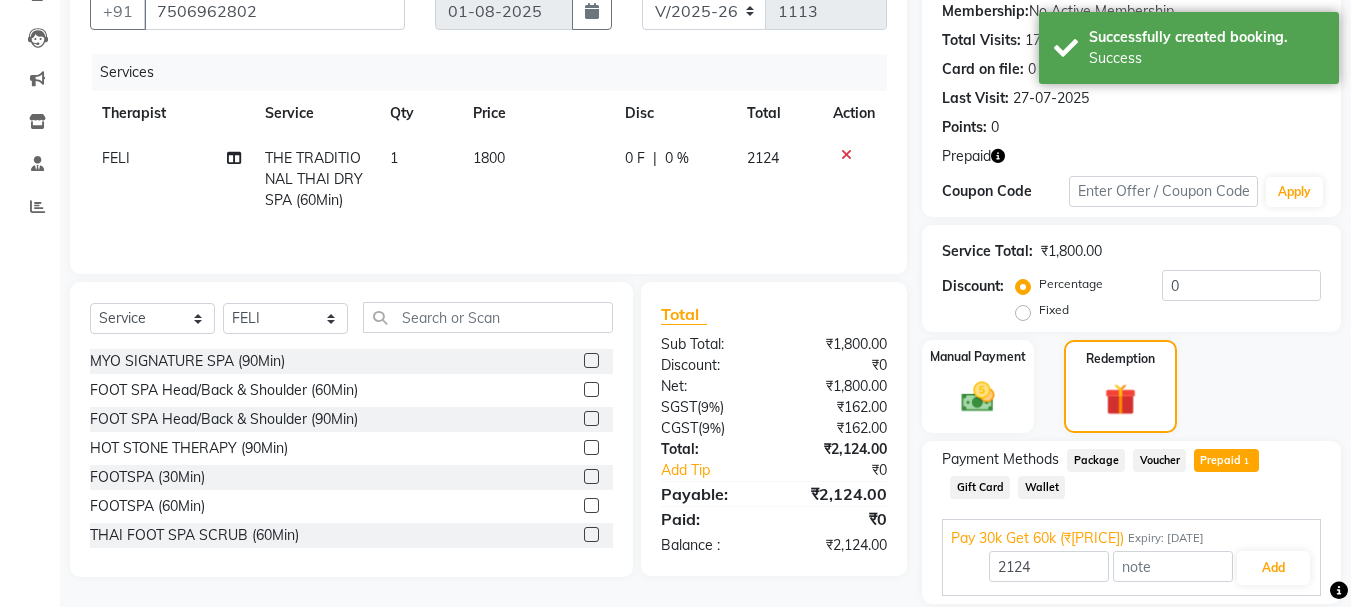 scroll, scrollTop: 262, scrollLeft: 0, axis: vertical 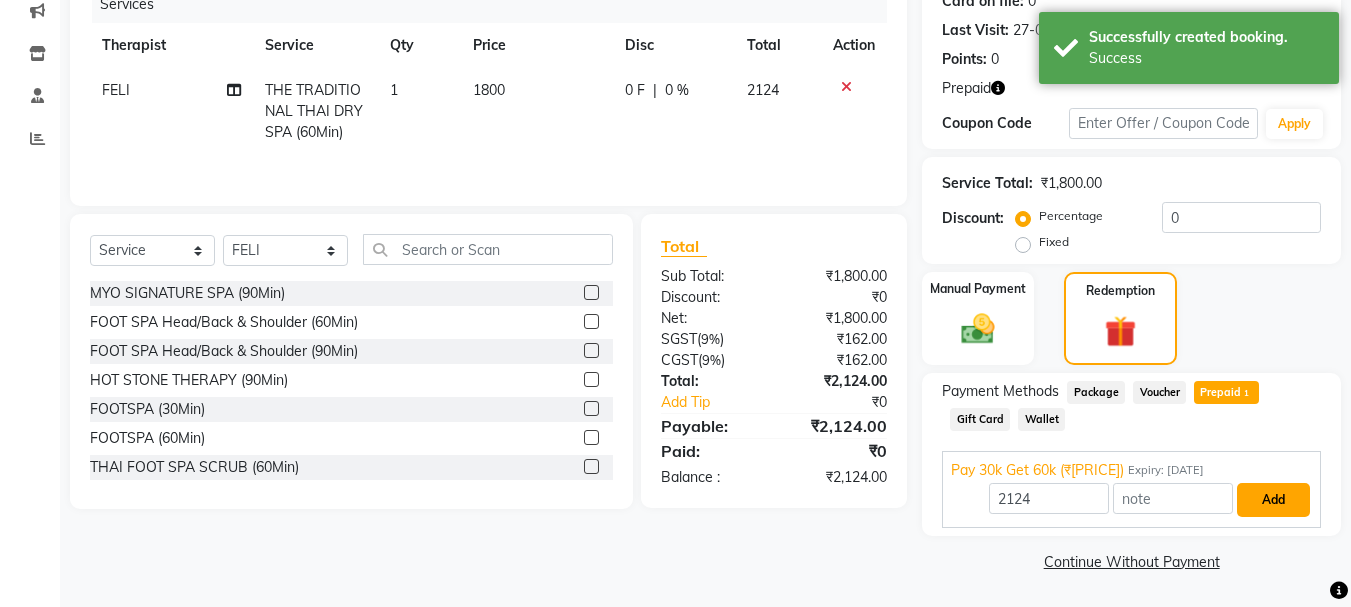 click on "Add" at bounding box center [1273, 500] 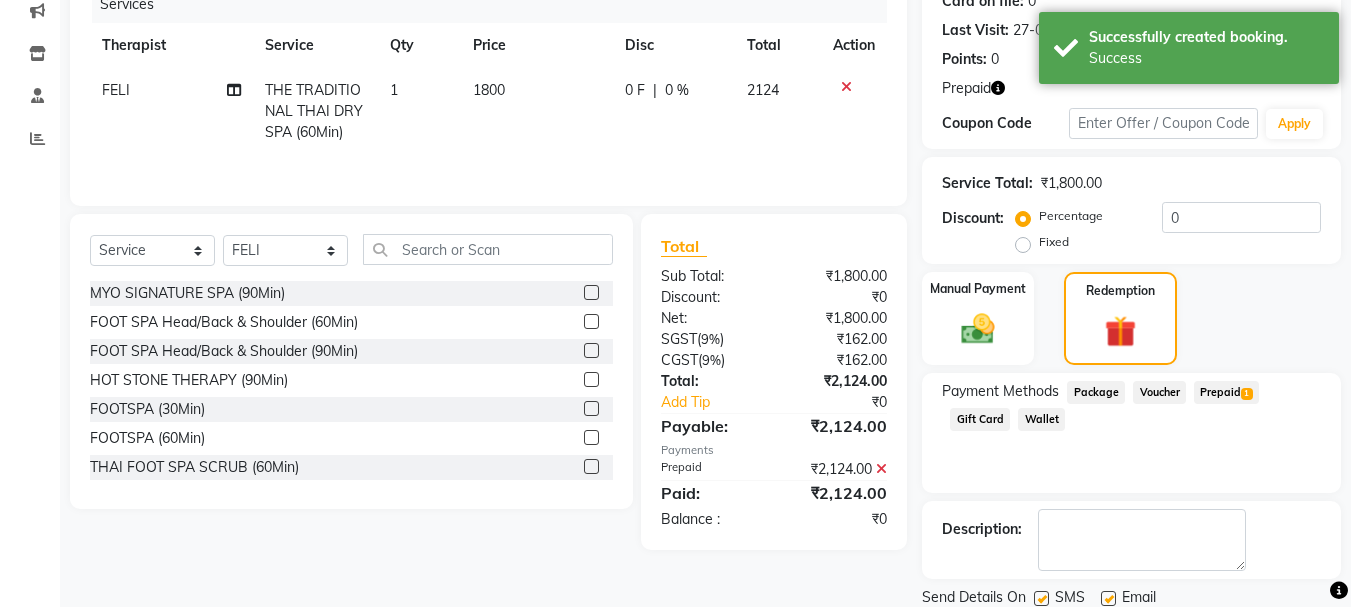 scroll, scrollTop: 332, scrollLeft: 0, axis: vertical 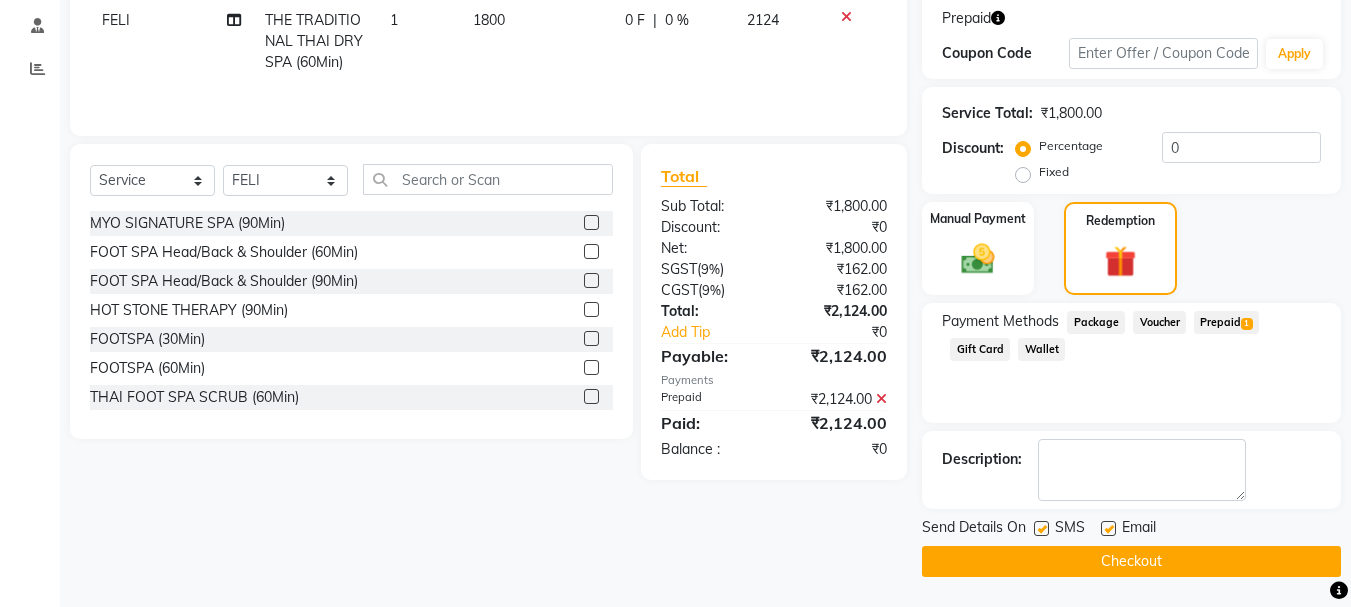 click on "Checkout" 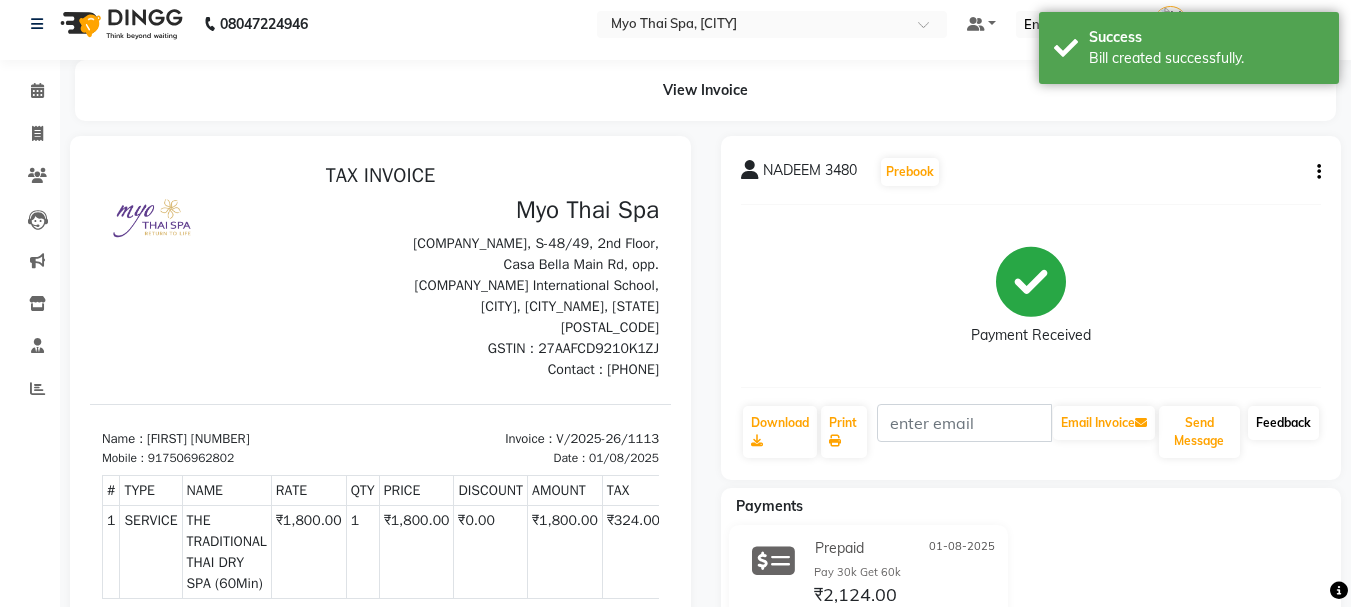 scroll, scrollTop: 0, scrollLeft: 0, axis: both 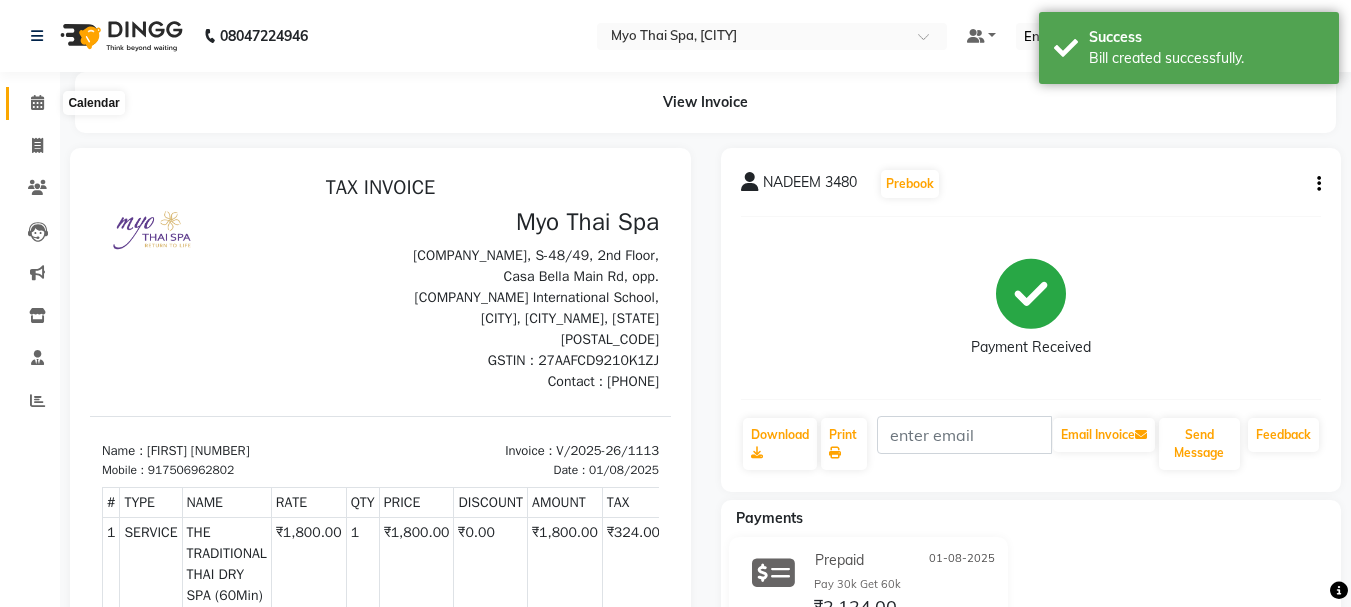 click 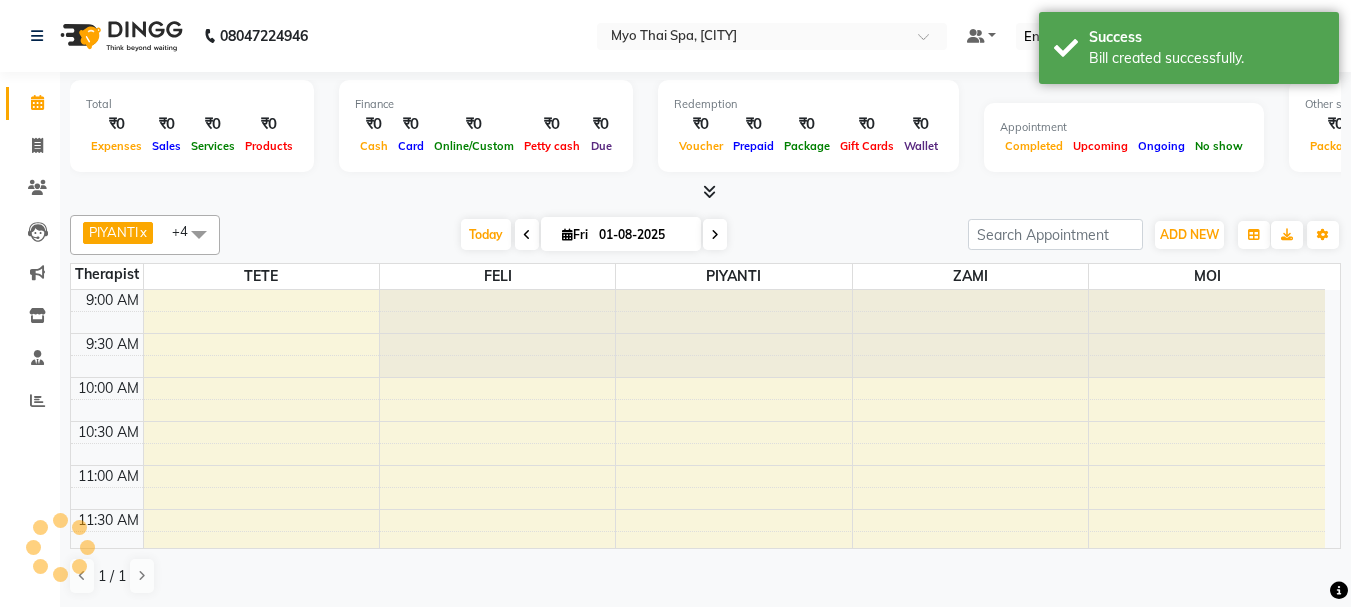 scroll, scrollTop: 0, scrollLeft: 0, axis: both 